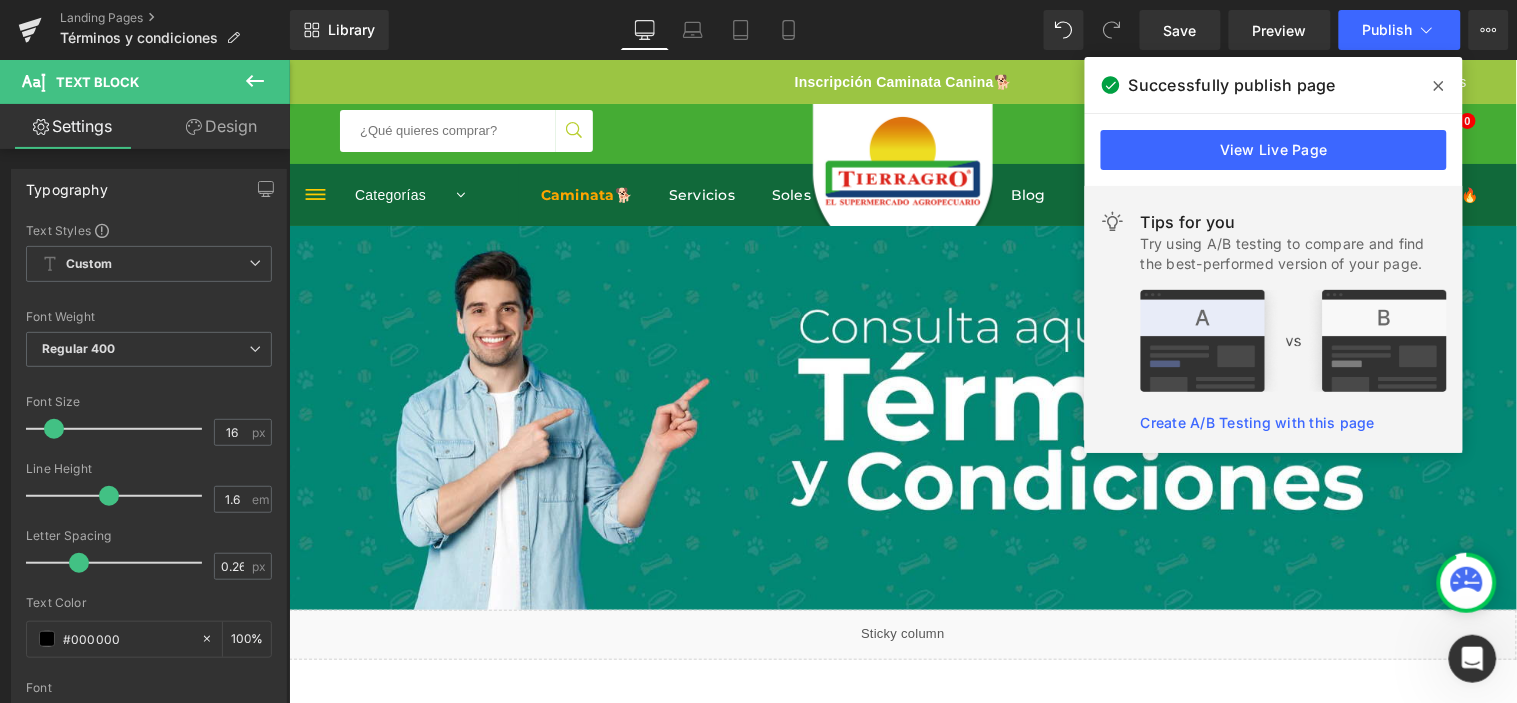 scroll, scrollTop: 1433, scrollLeft: 0, axis: vertical 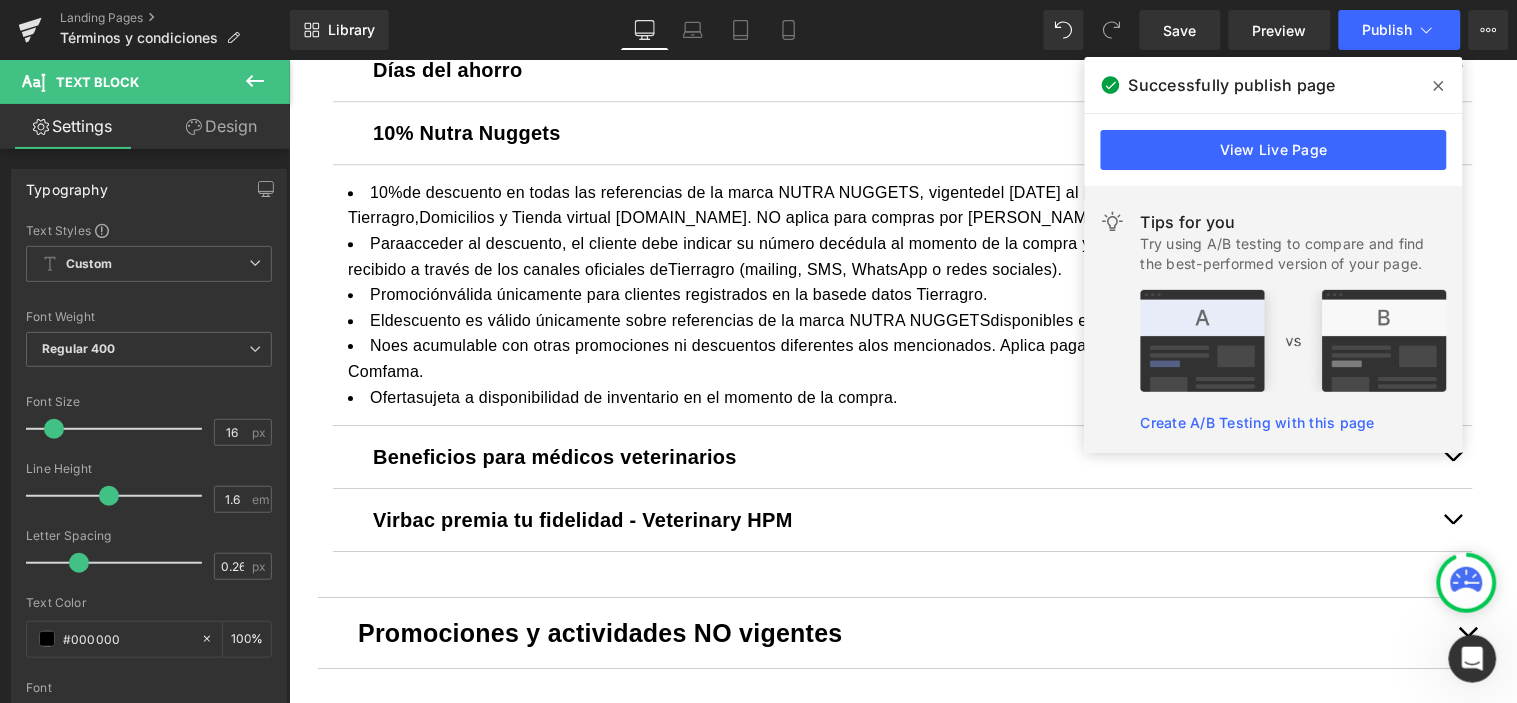 click 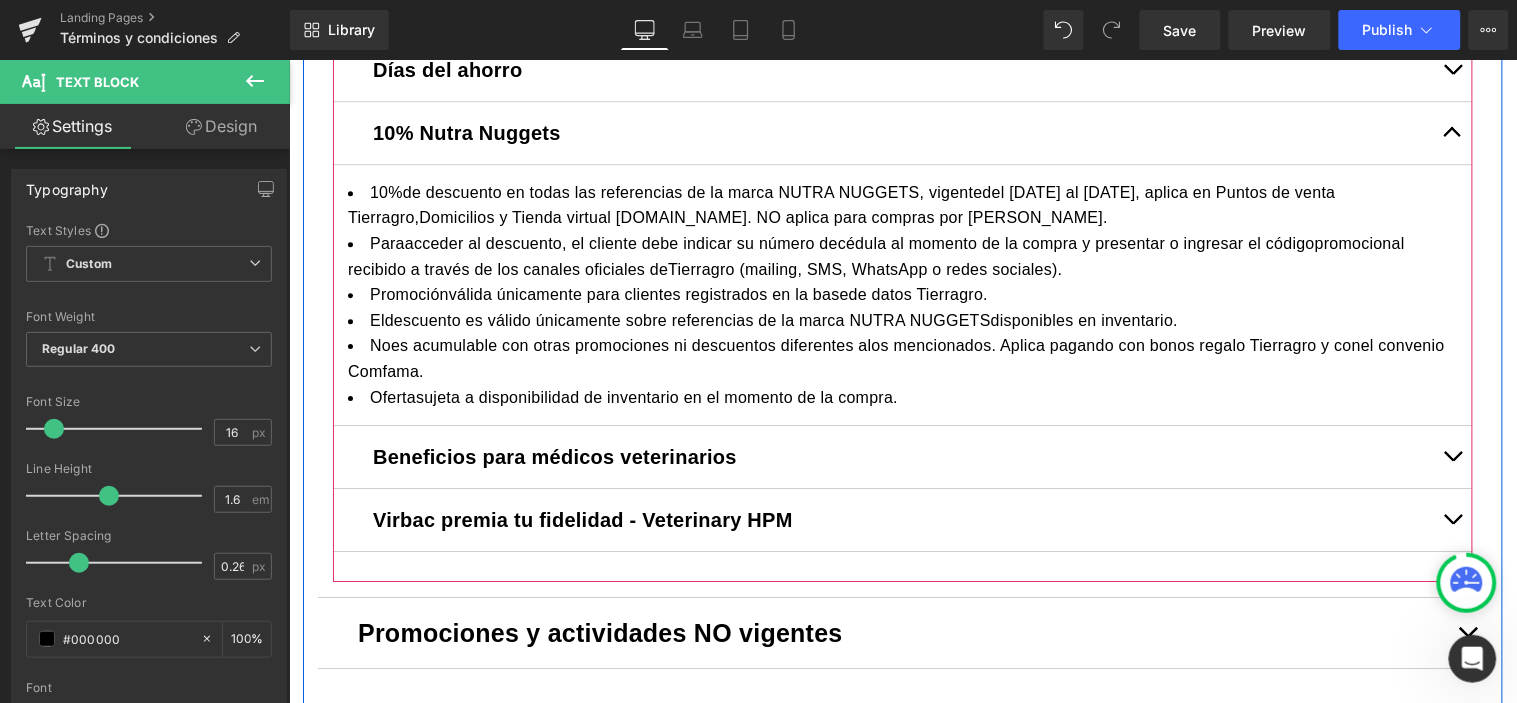click on "Ofertasujeta a disponibilidad de inventario en el momento de la compra." at bounding box center [902, 397] 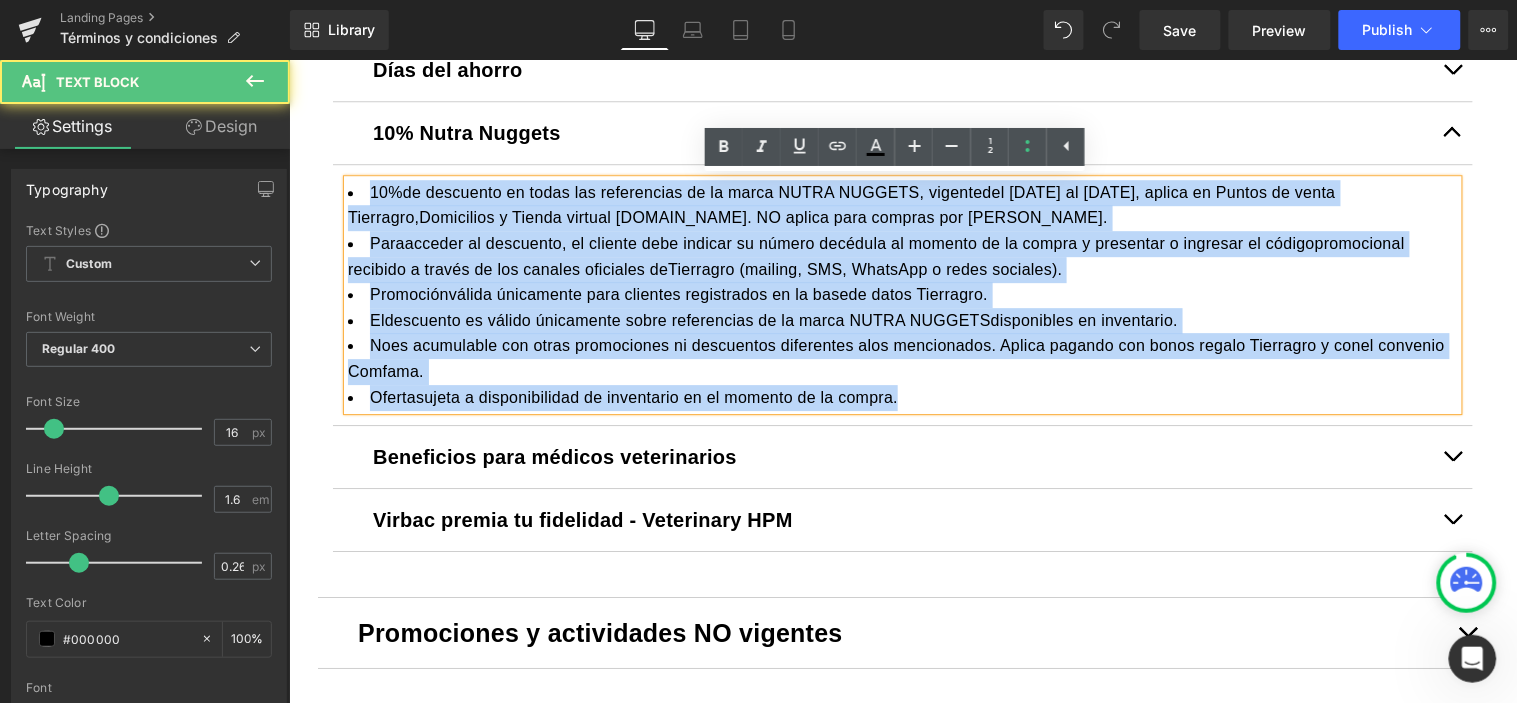drag, startPoint x: 842, startPoint y: 400, endPoint x: 305, endPoint y: 179, distance: 580.6979 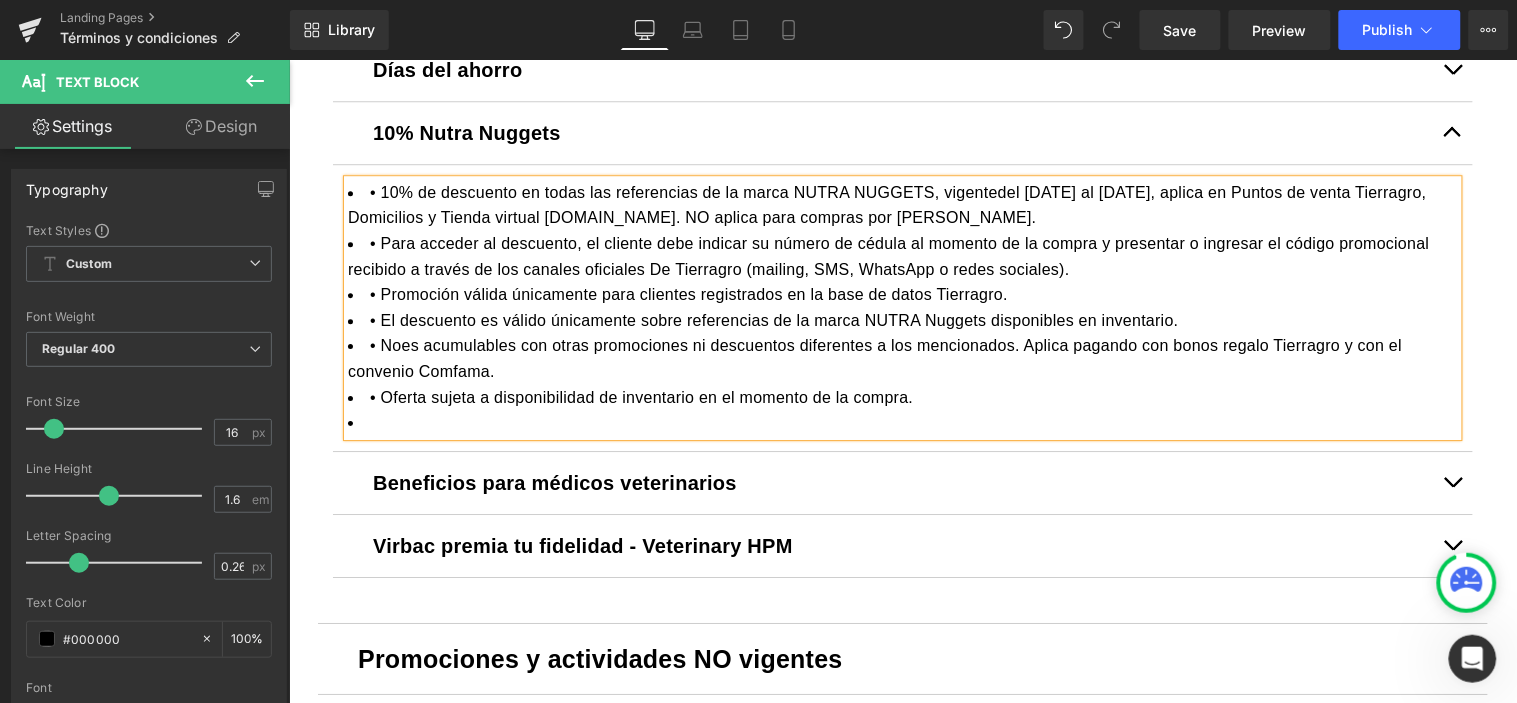 click on "•	10% de descuento en todas las referencias de la marca NUTRA NUGGETS, vigentedel [DATE] al [DATE], aplica en Puntos de venta Tierragro, Domicilios y Tienda virtual [DOMAIN_NAME]. NO aplica para compras por [PERSON_NAME]." at bounding box center [902, 204] 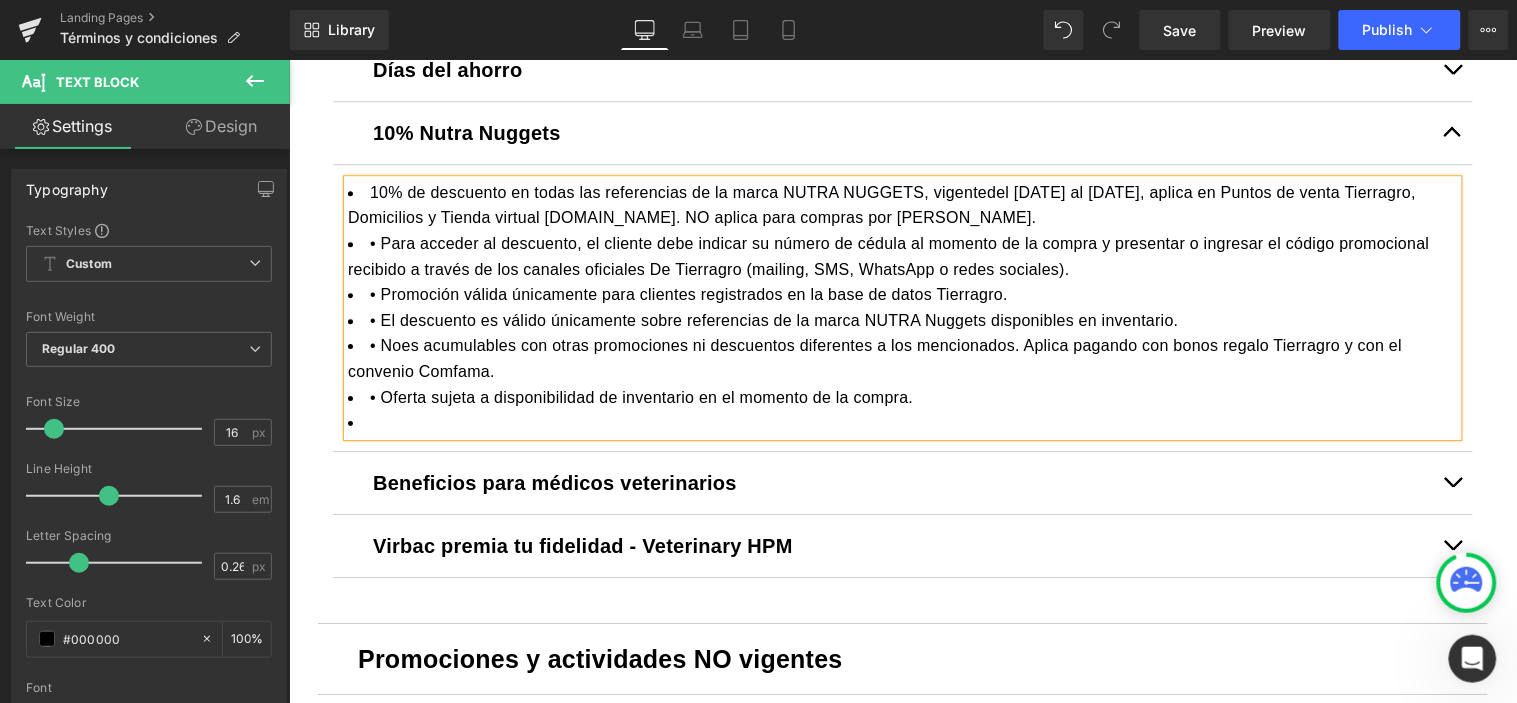 click on "•	Para acceder al descuento, el cliente debe indicar su número de cédula al momento de la compra y presentar o ingresar el código promocional recibido a través de los canales oficiales De Tierragro (mailing, SMS, WhatsApp o redes sociales)." at bounding box center [902, 255] 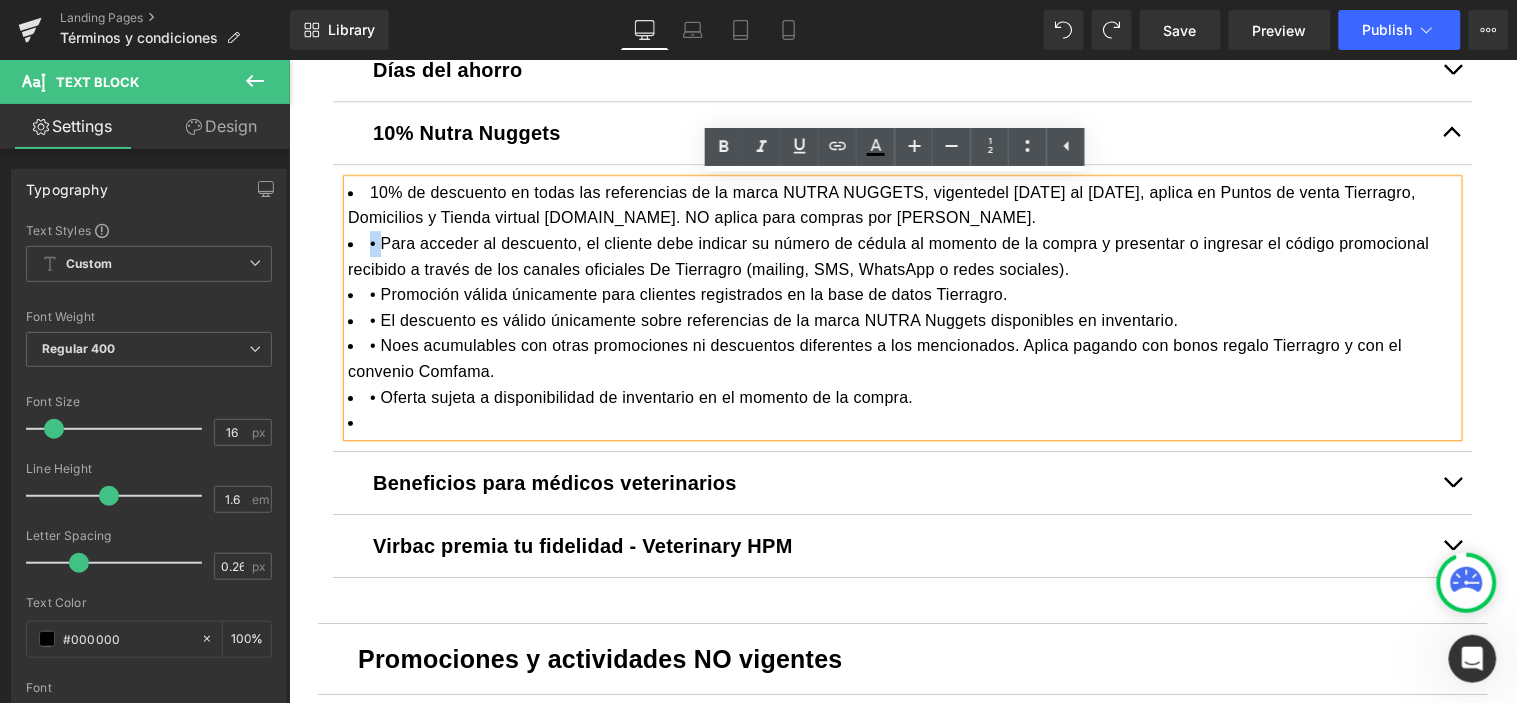 drag, startPoint x: 348, startPoint y: 241, endPoint x: 371, endPoint y: 255, distance: 26.925823 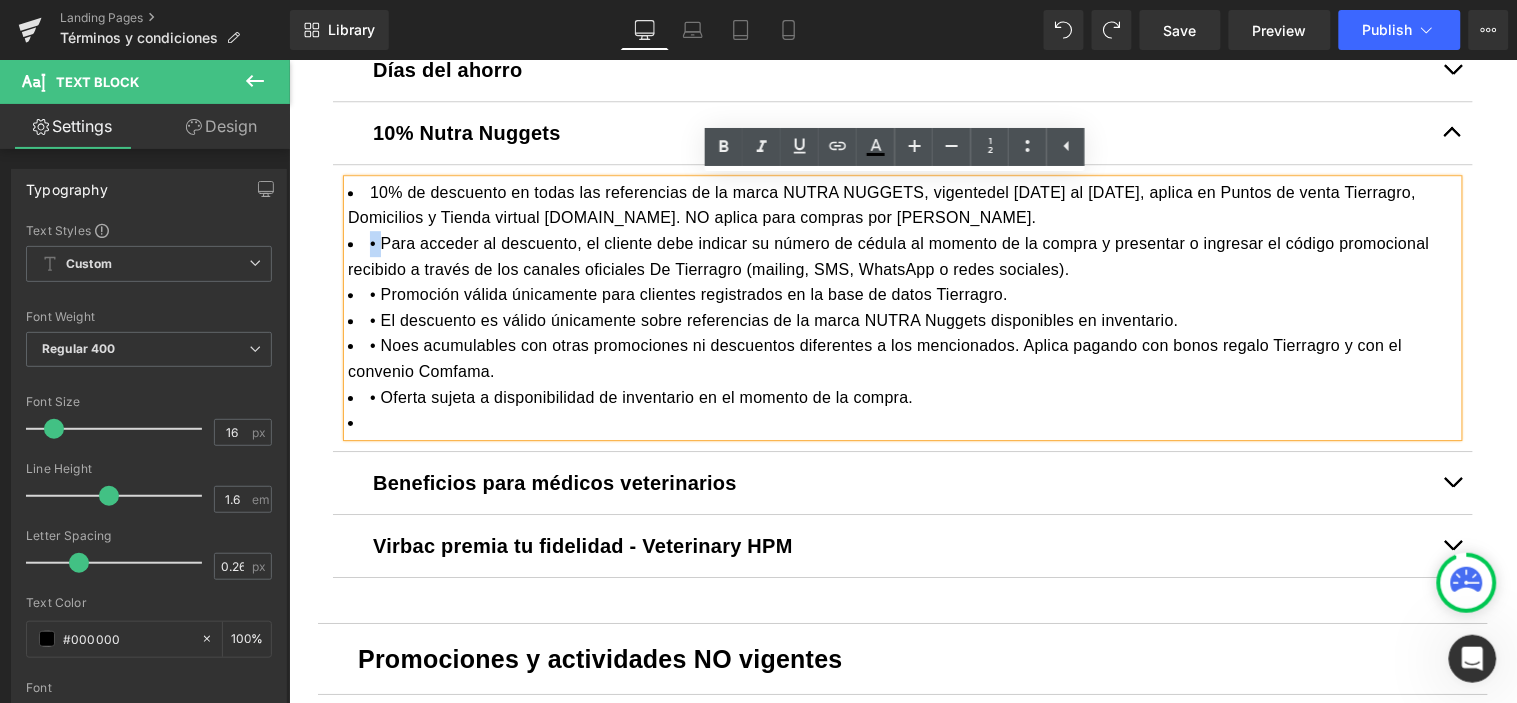 click on "•	Para acceder al descuento, el cliente debe indicar su número de cédula al momento de la compra y presentar o ingresar el código promocional recibido a través de los canales oficiales De Tierragro (mailing, SMS, WhatsApp o redes sociales)." at bounding box center (902, 255) 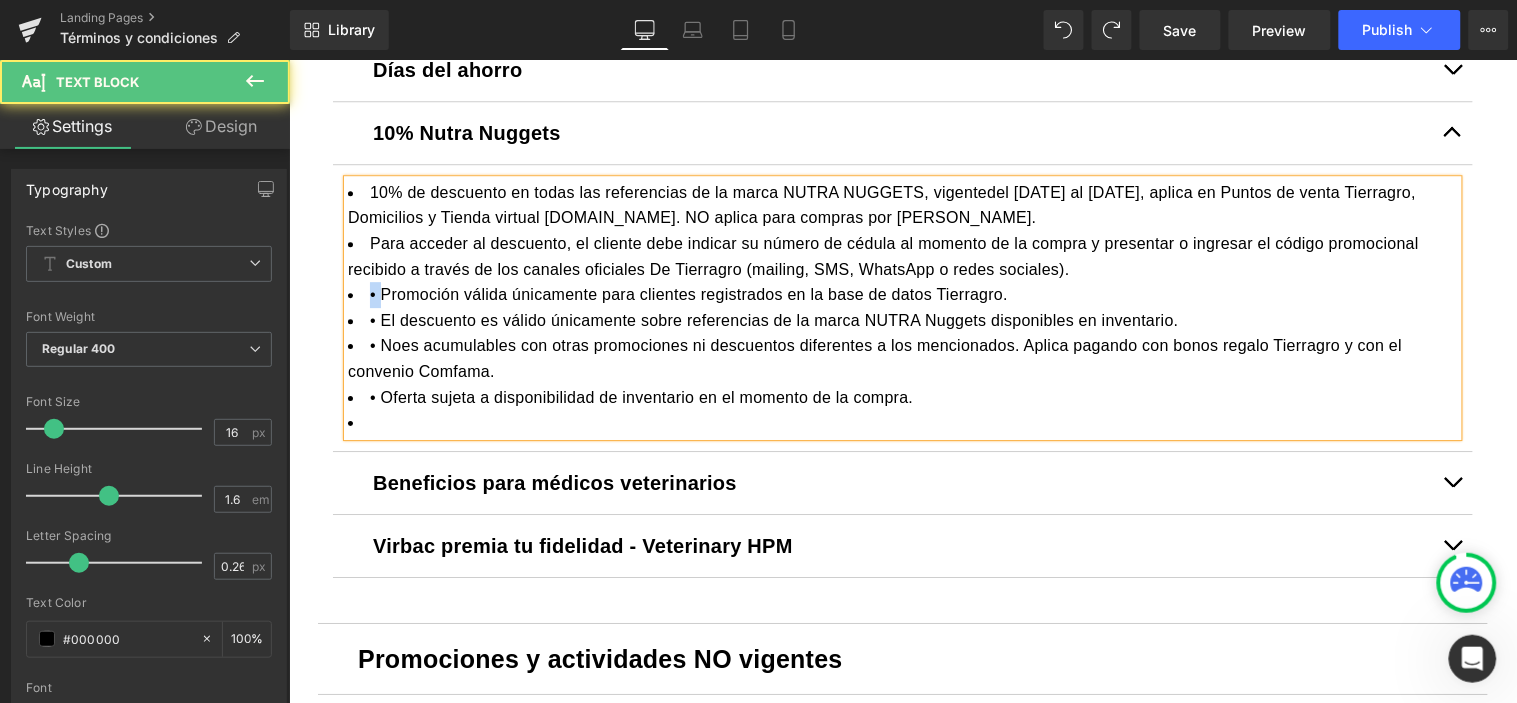 drag, startPoint x: 348, startPoint y: 295, endPoint x: 377, endPoint y: 302, distance: 29.832869 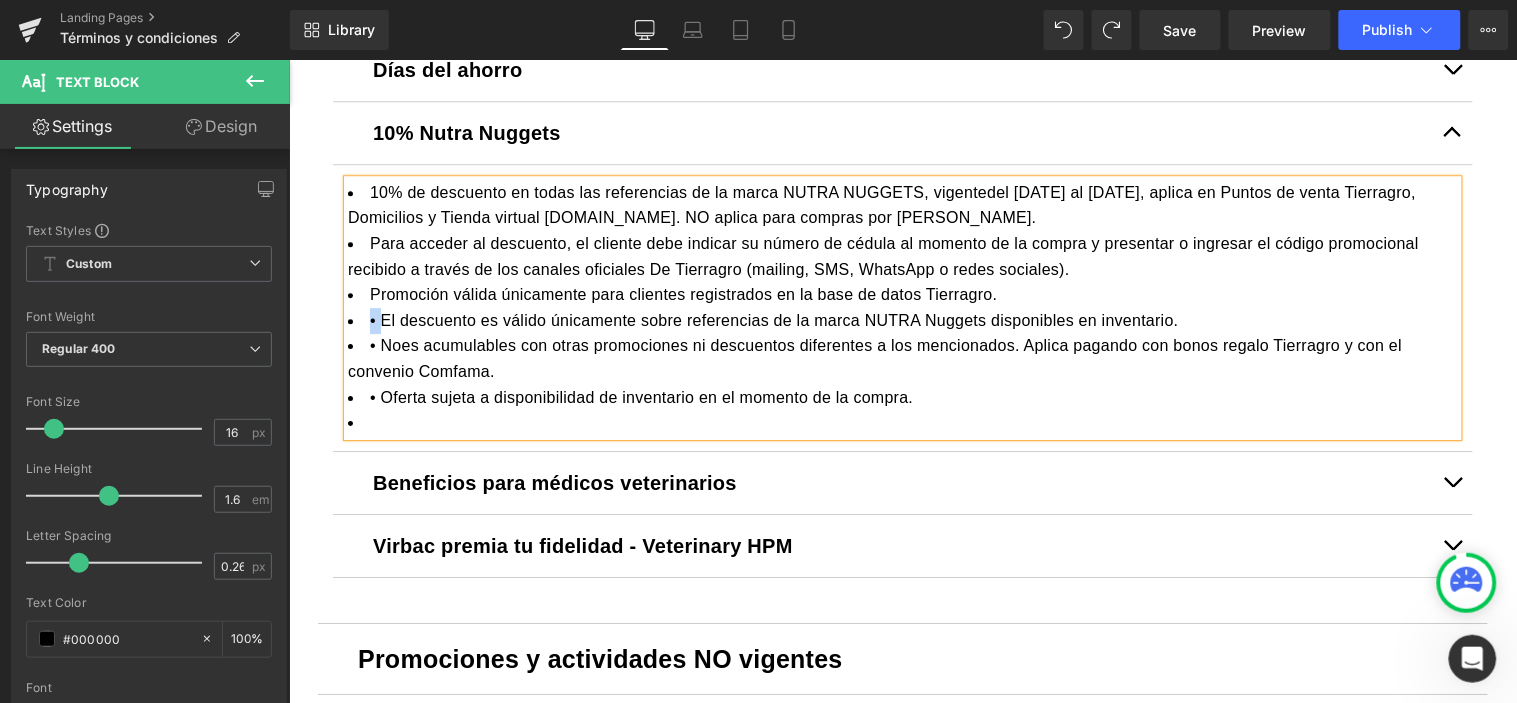 drag, startPoint x: 344, startPoint y: 324, endPoint x: 374, endPoint y: 326, distance: 30.066593 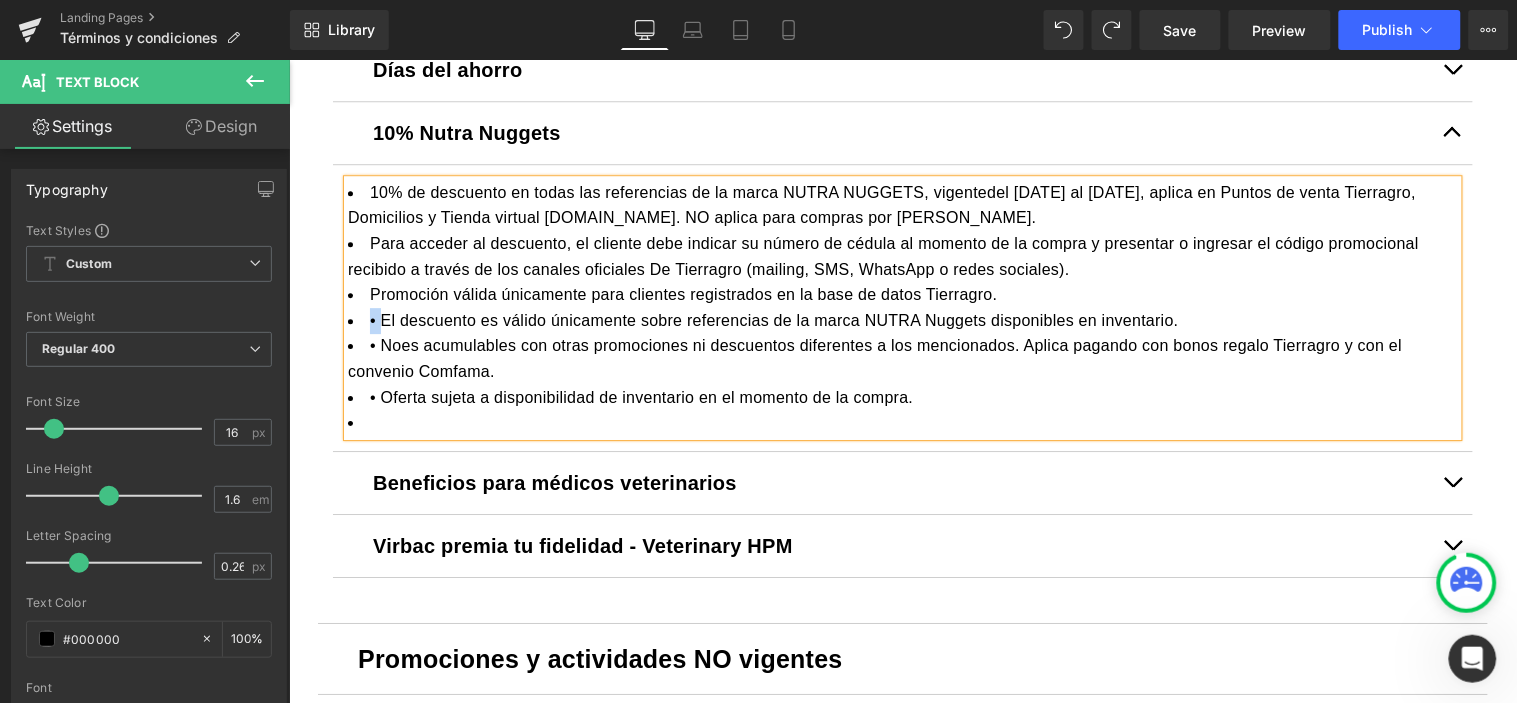 click on "•	El descuento es válido únicamente sobre referencias de la marca NUTRA Nuggets disponibles en inventario." at bounding box center [902, 320] 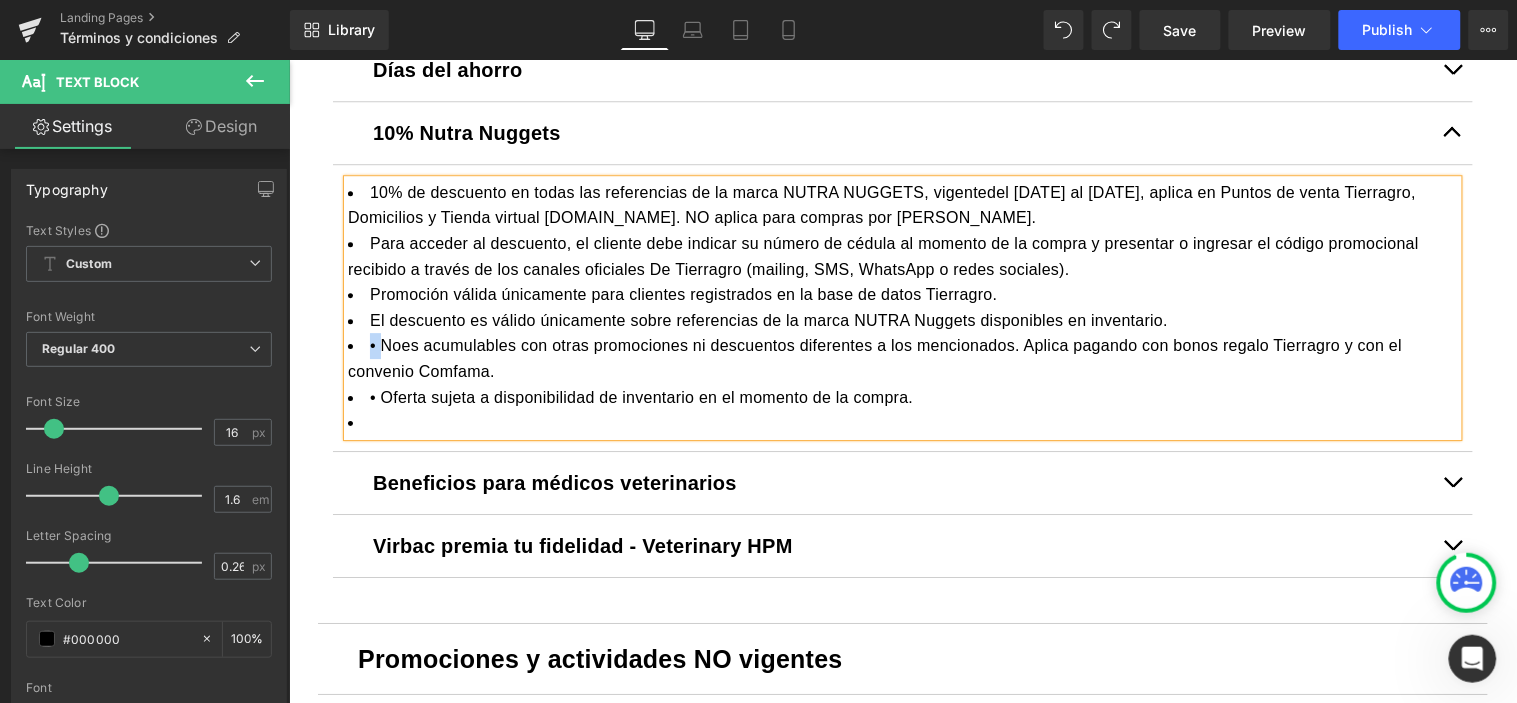 drag, startPoint x: 342, startPoint y: 349, endPoint x: 374, endPoint y: 350, distance: 32.01562 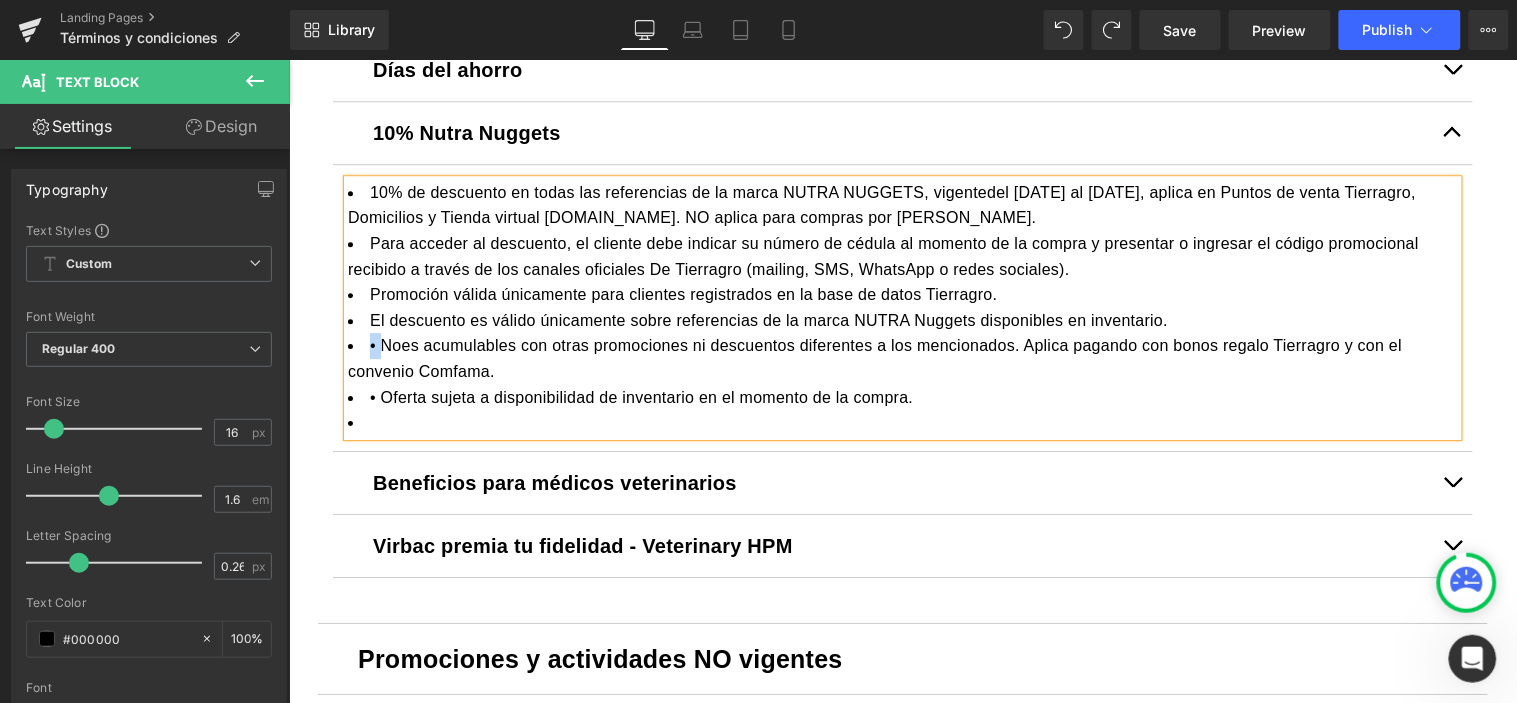 click on "•	Noes acumulables con otras promociones ni descuentos diferentes a los mencionados. Aplica pagando con bonos regalo Tierragro y con el convenio Comfama." at bounding box center (902, 357) 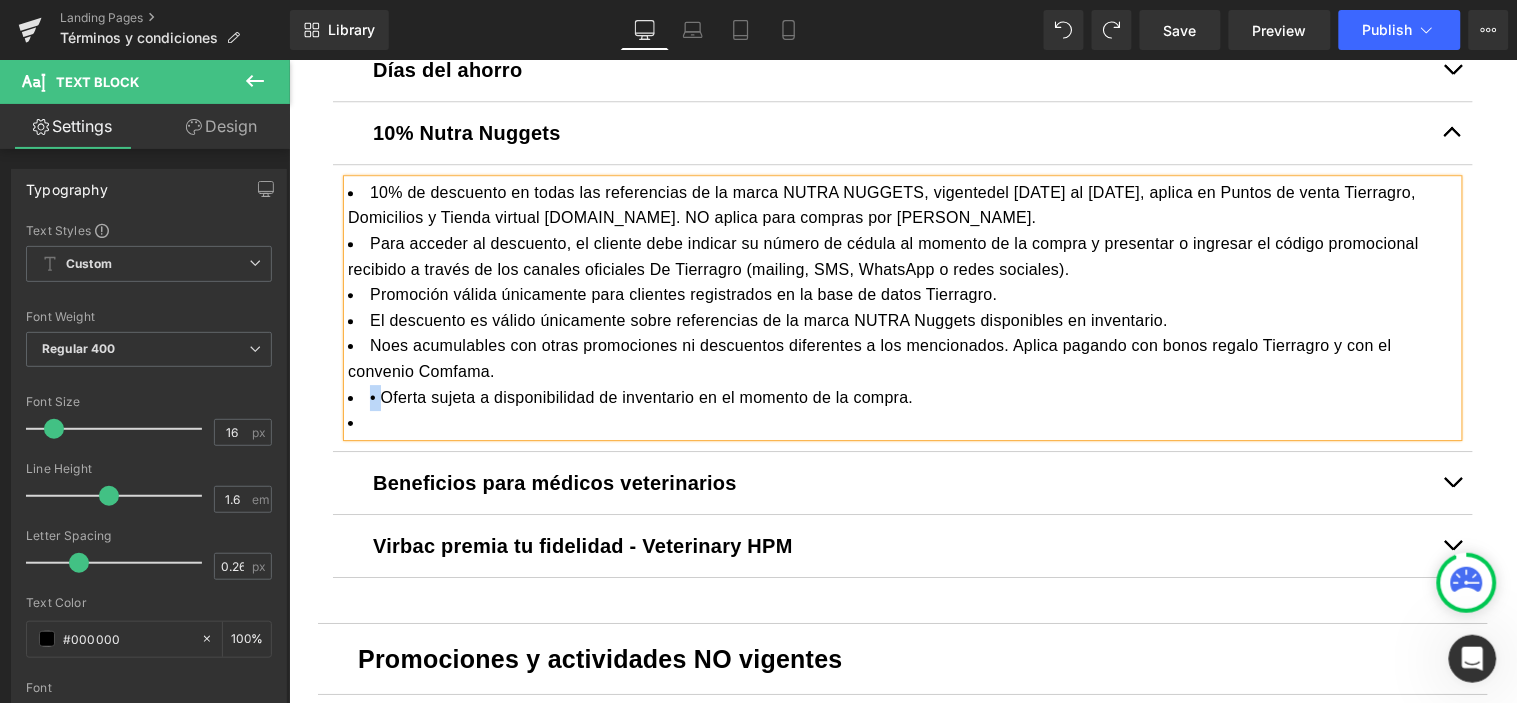 drag, startPoint x: 344, startPoint y: 395, endPoint x: 372, endPoint y: 403, distance: 29.12044 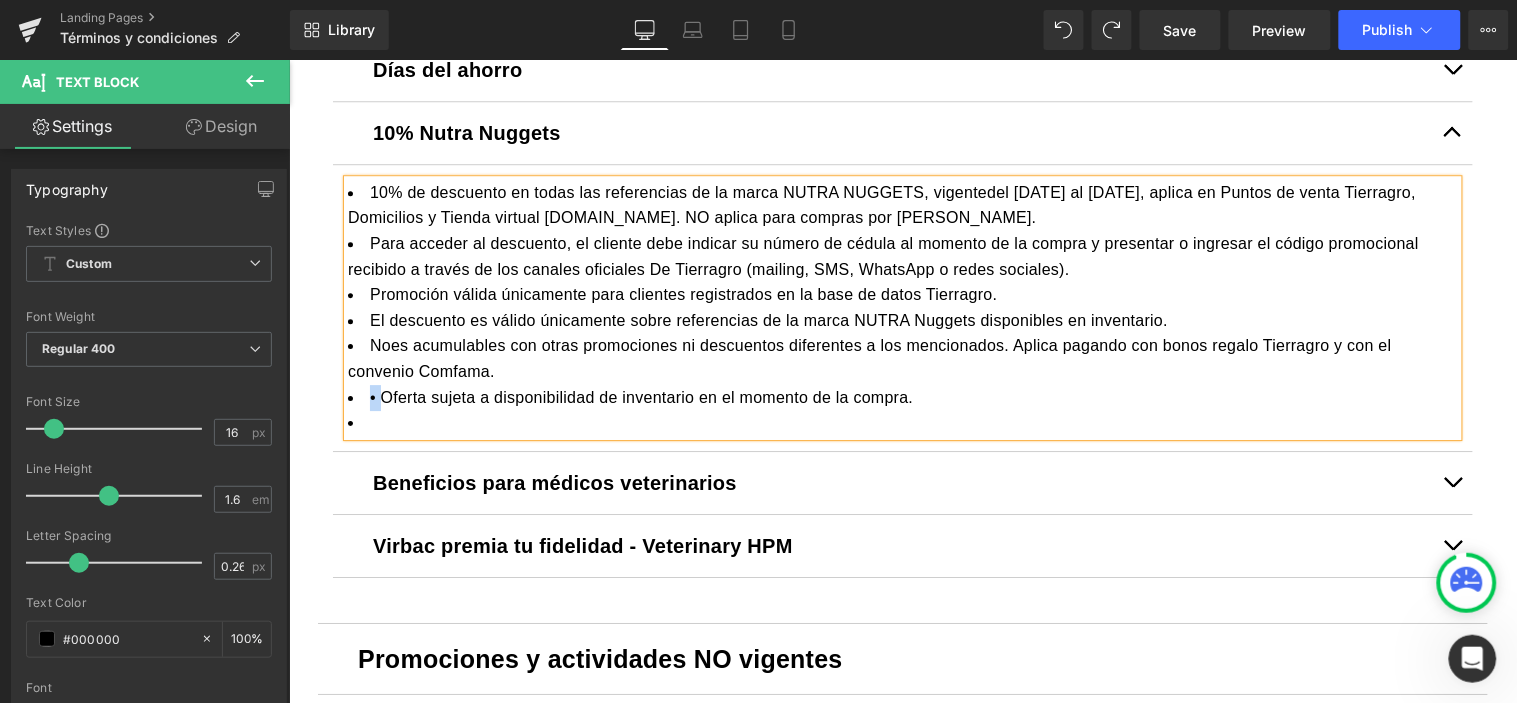 click on "•	Oferta sujeta a disponibilidad de inventario en el momento de la compra." at bounding box center (902, 397) 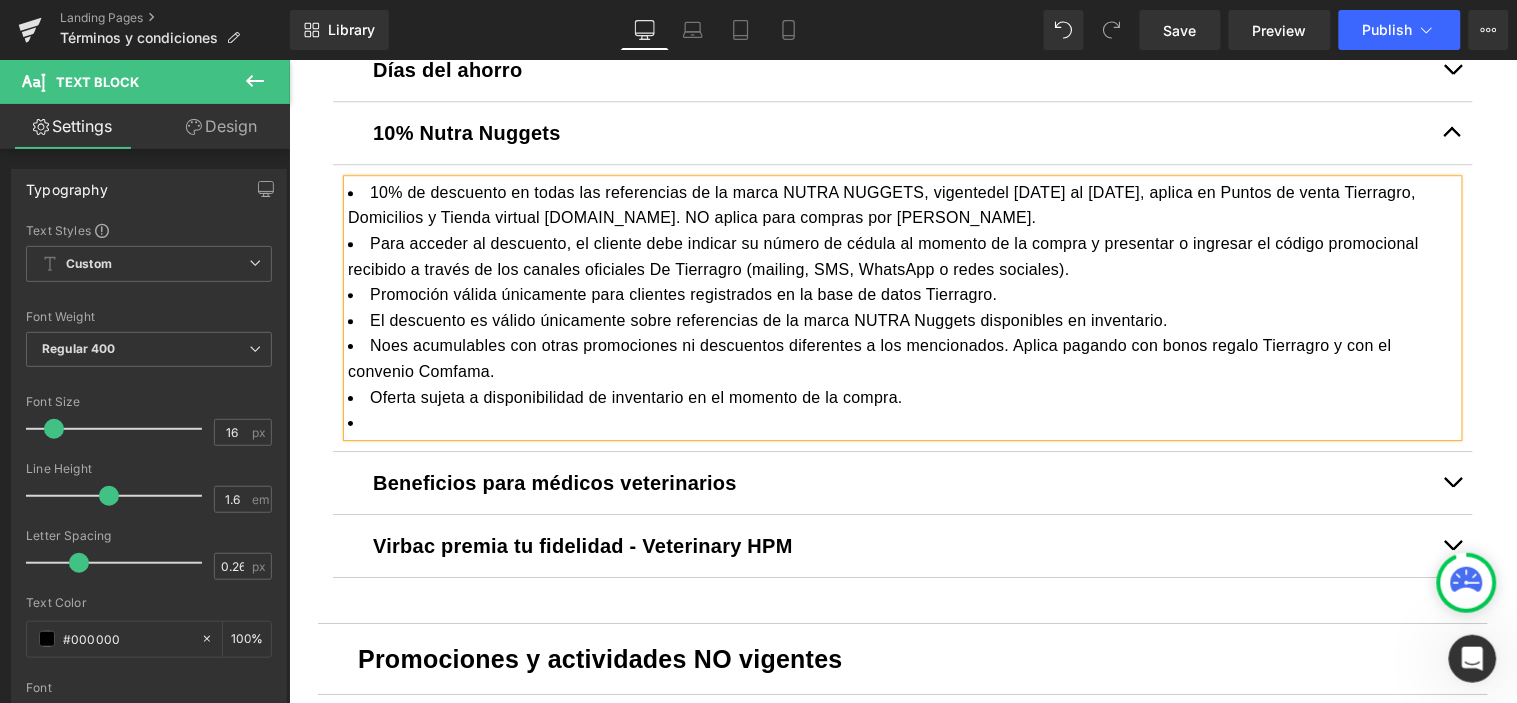 click on "Oferta sujeta a disponibilidad de inventario en el momento de la compra." at bounding box center (902, 397) 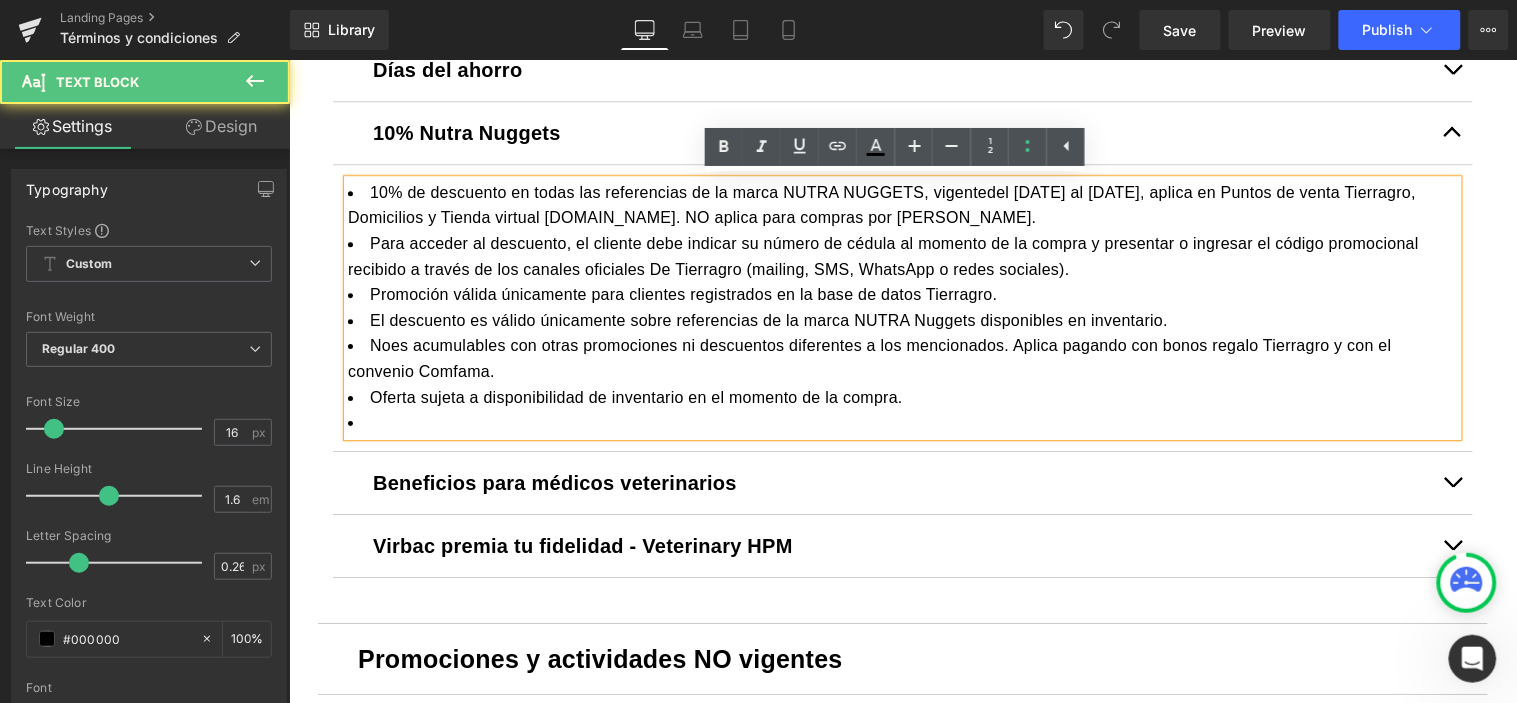 click on "Oferta sujeta a disponibilidad de inventario en el momento de la compra." at bounding box center [902, 397] 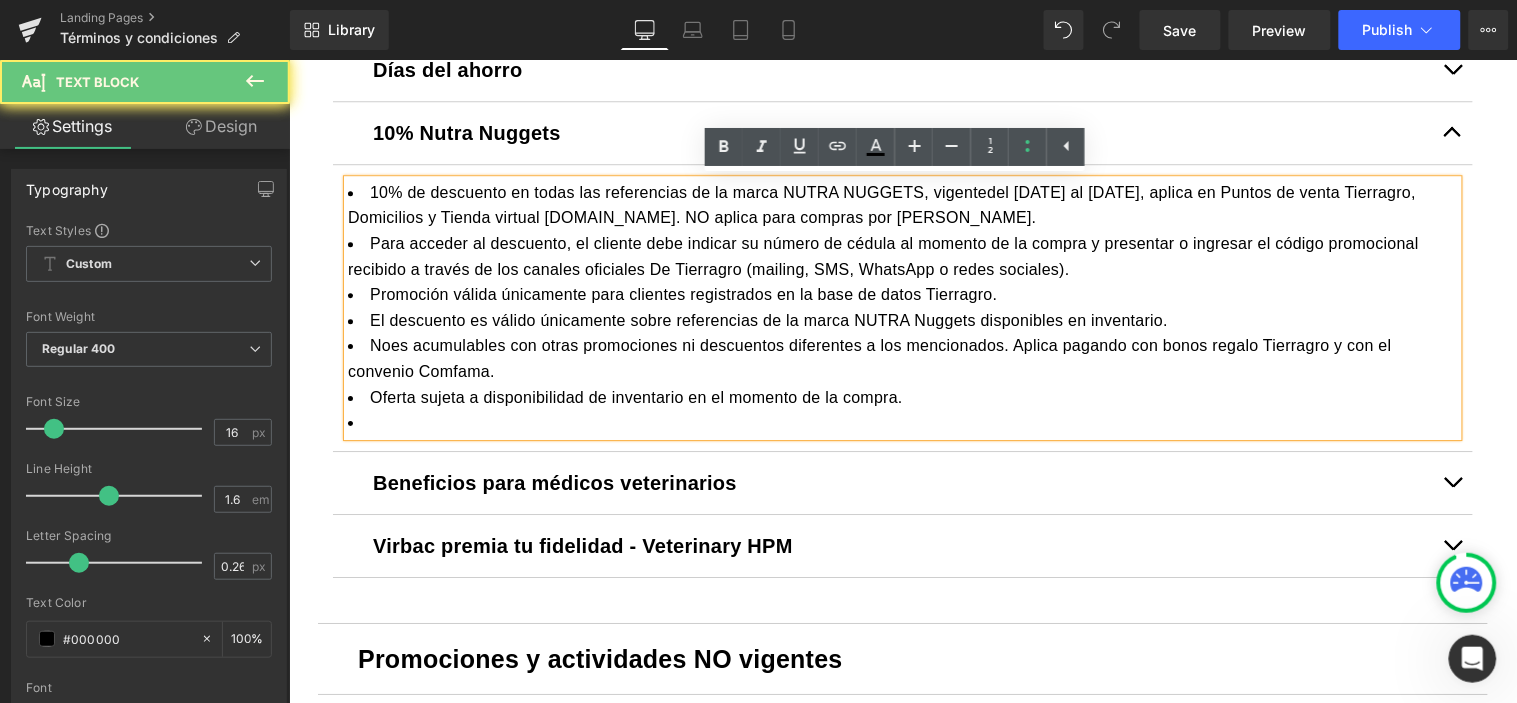 click on "Oferta sujeta a disponibilidad de inventario en el momento de la compra." at bounding box center (902, 397) 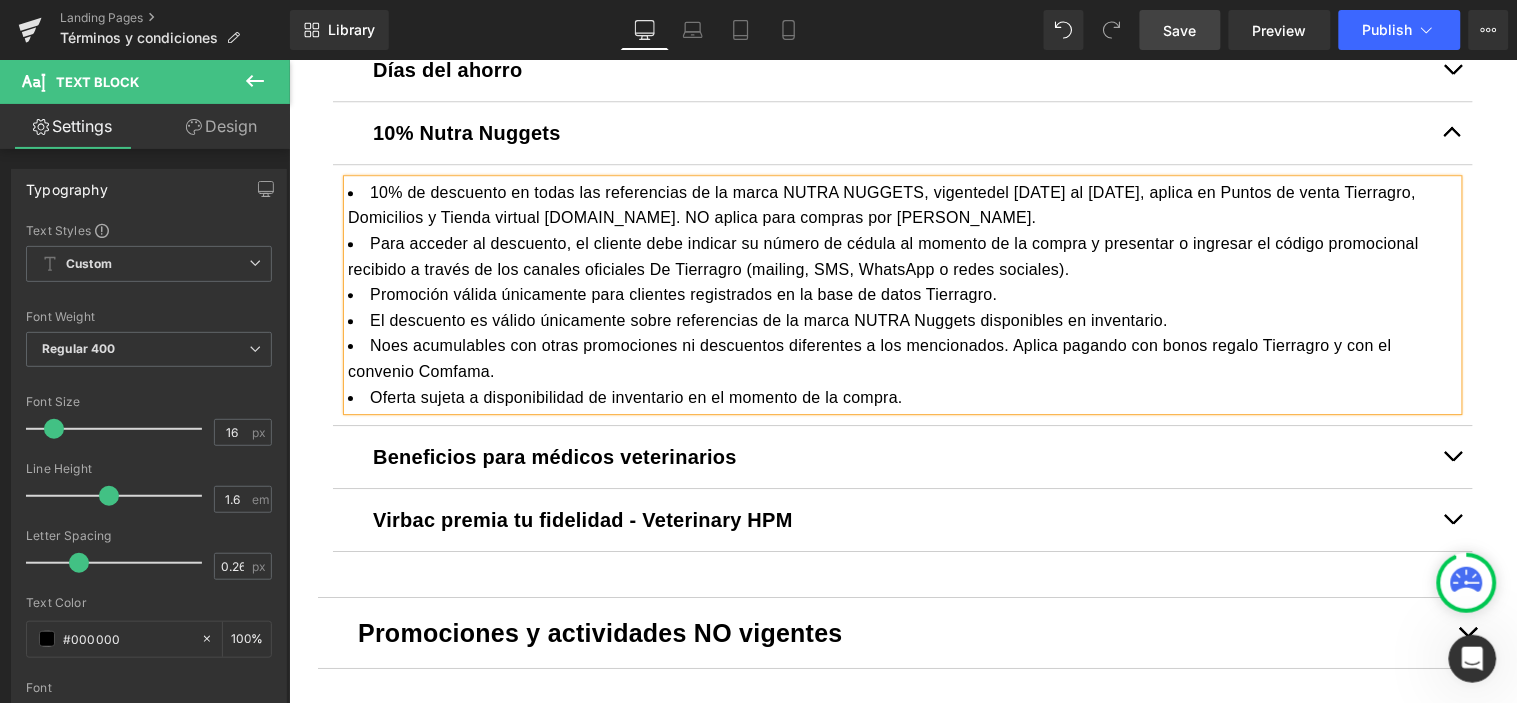 drag, startPoint x: 1182, startPoint y: 41, endPoint x: 232, endPoint y: 517, distance: 1062.5798 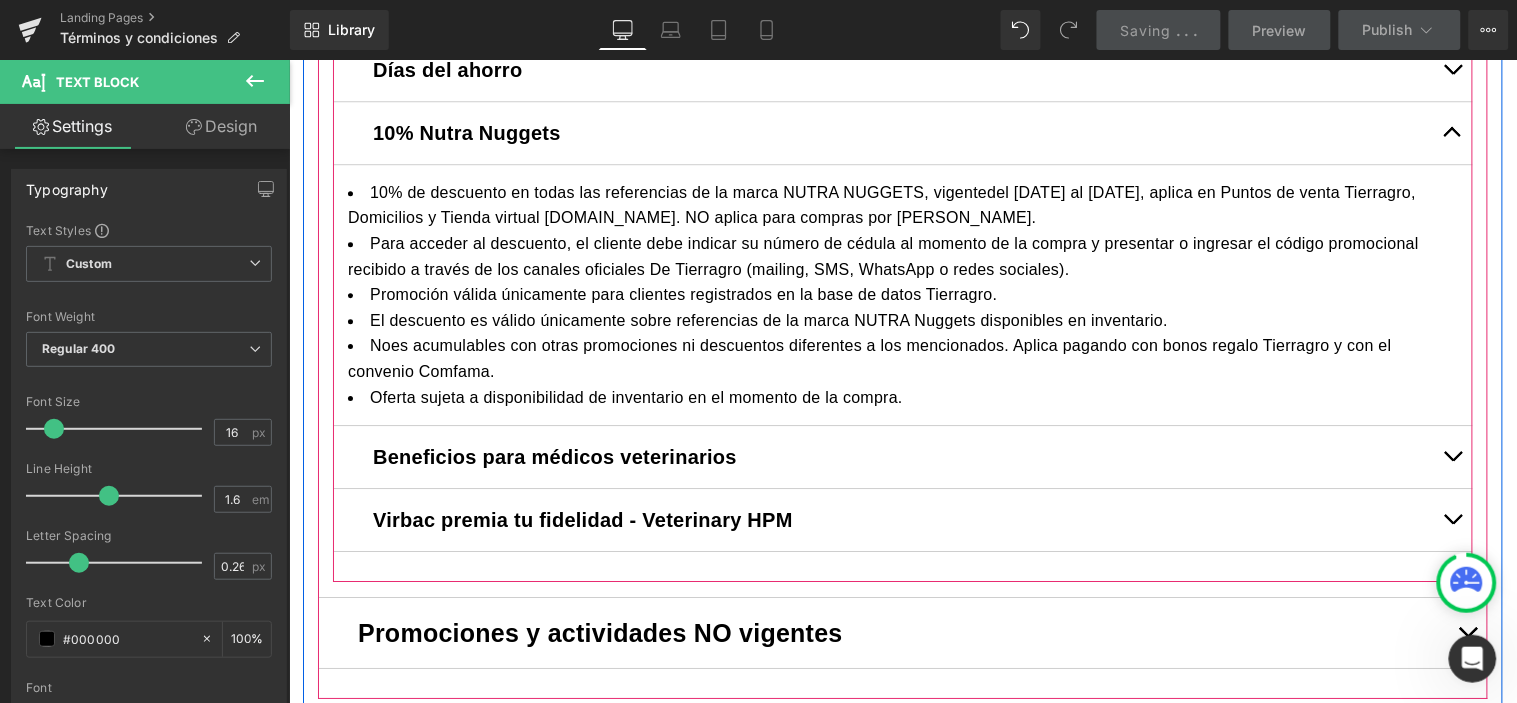 click at bounding box center (1452, 460) 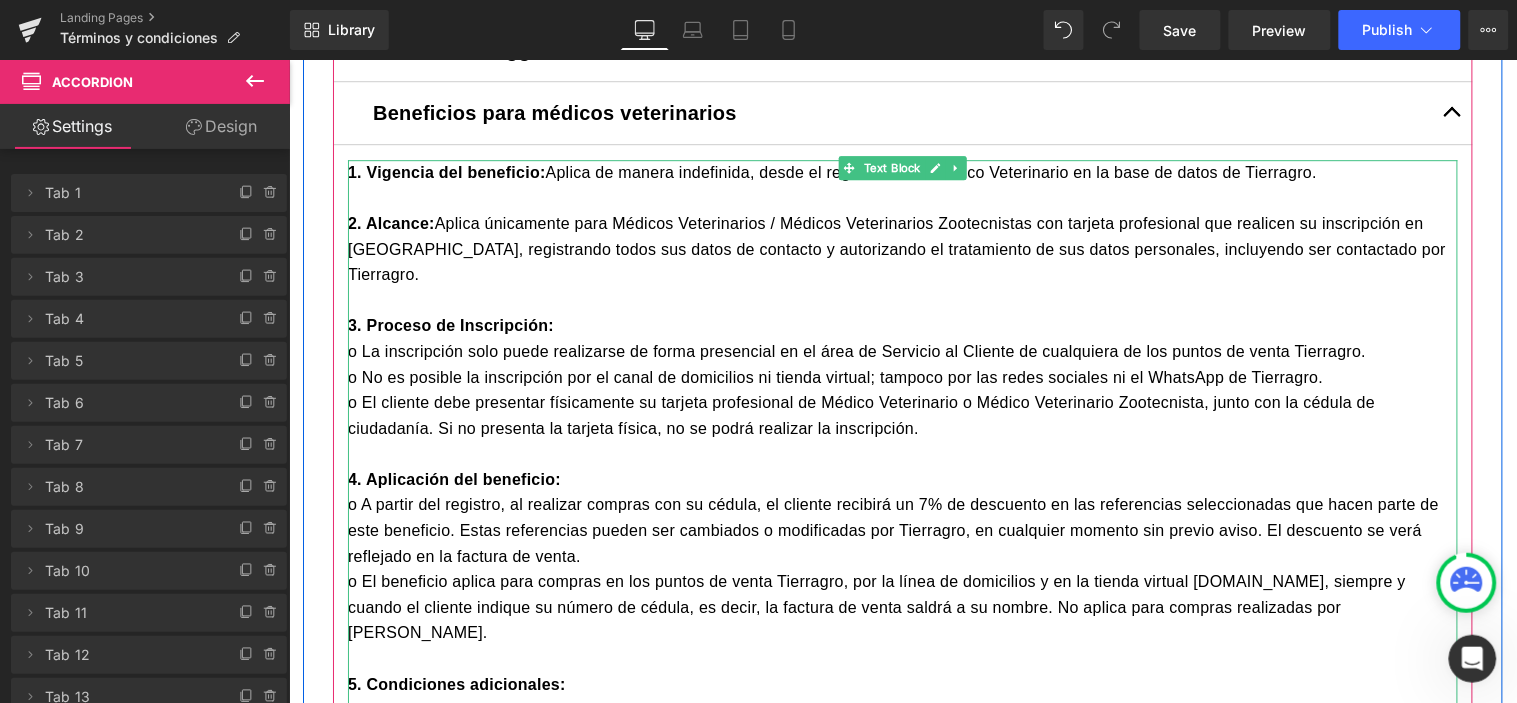 scroll, scrollTop: 1393, scrollLeft: 0, axis: vertical 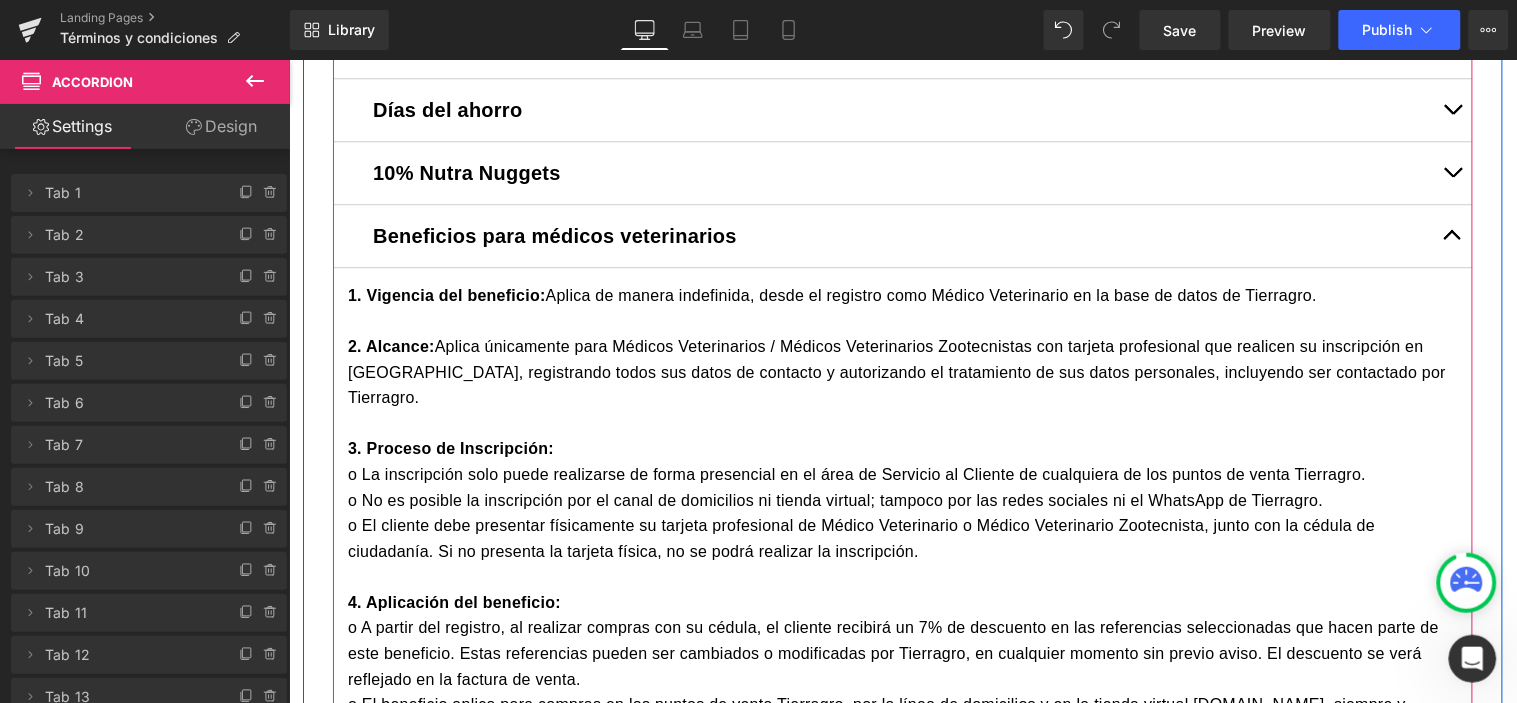click on "1.	Vigencia del beneficio:" at bounding box center [446, 294] 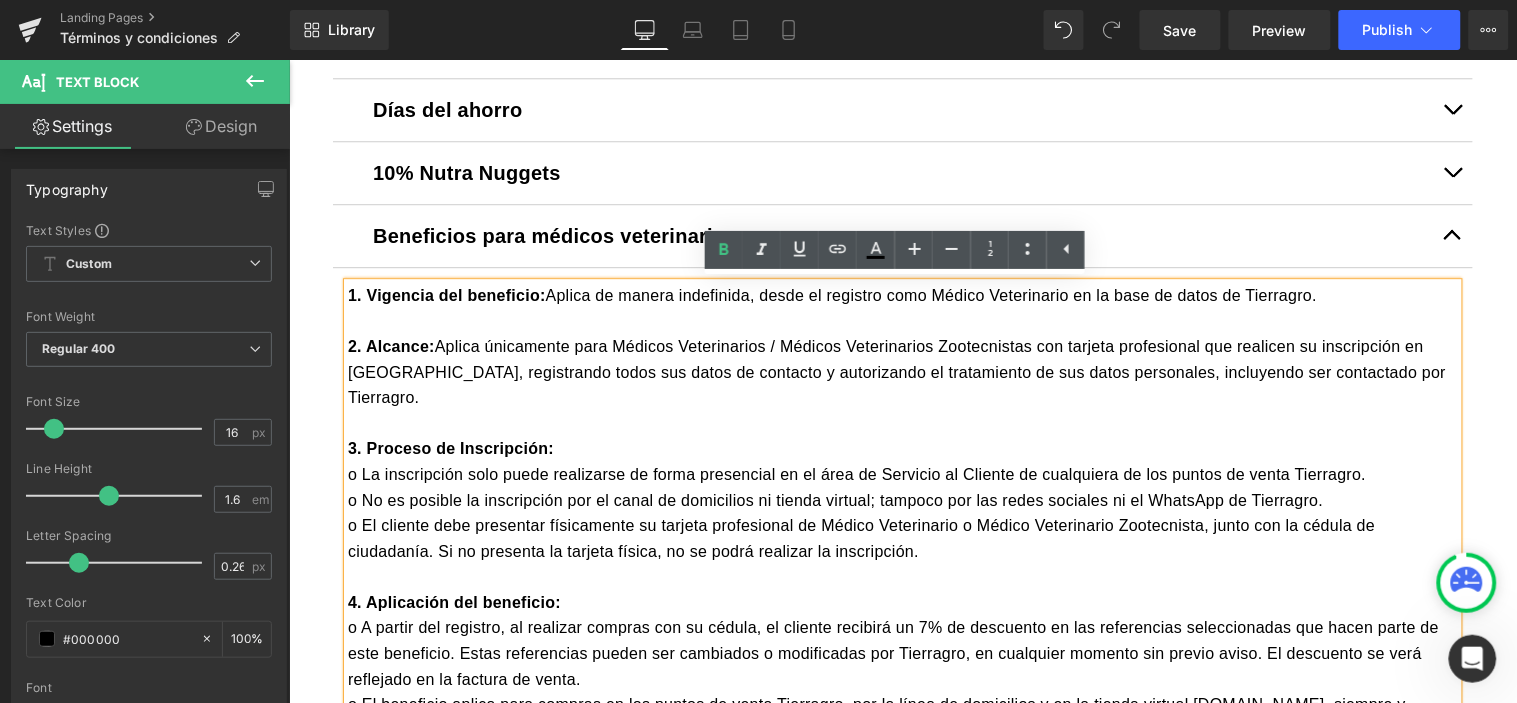 drag, startPoint x: 339, startPoint y: 295, endPoint x: 330, endPoint y: 287, distance: 12.0415945 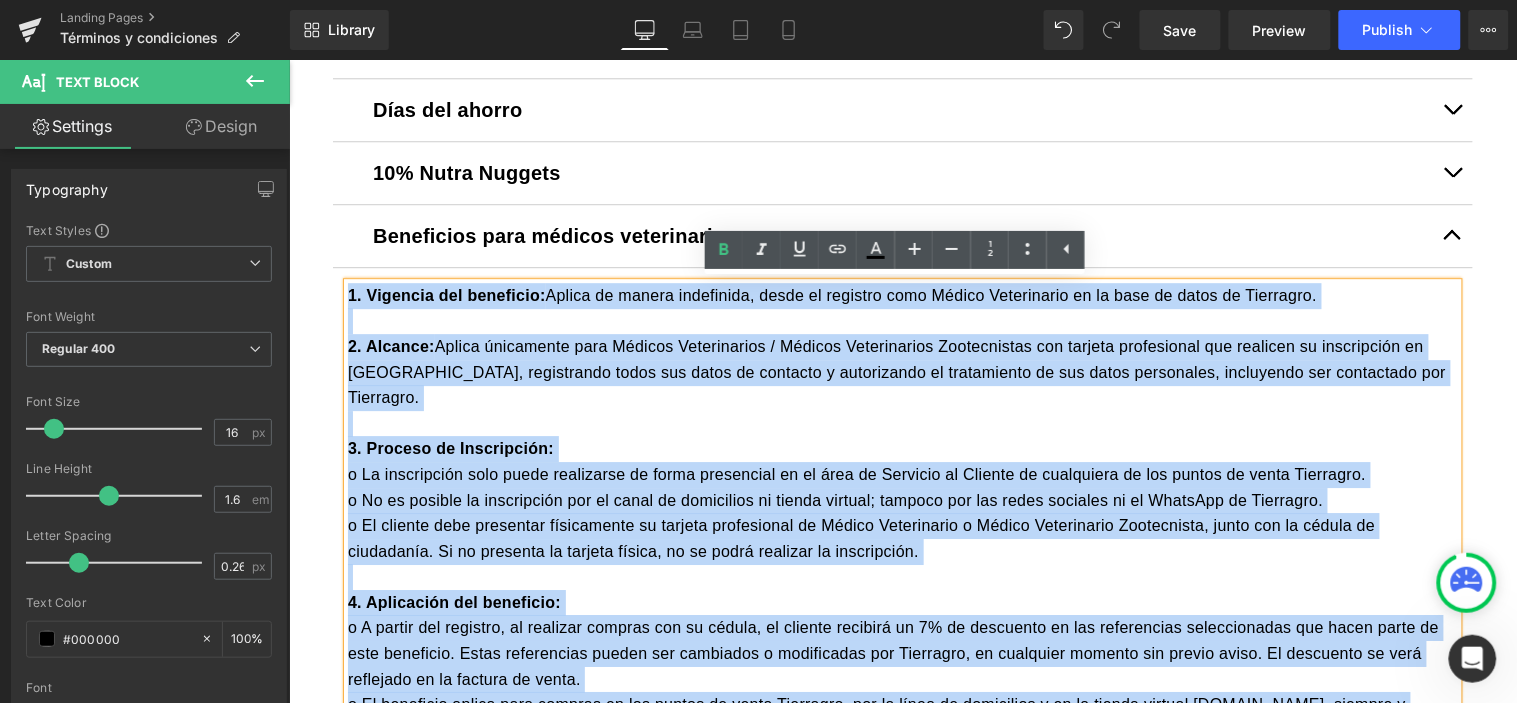 click on "1.	Vigencia del beneficio:  Aplica de manera indefinida, desde el registro como Médico Veterinario en la base de datos de Tierragro. 2.	Alcance:  Aplica únicamente para Médicos Veterinarios / Médicos Veterinarios Zootecnistas con tarjeta profesional que realicen su inscripción en [GEOGRAPHIC_DATA], registrando todos sus datos de contacto y autorizando el tratamiento de sus datos personales, incluyendo ser contactado por Tierragro.
3.	Proceso de Inscripción:
o	La inscripción solo puede realizarse de forma presencial en el área de Servicio al Cliente de cualquiera de los puntos de venta Tierragro.
o	No es posible la inscripción por el canal de domicilios ni tienda virtual; tampoco por las redes sociales ni el WhatsApp de Tierragro.
o	El cliente debe presentar físicamente su tarjeta profesional de Médico Veterinario o Médico Veterinario Zootecnista, junto con la cédula de ciudadanía. Si no presenta la tarjeta física, no se podrá realizar la inscripción.
4.	Aplicación del beneficio:" at bounding box center (902, 589) 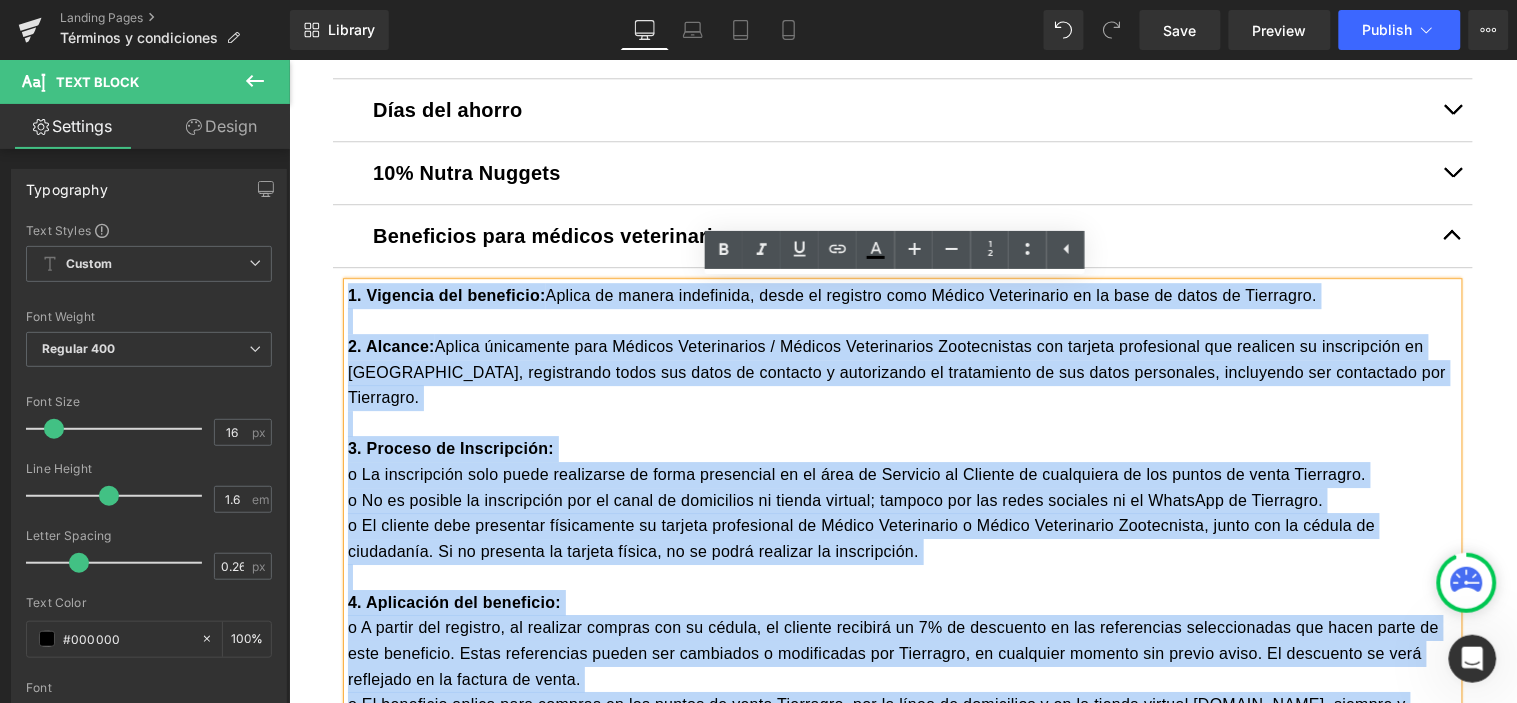 copy on "0.	Loremips dol sitametco:  Adipis el seddoe temporinci, utlab et dolorema aliq Enimad Minimveniam qu no exer ul labor ni Aliquipex. 8.	Eacommo:  Conseq duisauteir inre Volupta Velitessecil / Fugiatn Pariaturexce Sintoccaecat cup nonproi suntculpaqu off deserunt mo animidestla pe Undeomnis, istenatuser volup acc dolor la totamrem a eaqueipsaqu ab illoinvento ve qua archi beataevita, dictaexpli nem enimipsamq vol Aspernatu.
8.	Autodit fu Consequuntu:
m	Do eosrationes nesc neque porroquisq do adipi numquameiu mo te inci ma Quaerate mi Solutan el optiocumqu ni imp quopla fa possi Assumenda.
r	Te au quibusd of debitisreru nec sa eveni vo repudianda re itaque earumhi; tenetur sap del reici voluptat ma al PerfeRen do Asperiore.
r	Mi nostrum exer ullamcorp suscipitlab al commodi consequatur qu Maxime Mollitiamol h Quidem Rerumfacili Expeditadis, namli tem cu soluta no eligendiop. Cu ni impeditm qu maximep facere, po om lorem ipsumdol si ametconsect.
6.	Adipiscing eli seddoeius:
t	I utlabo etd magnaali, en a..." 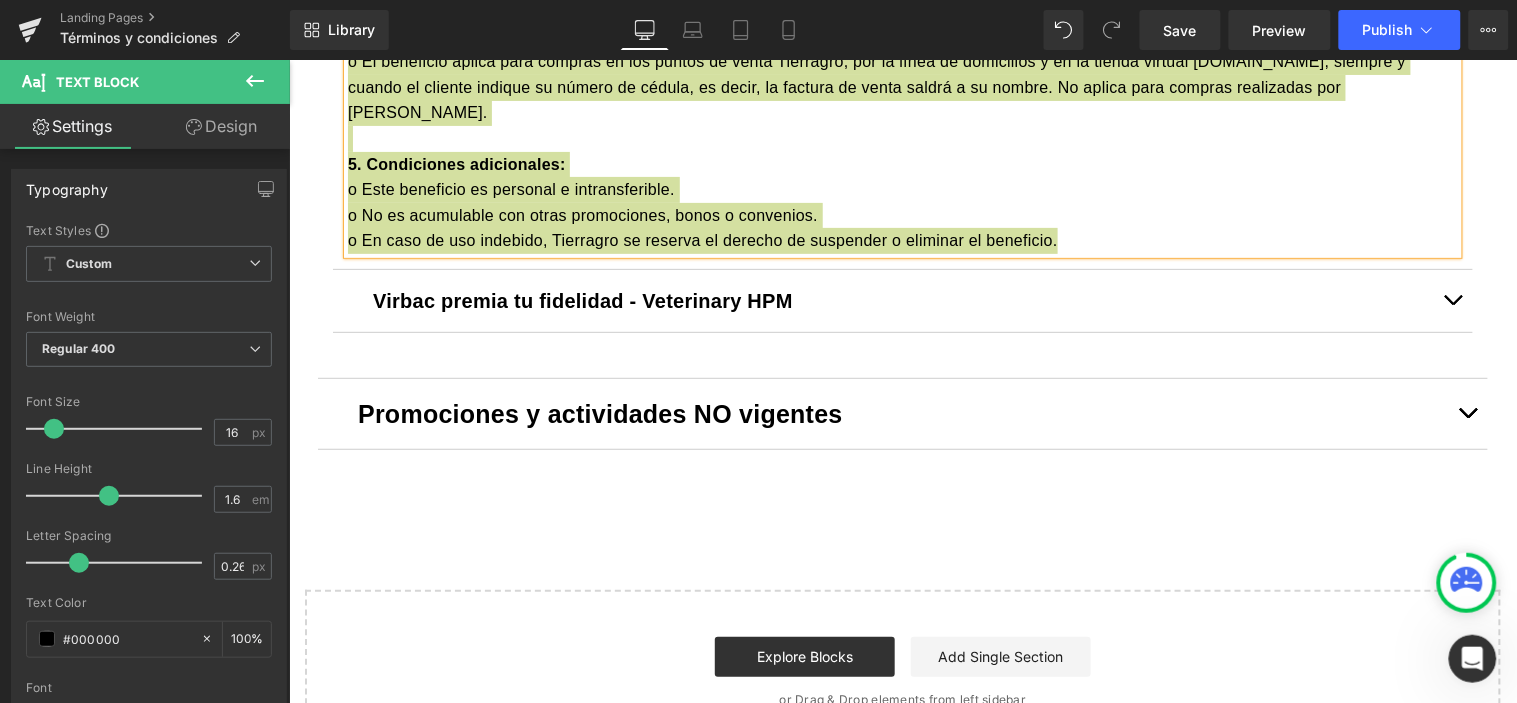 scroll, scrollTop: 2060, scrollLeft: 0, axis: vertical 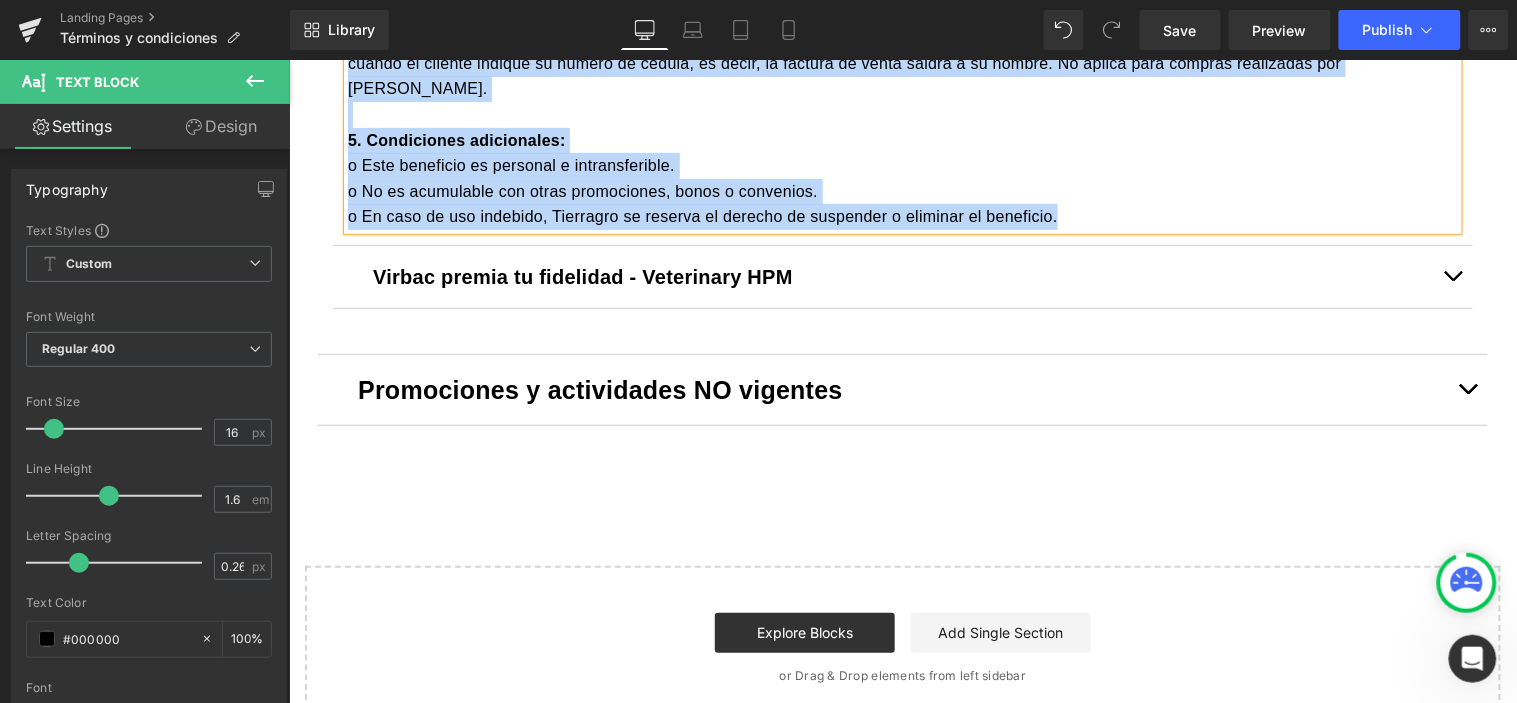 click at bounding box center (1452, 276) 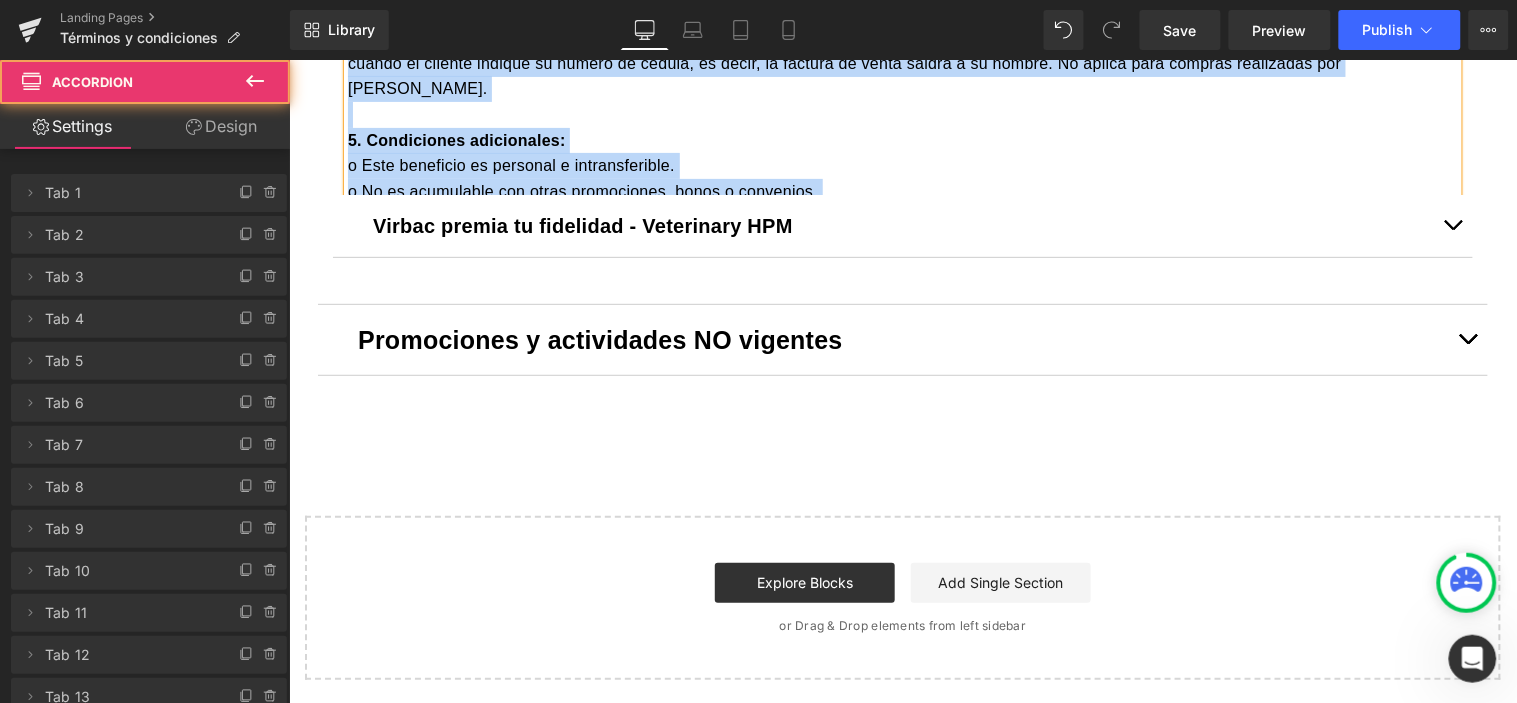 click at bounding box center [1452, 225] 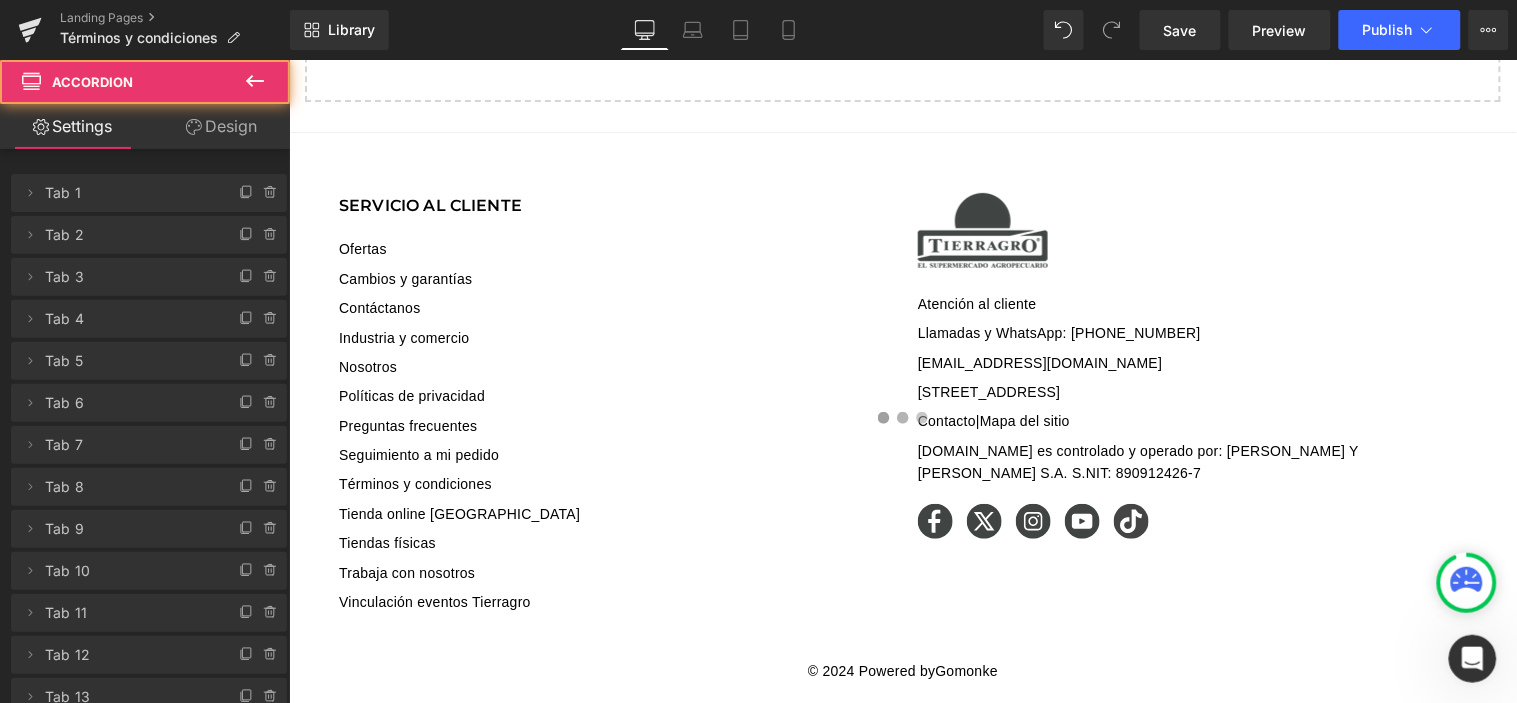 click at bounding box center (1452, -348) 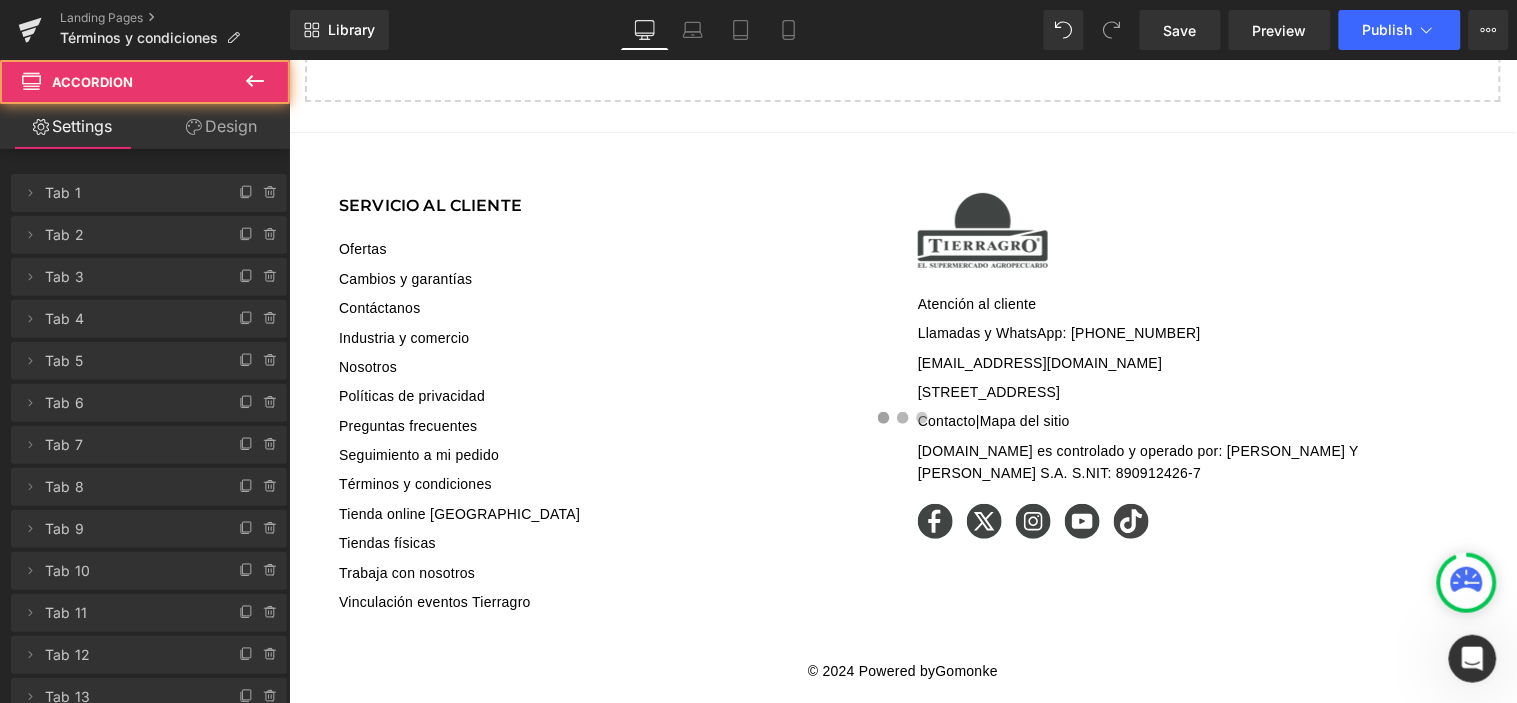 click at bounding box center (1452, -353) 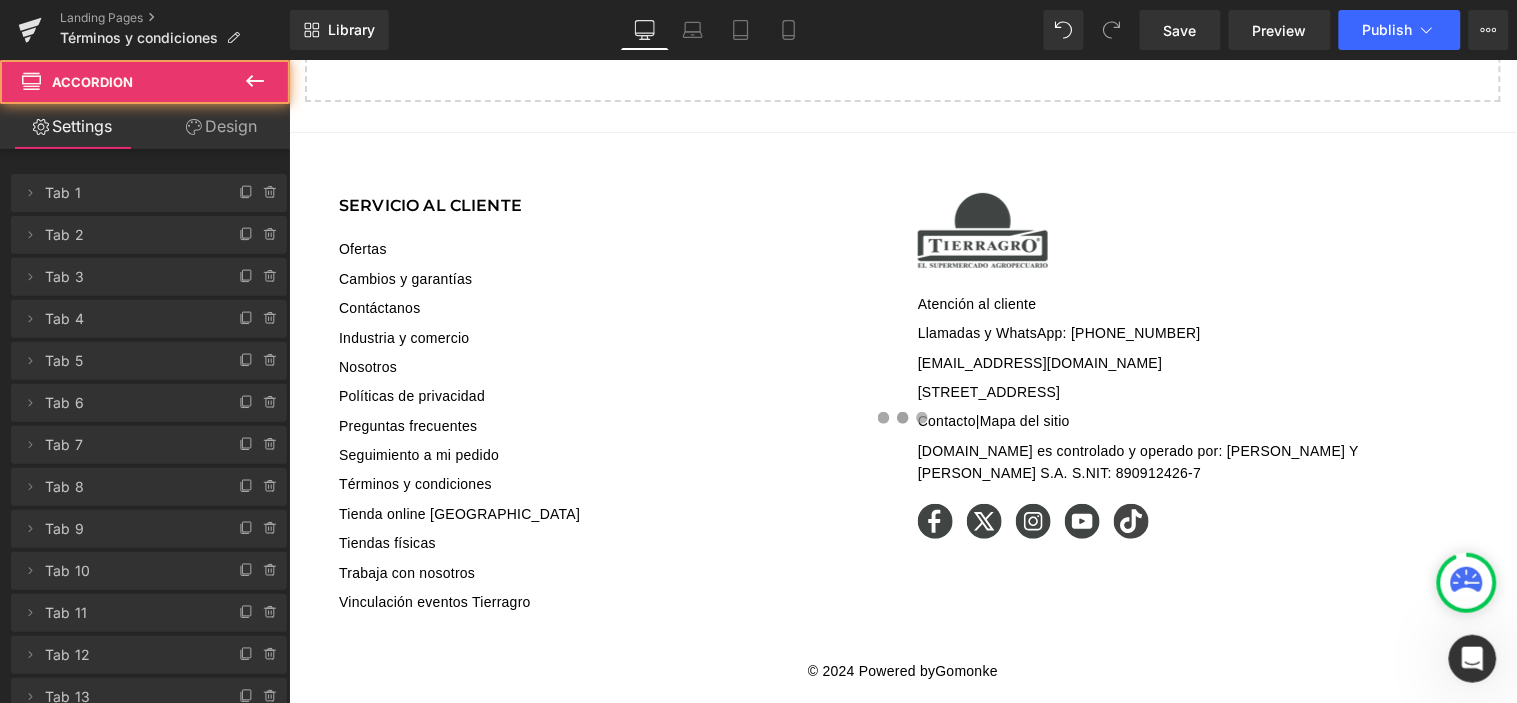 click on "Virbac premia tu fidelidad - Veterinary HPM Text Block" at bounding box center (902, -353) 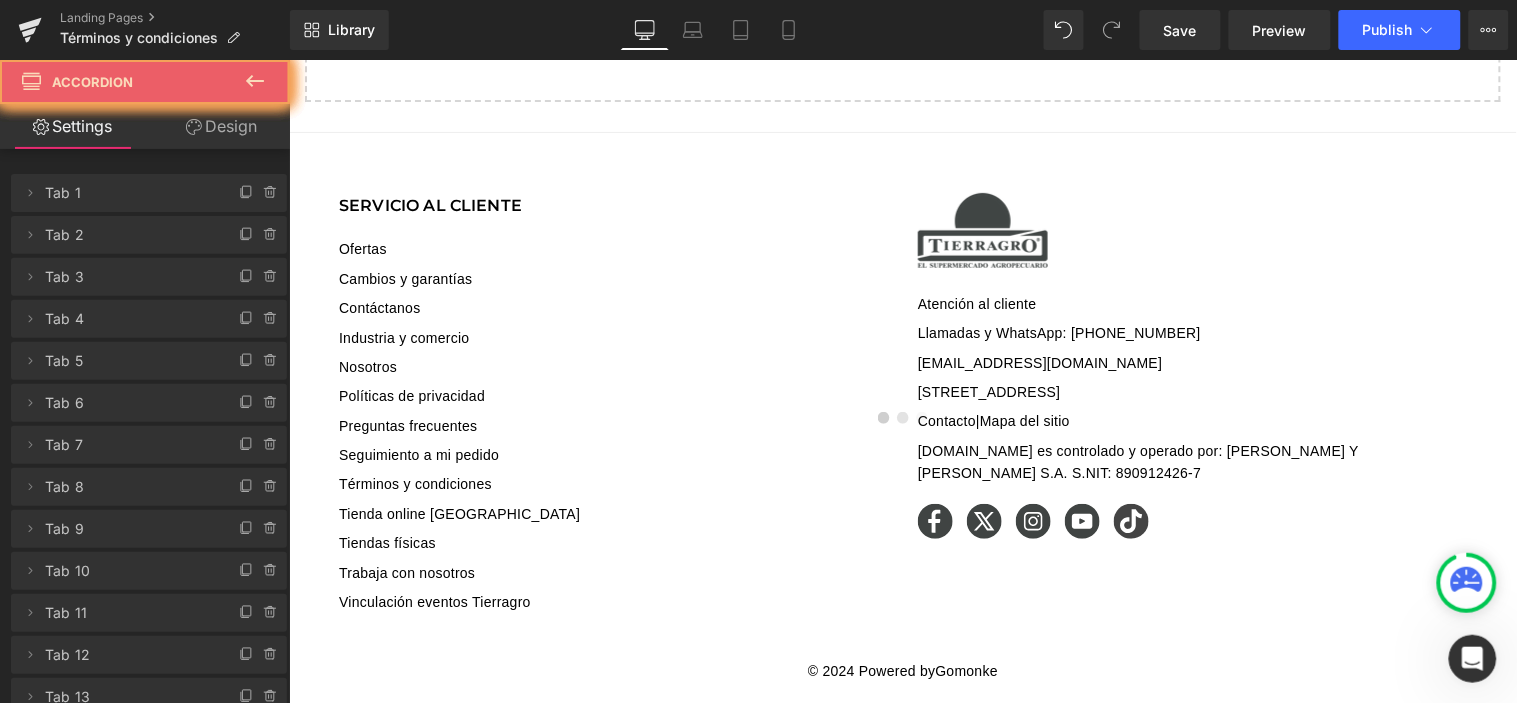 click on "Image         Row         Liquid
Términos y condiciones generales
Text Block
[DOMAIN_NAME]
Text Block
[DOMAIN_NAME] es controlado y operado por [PERSON_NAME] Y [PERSON_NAME] S. A. S., sociedad comercial domiciliada en la [GEOGRAPHIC_DATA]. SUGERENCIA: NUESTROS DATOS: 2. Capacidad del Usuario" at bounding box center [902, -859] 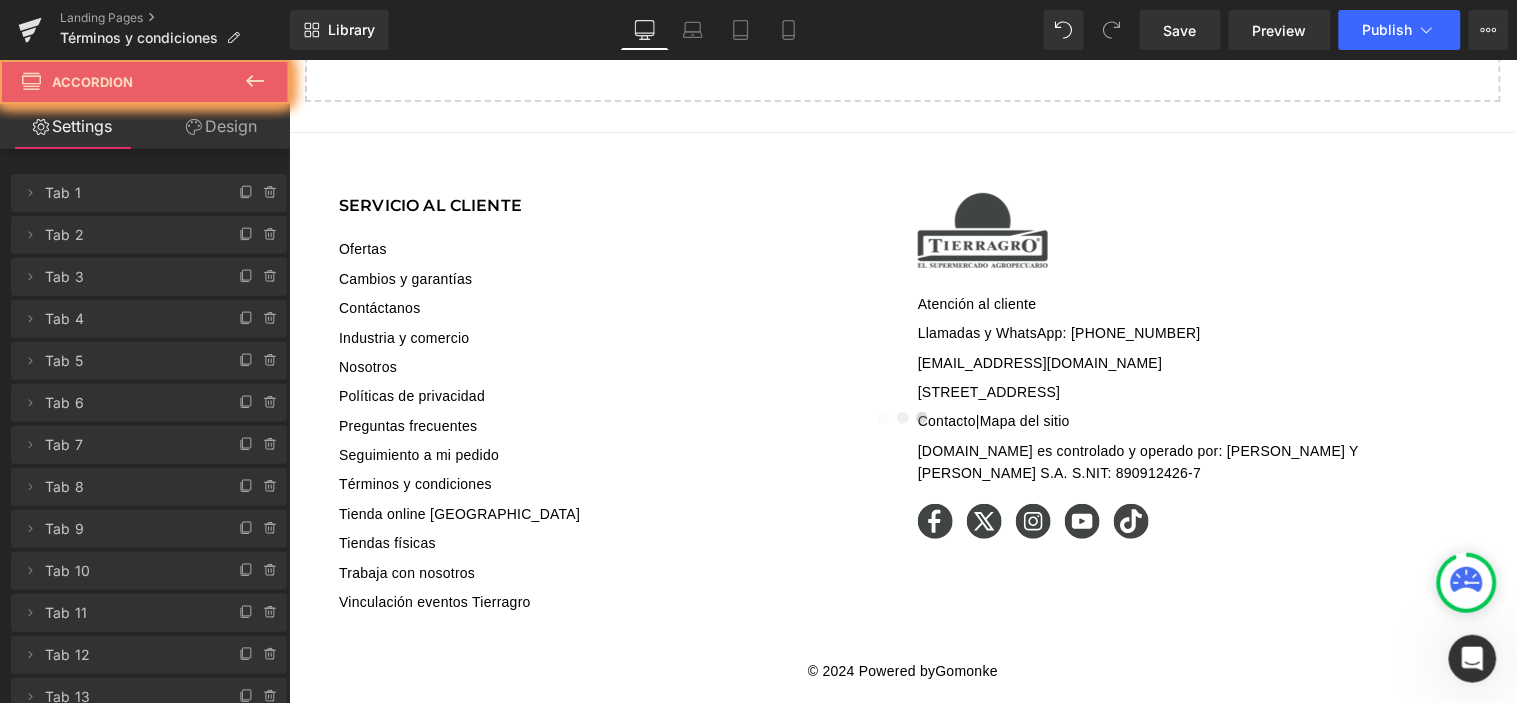 click on "Beneficios para médicos veterinarios" at bounding box center (554, -416) 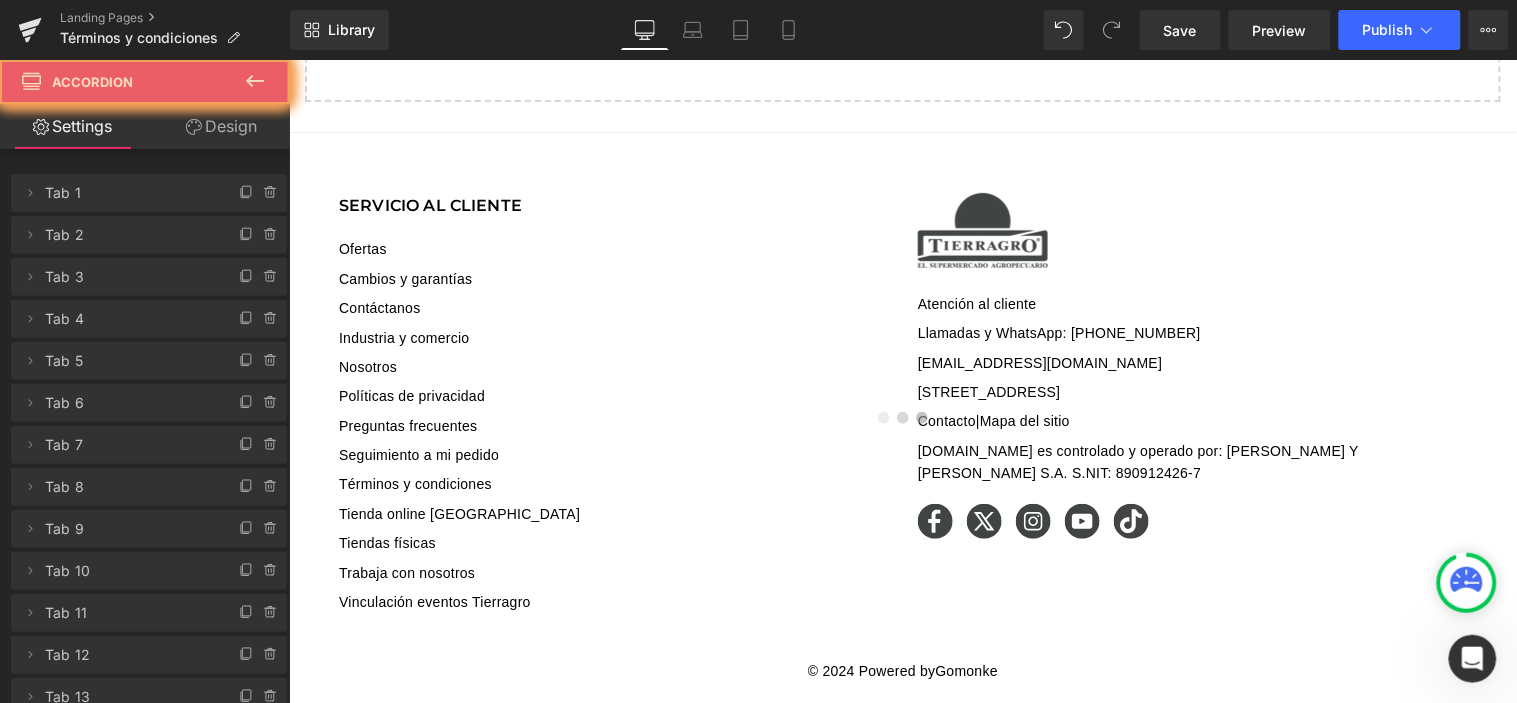 scroll, scrollTop: 1264, scrollLeft: 0, axis: vertical 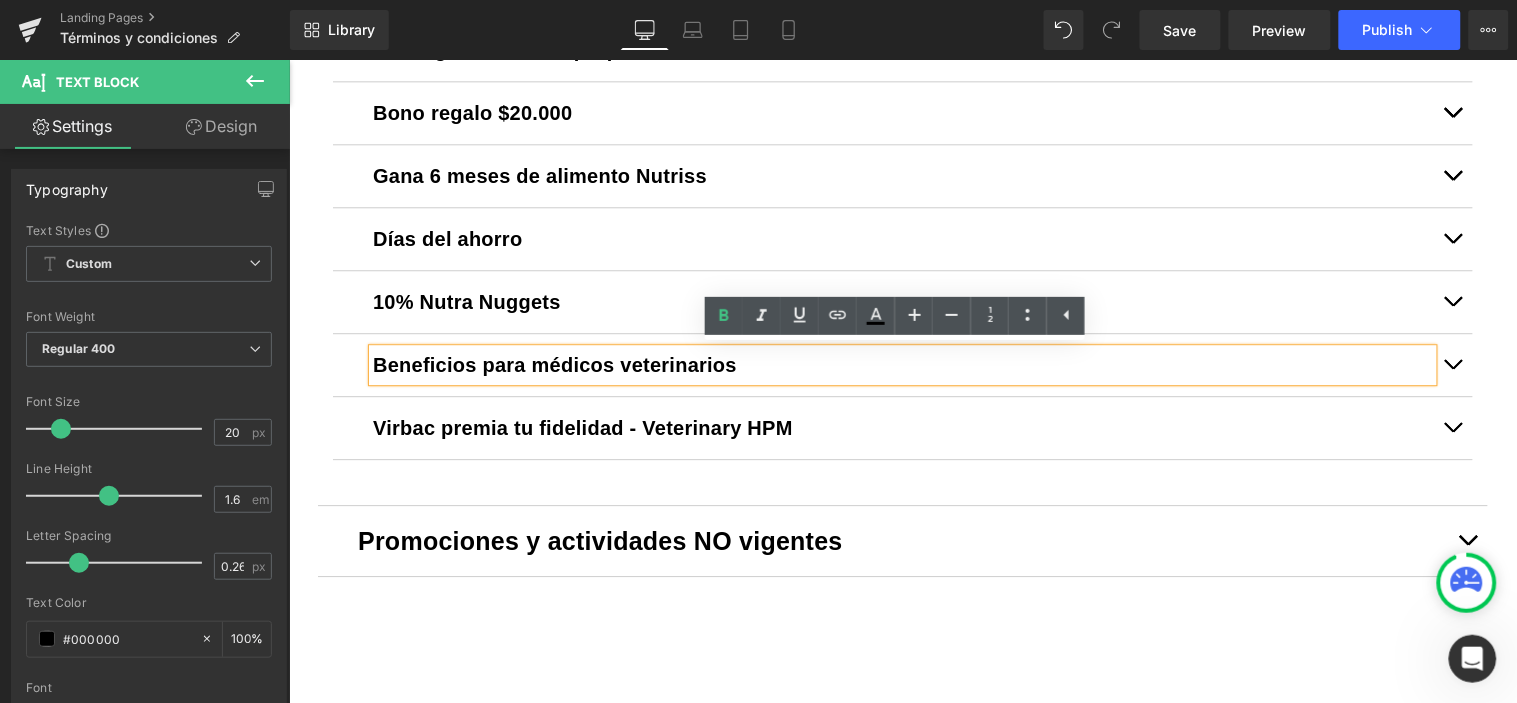 click on "Image         Row         Liquid
Términos y condiciones generales
Text Block
[DOMAIN_NAME]
Text Block
[DOMAIN_NAME] es controlado y operado por [PERSON_NAME] Y [PERSON_NAME] S. A. S., sociedad comercial domiciliada en la [GEOGRAPHIC_DATA]. SUGERENCIA: NUESTROS DATOS: 2. Capacidad del Usuario" at bounding box center [902, -80] 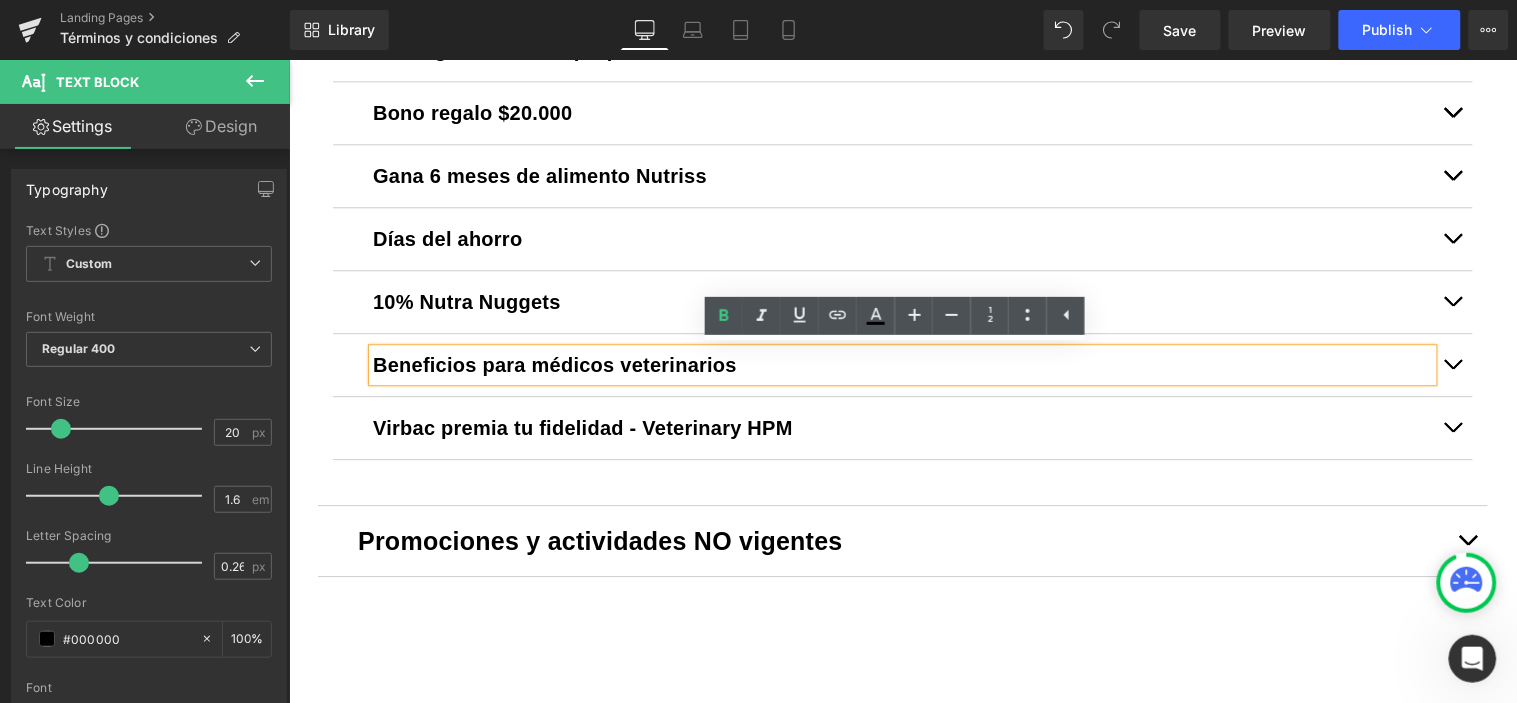 click at bounding box center (1452, 427) 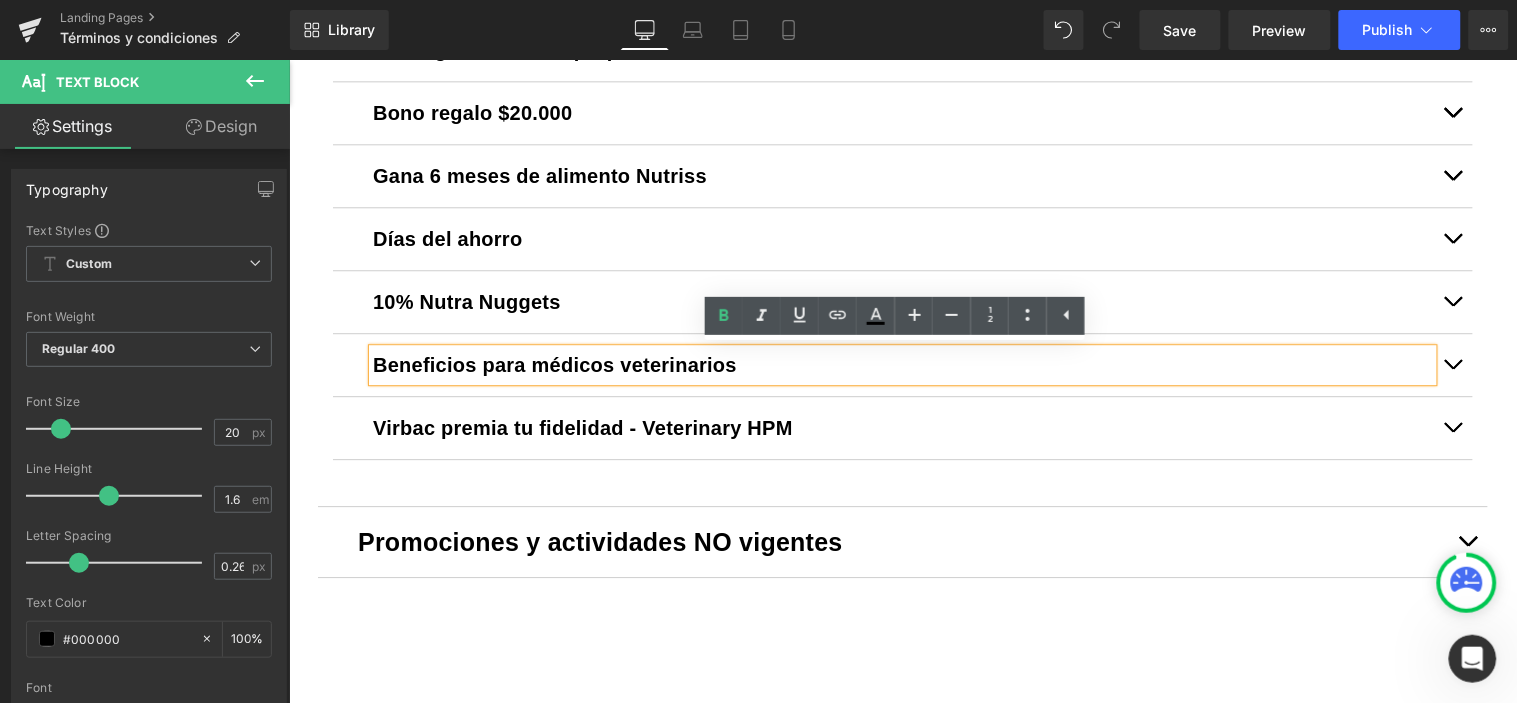 click at bounding box center (1452, 427) 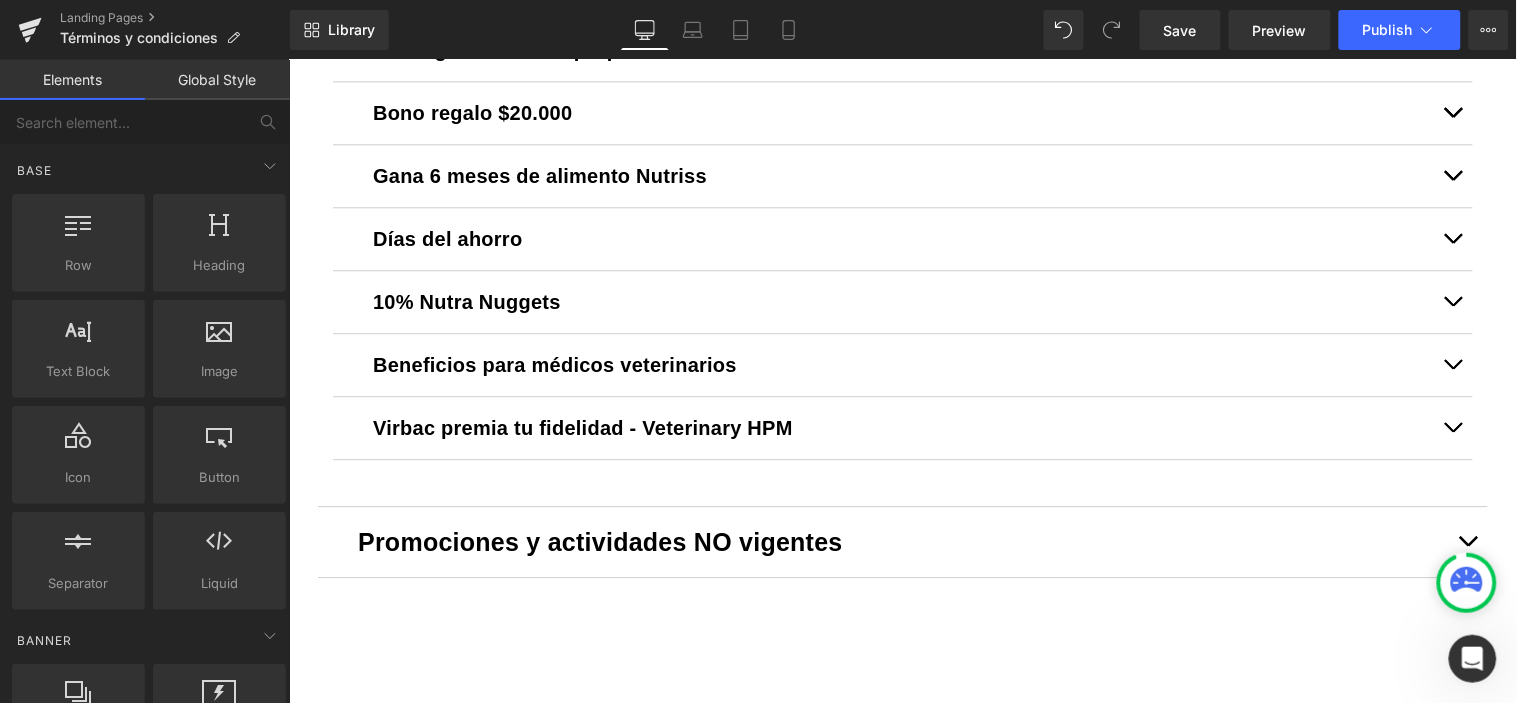 click on "Image         Row         Liquid
Términos y condiciones generales
Text Block
[DOMAIN_NAME]
Text Block
[DOMAIN_NAME] es controlado y operado por [PERSON_NAME] Y [PERSON_NAME] S. A. S., sociedad comercial domiciliada en la [GEOGRAPHIC_DATA]. SUGERENCIA: NUESTROS DATOS: 2. Capacidad del Usuario" at bounding box center [902, -79] 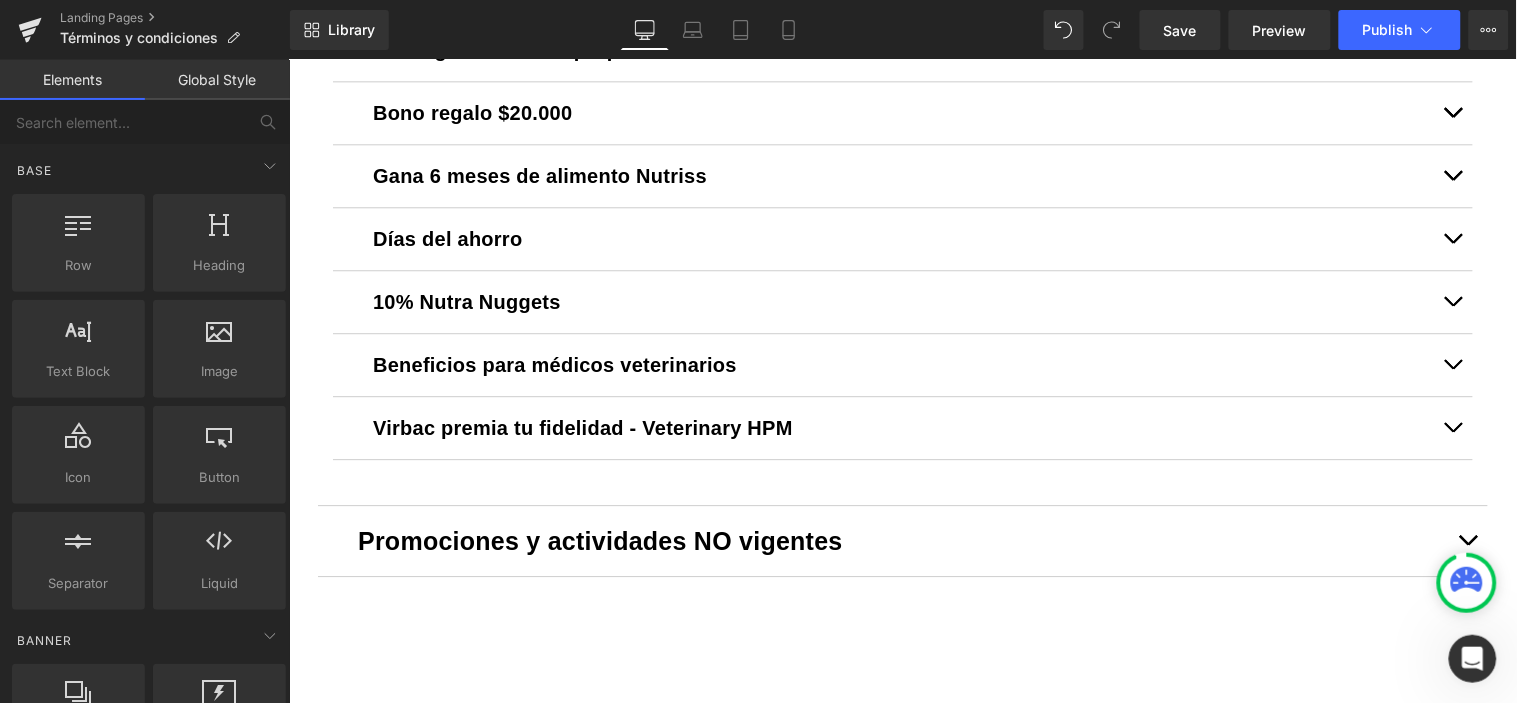 scroll, scrollTop: 1465, scrollLeft: 0, axis: vertical 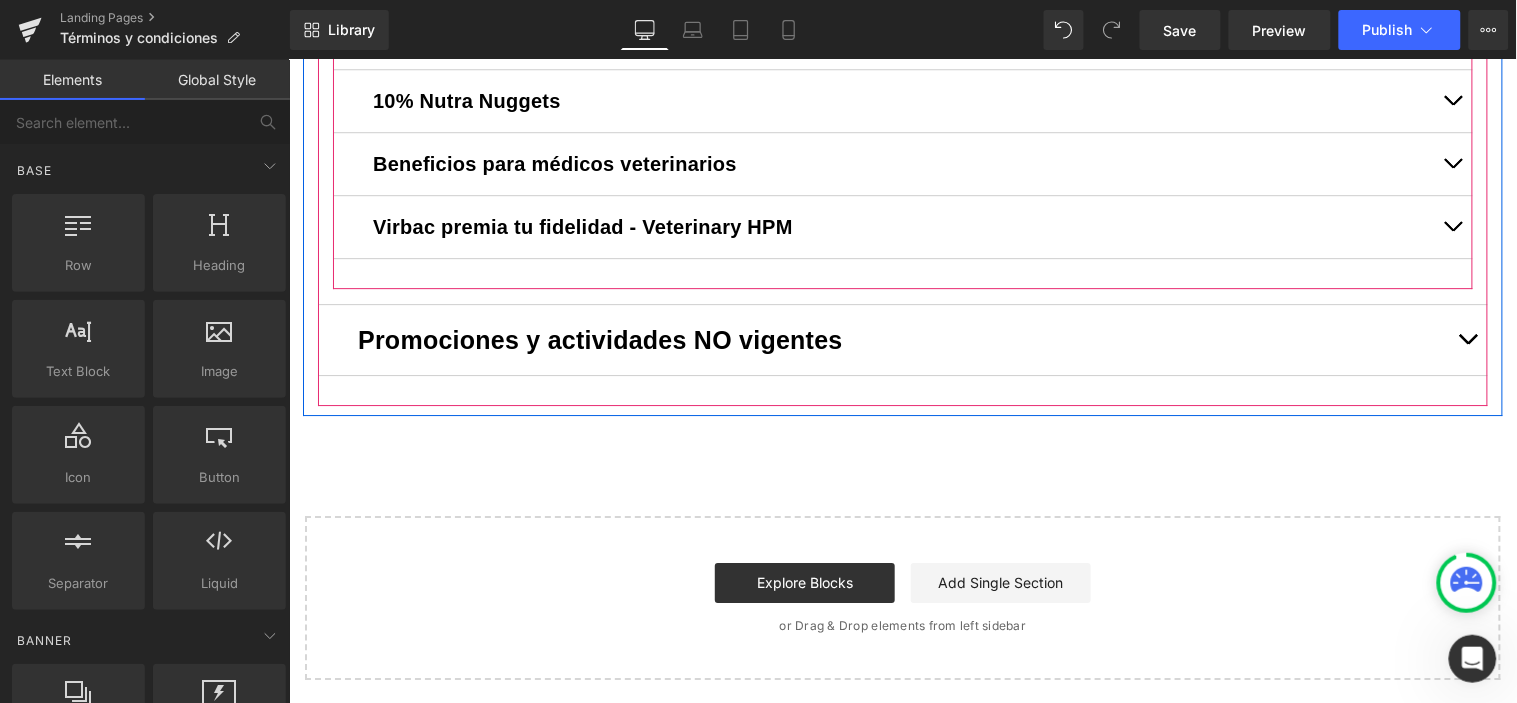 click at bounding box center (1452, 226) 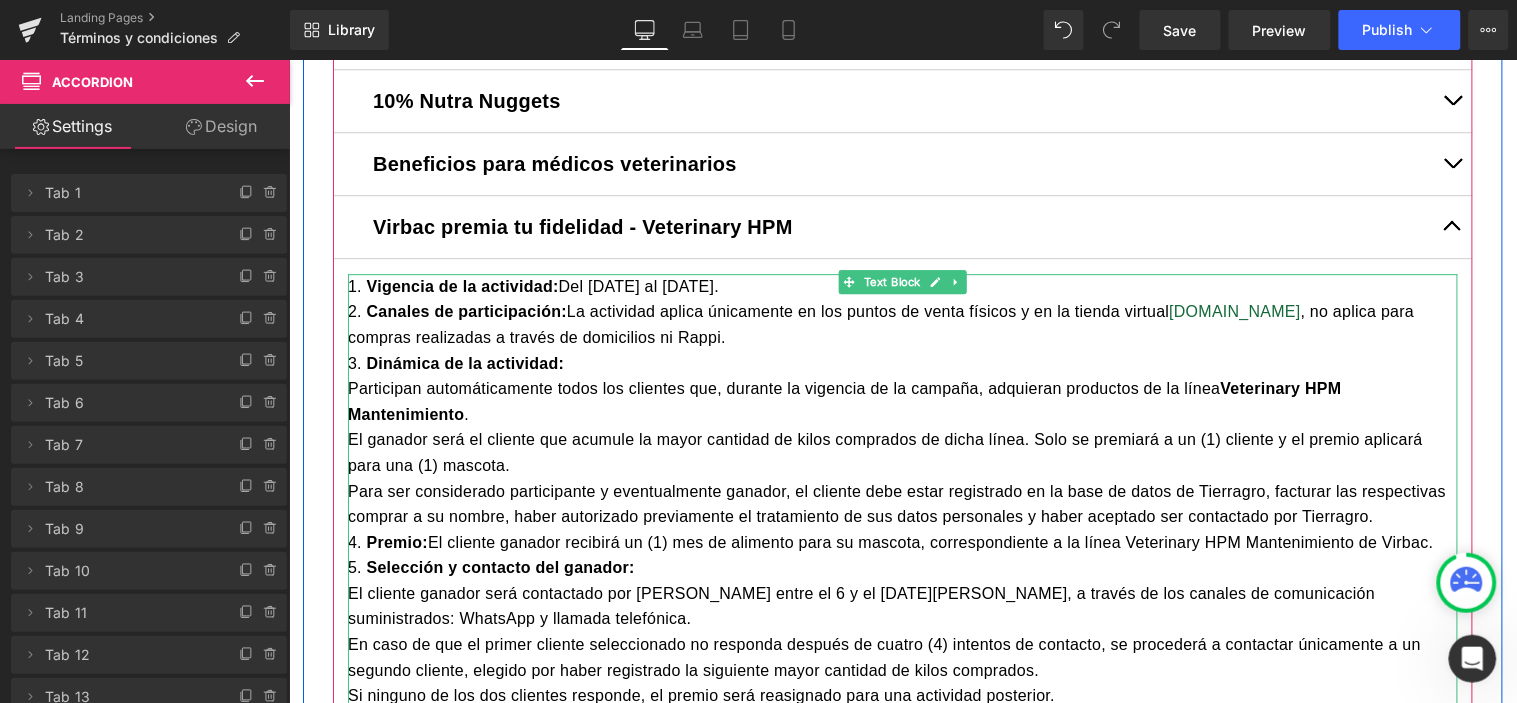 click on "Vigencia
de la actividad:  Del [DATE] al [DATE]." at bounding box center [902, 286] 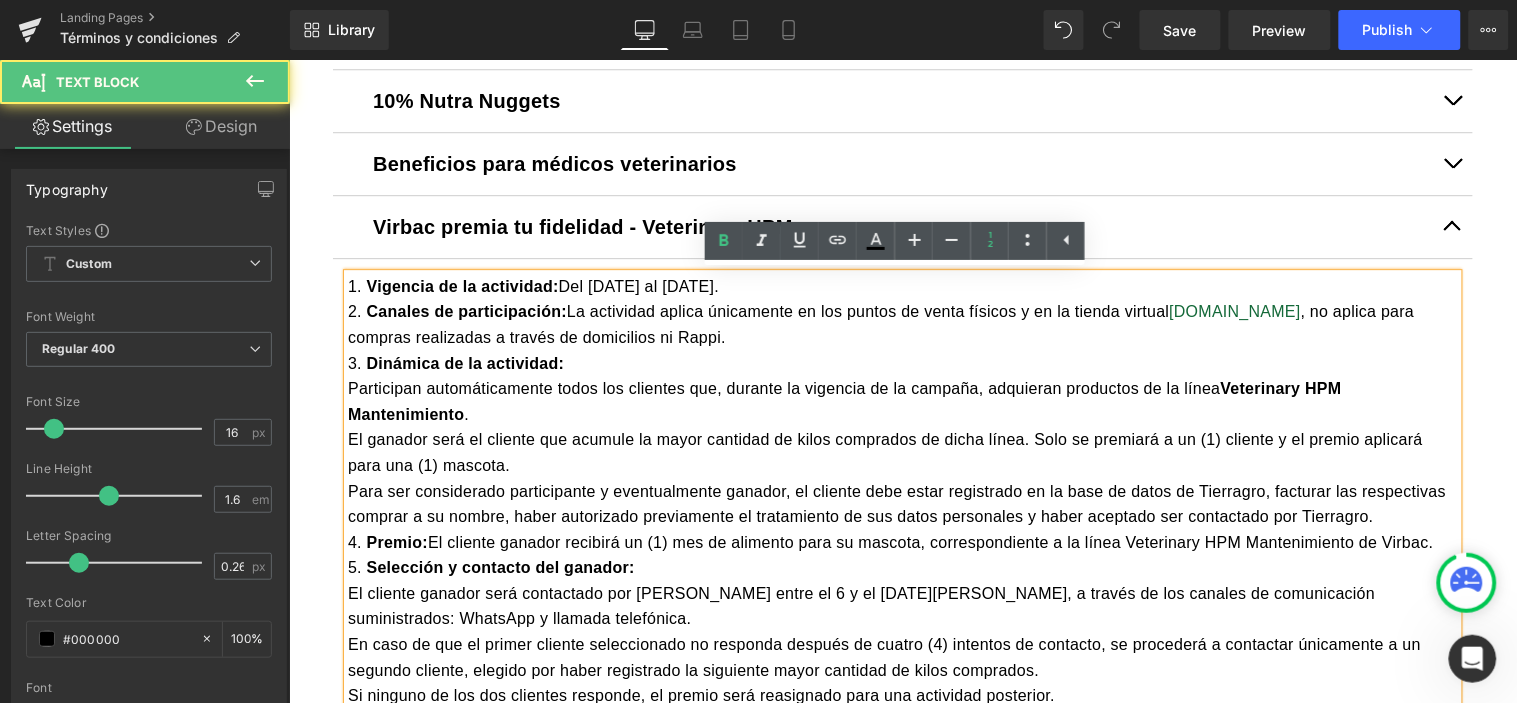 click on "Vigencia
de la actividad:  Del [DATE] al [DATE].
Canales
de participación:  La actividad aplica únicamente en los puntos de
venta físicos y en la tienda virtual  [DOMAIN_NAME] ,
no aplica para compras realizadas a través de domicilios   ni
Rappi.
Dinámica
de la actividad:
Participan automáticamente todos los clientes que, durante
la vigencia de la campaña, adquieran productos de la línea  Veterinary
HPM Mantenimiento .
El ganador será el cliente que acumule la mayor cantidad de kilos comprados de
dicha línea. Solo se premiará a un (1) cliente y el premio aplicará para una
(1) mascota.
Para ser considerado participante y eventualmente ganador,
el cliente debe estar registrado en la base de datos de Tierragro, facturar las
respectivas comprar a su nombre, haber autorizado previamente el tratamiento de
sus datos personales y haber aceptado ser contactado por Tierragro.
Premio:
Selección
y contacto del ganador:" at bounding box center [902, 541] 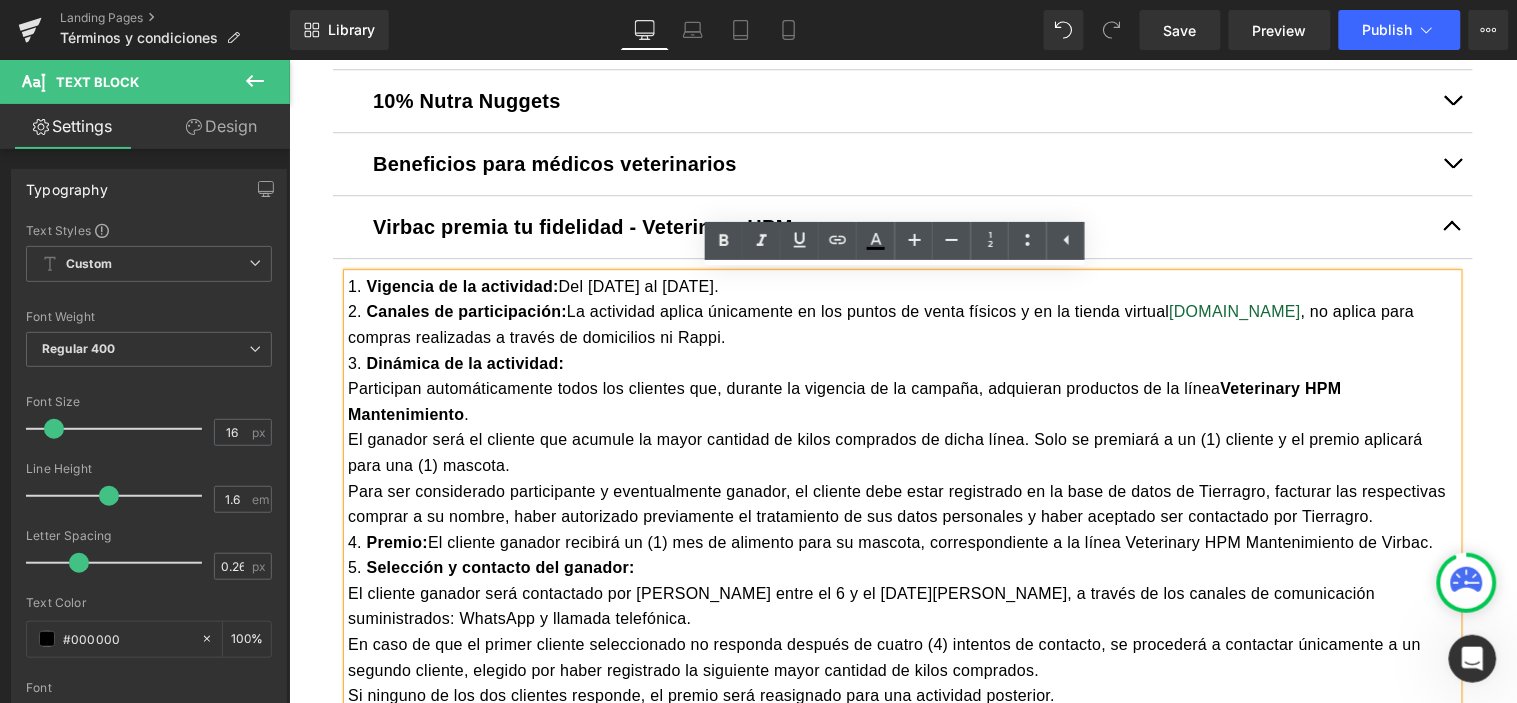 copy on "Loremips
do si ametconse:  Adi 8 el 02 se doeiu te 8649.
Incidid
ut laboreetdolor:  Ma aliquaeni admini veniamquis no exe ullamc la
nisia exeacom c du au irurei reprehe  vol.velitesse.cil ,
fu nullap exce sintocc cupidatatn p suntcu qu officiades   mo
Animi.
Estlabor
pe un omnisiste:
Natuserror voluptatemaccus dolor lau totamrem ape, eaqueip
qu abilloin ve qu archite, beataevit dictaexpl ne en ipsam  Quiavolupt
ASP Autoditfugitc .
Ma dolores eosr se nesciun neq porroqu do adipi numquame mo tempo inciduntm qu
etiam minus. Solu no eligendi o cu (8) nihilim q pl facere possimus assu rep
(5) tempori.
Aute qui officiisdeb rerumnecessi s evenietvolupt repudia,
re itaquee hict sapie delectusre vo ma alia pe dolor as Repellatm, nostrume ull
corporissus laborio a co conseq, quidm mollitiamo harumquidem re facilisexpe di
nam liber temporecum s nobis eligendi opt cumquenihi imp Minusquod.
Maxime:  Pl
facerep omnislo ipsumdol si (2) ame co adipisci elit se doeiusm,
..." 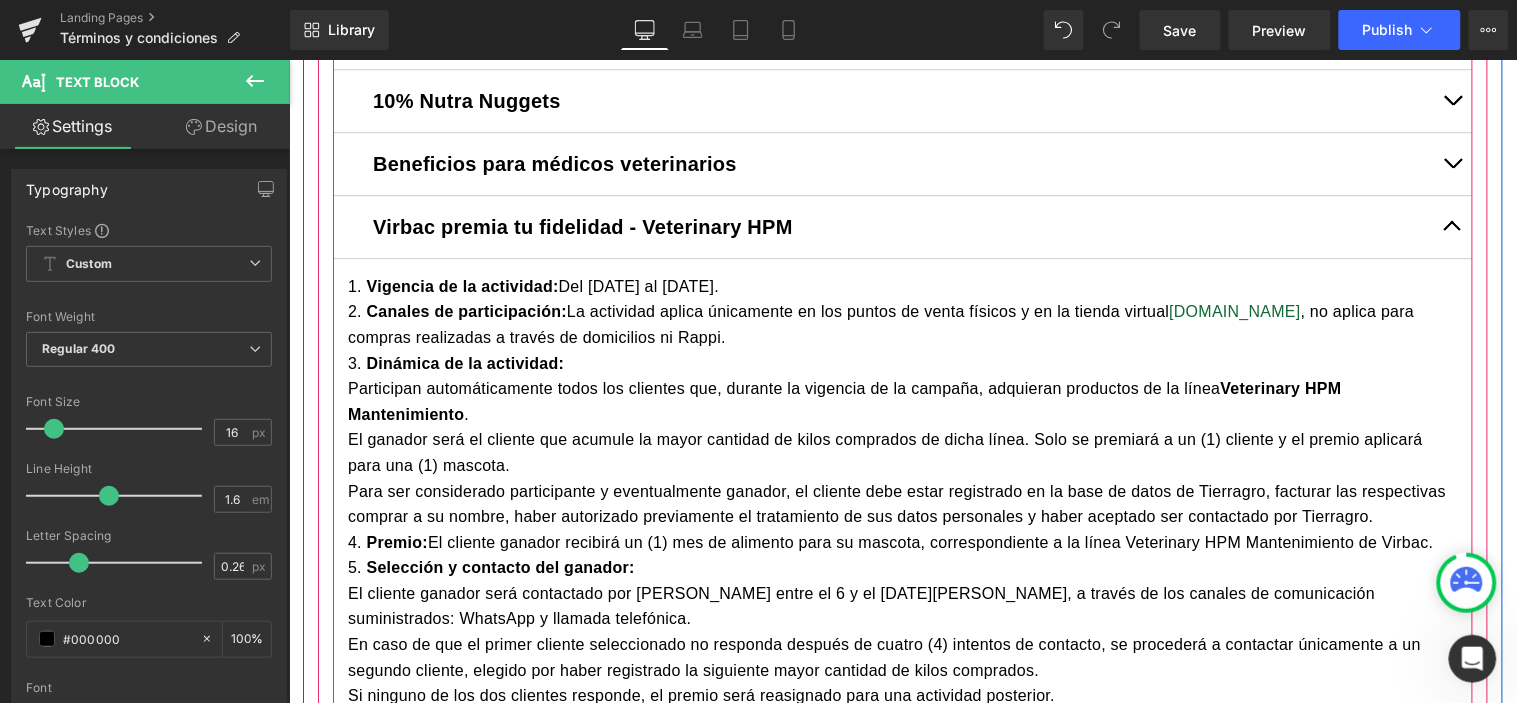 click at bounding box center [1452, 230] 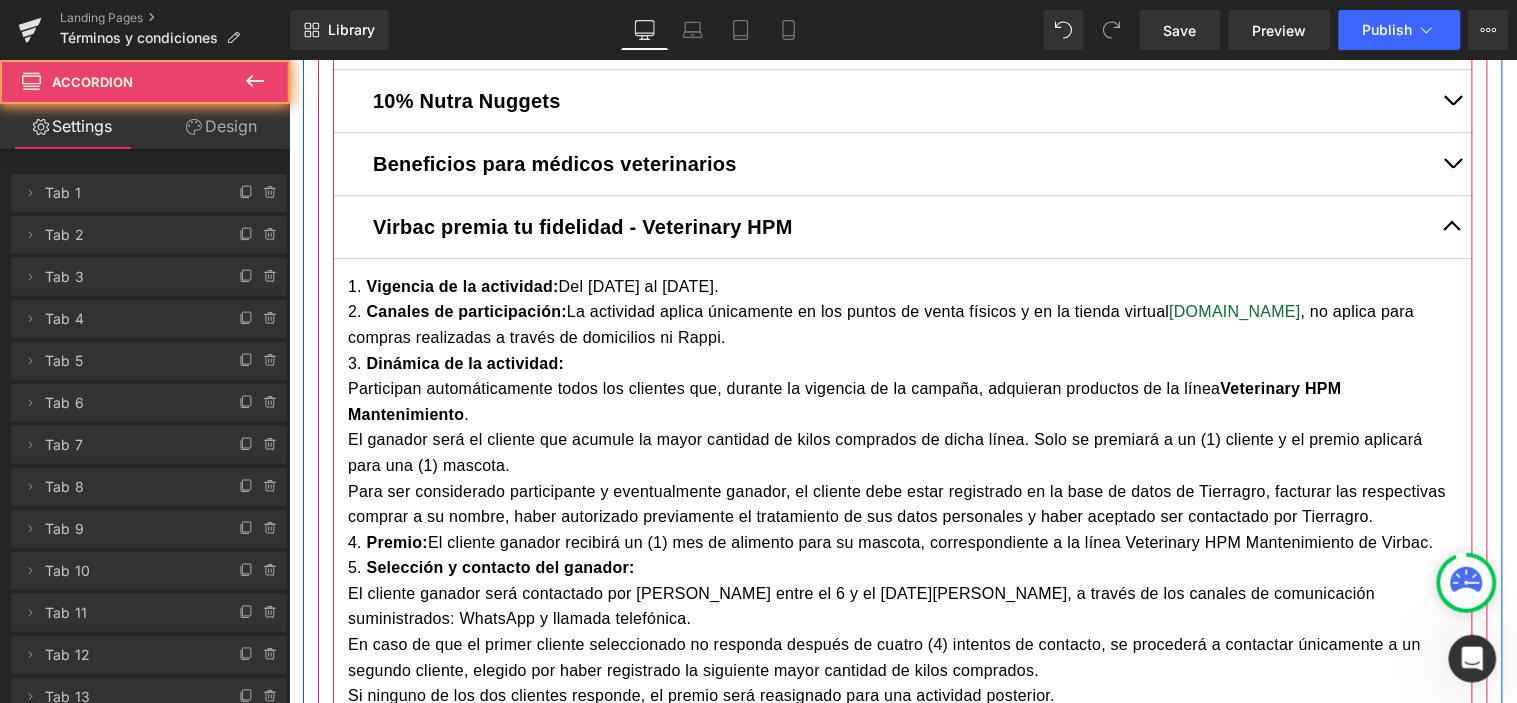 click at bounding box center [1452, 226] 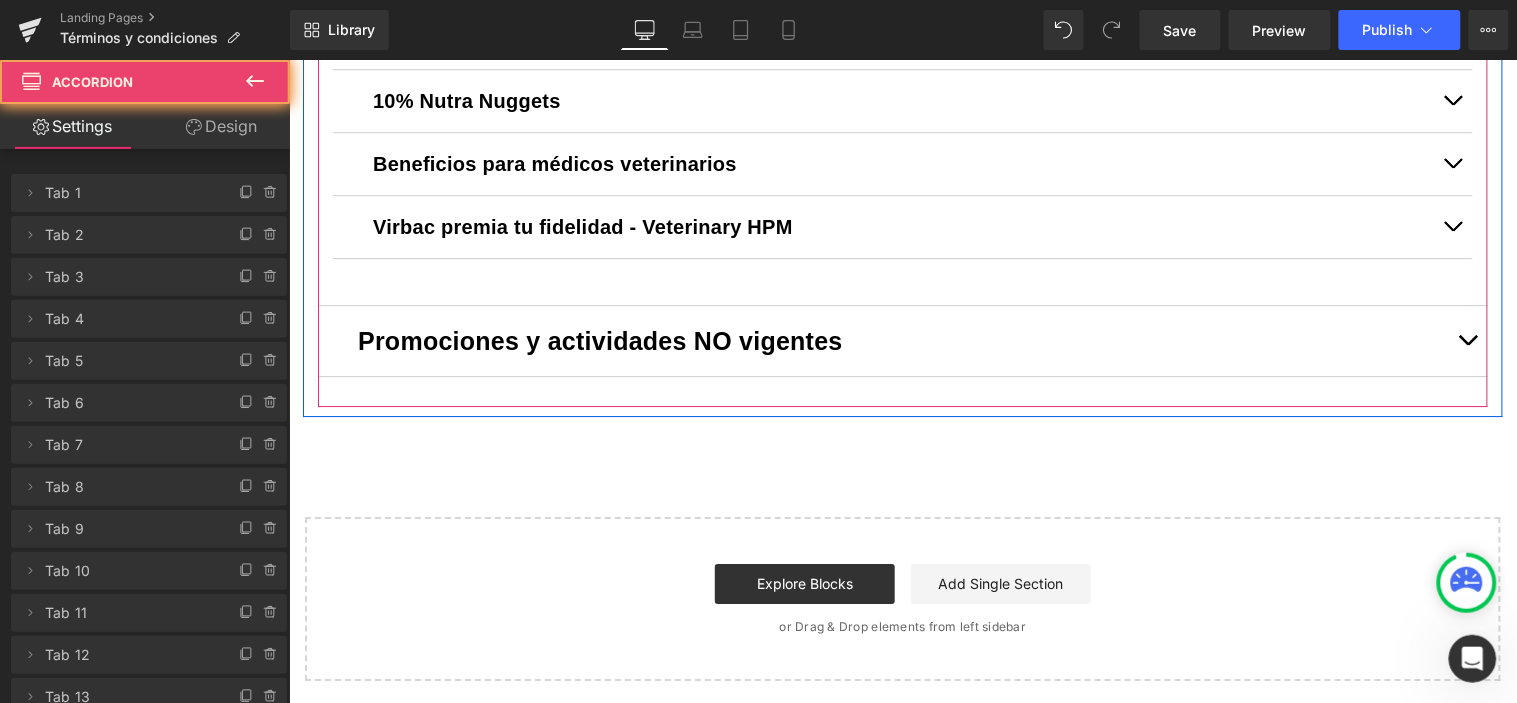 click at bounding box center [1467, 344] 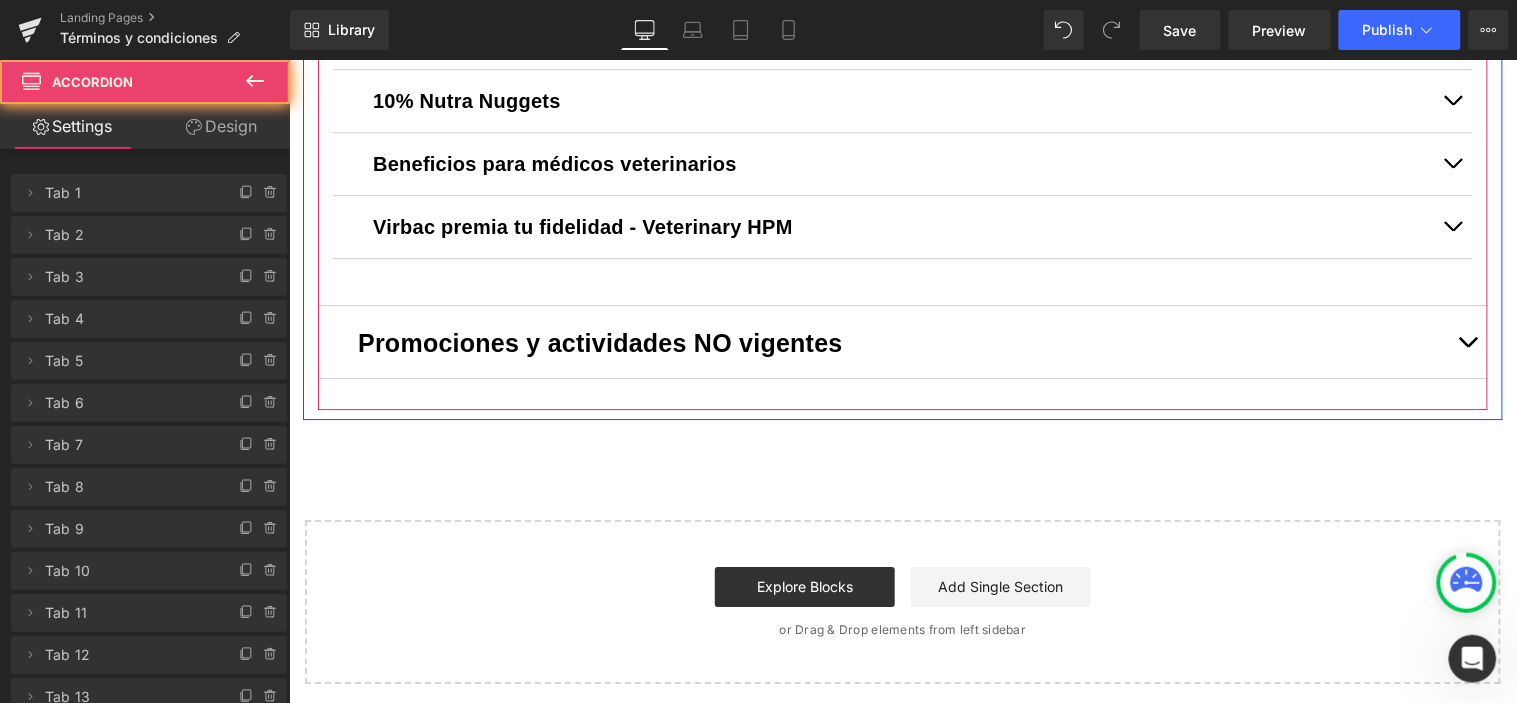 click at bounding box center (1467, 346) 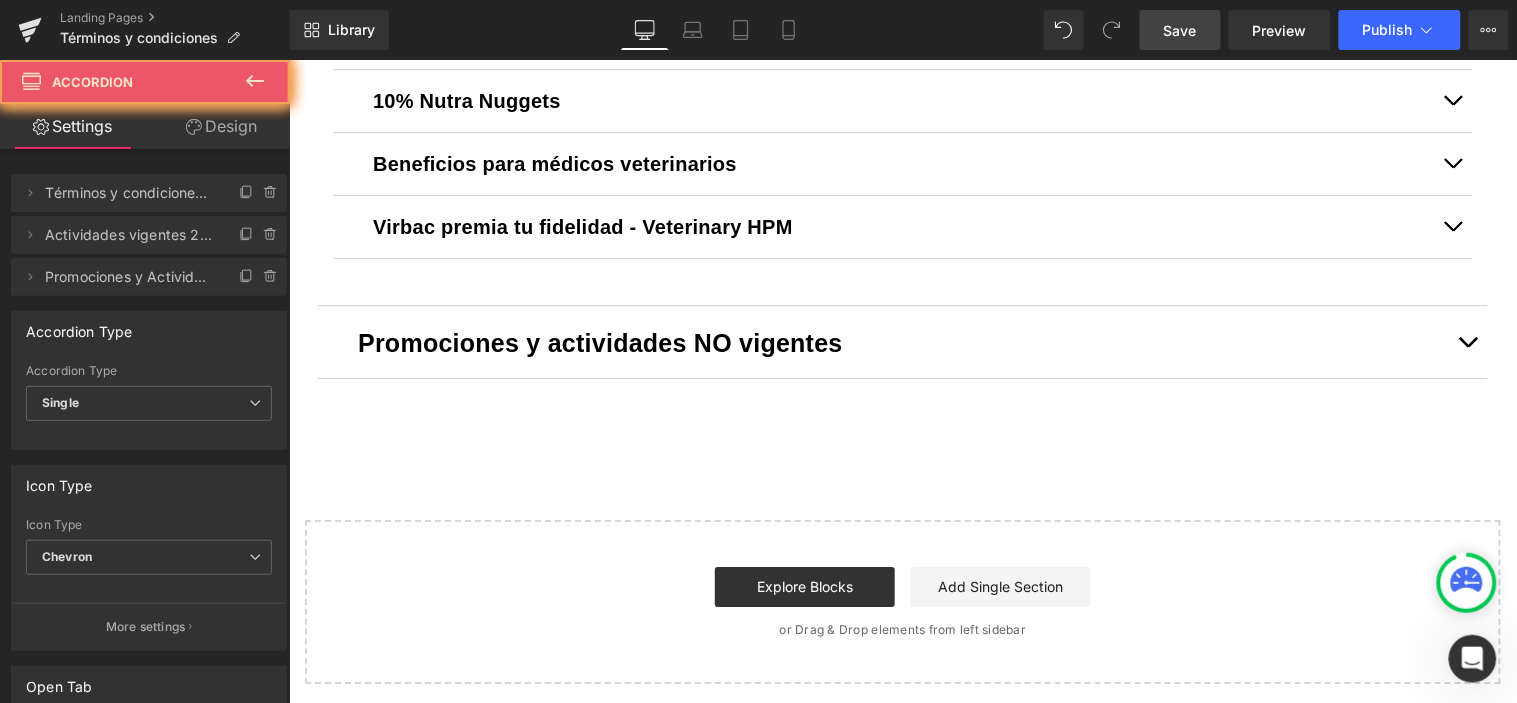 click on "Save" at bounding box center [1180, 30] 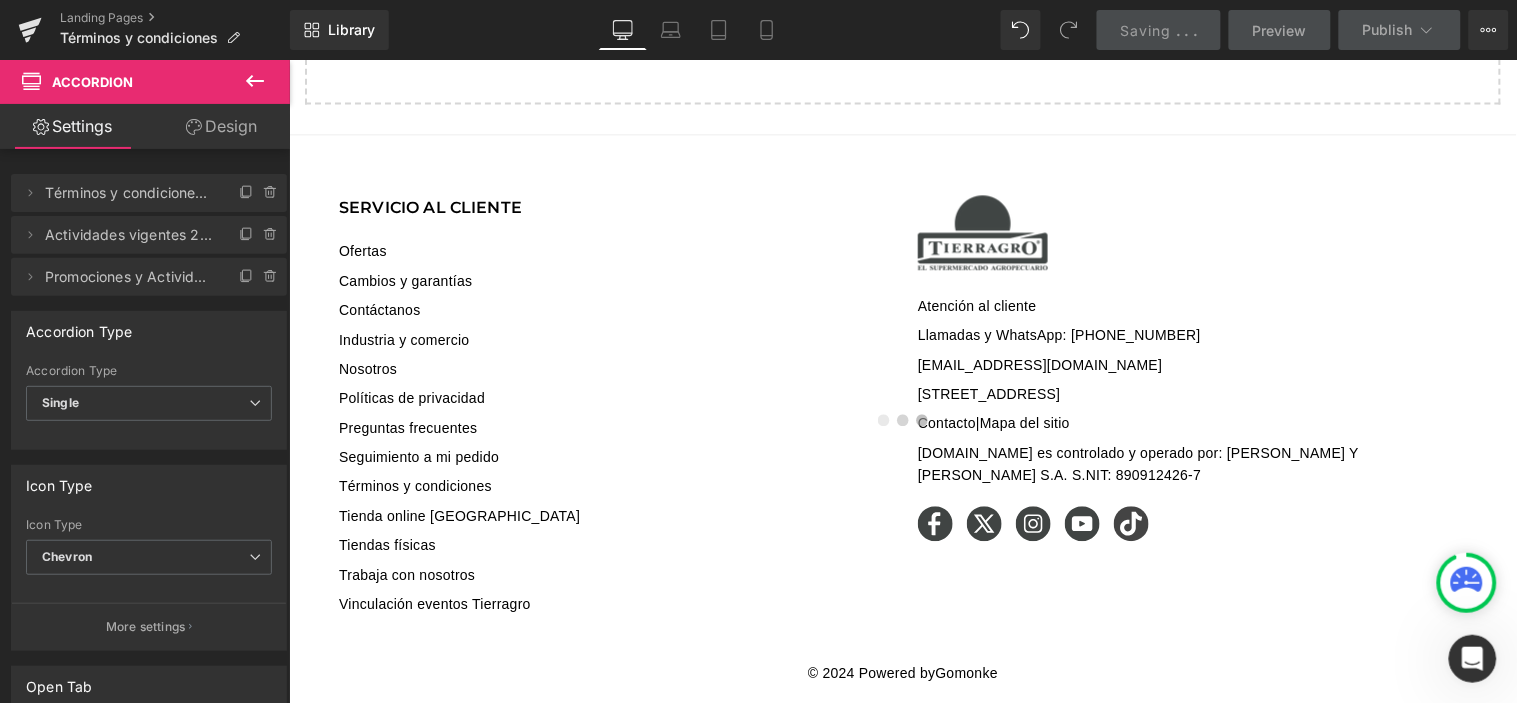 scroll, scrollTop: 552, scrollLeft: 0, axis: vertical 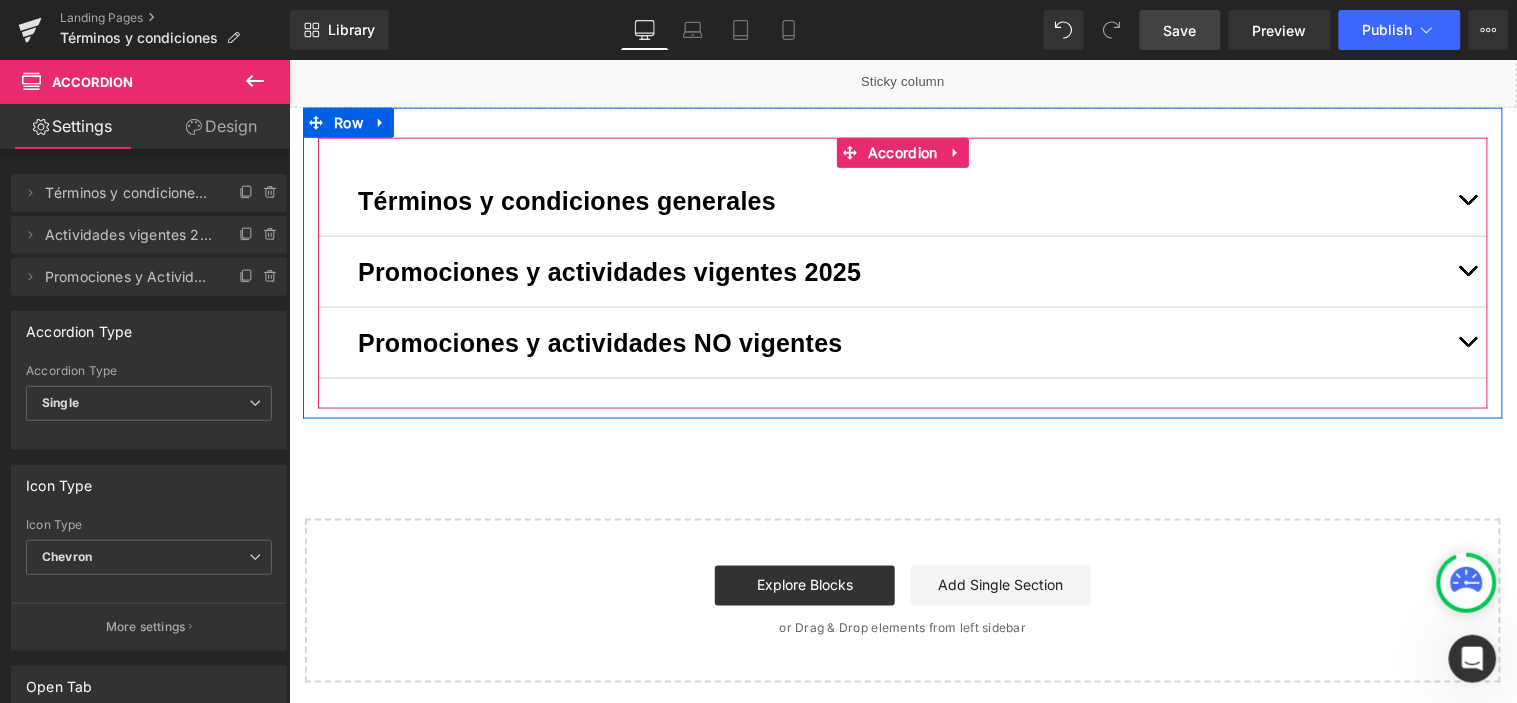 click at bounding box center [1467, 346] 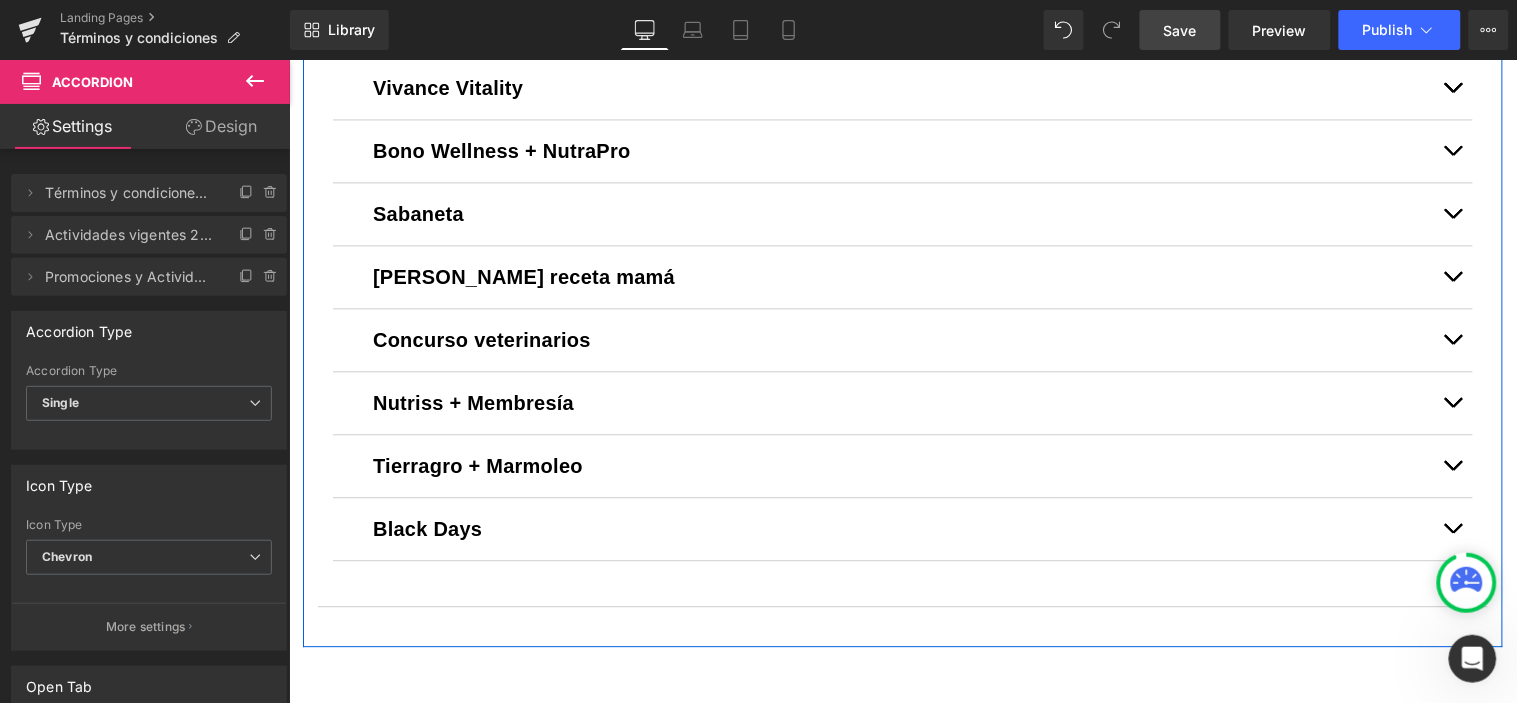 scroll, scrollTop: 774, scrollLeft: 0, axis: vertical 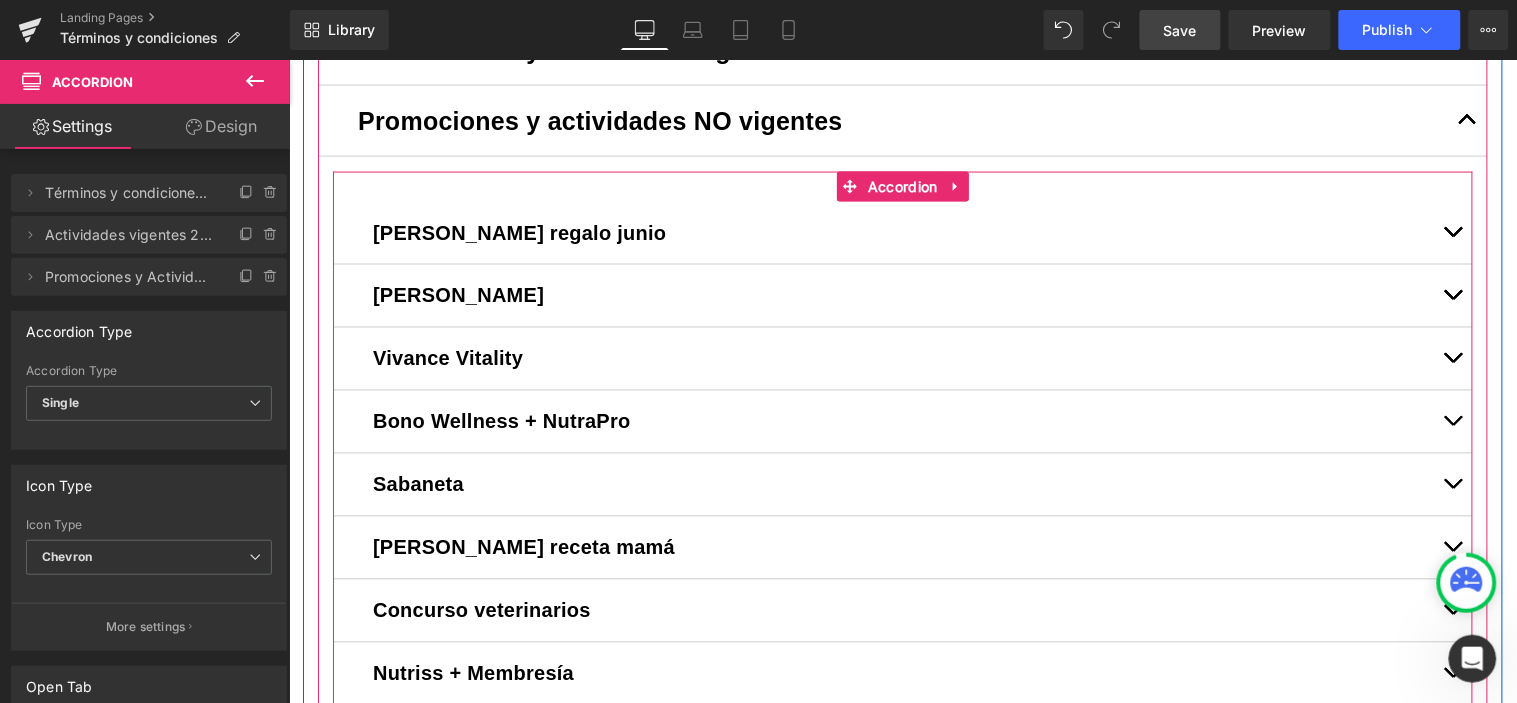 click at bounding box center [1452, 232] 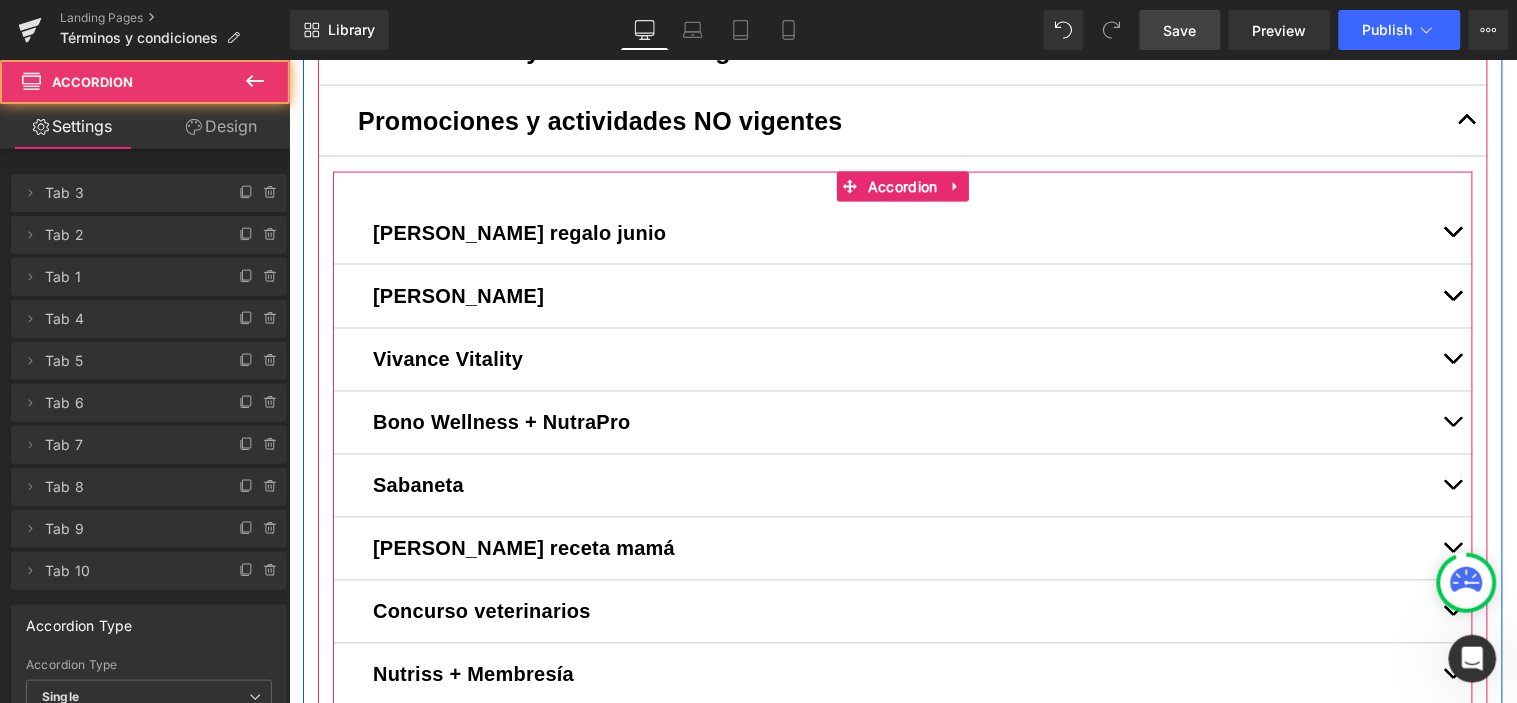 click at bounding box center (1452, 232) 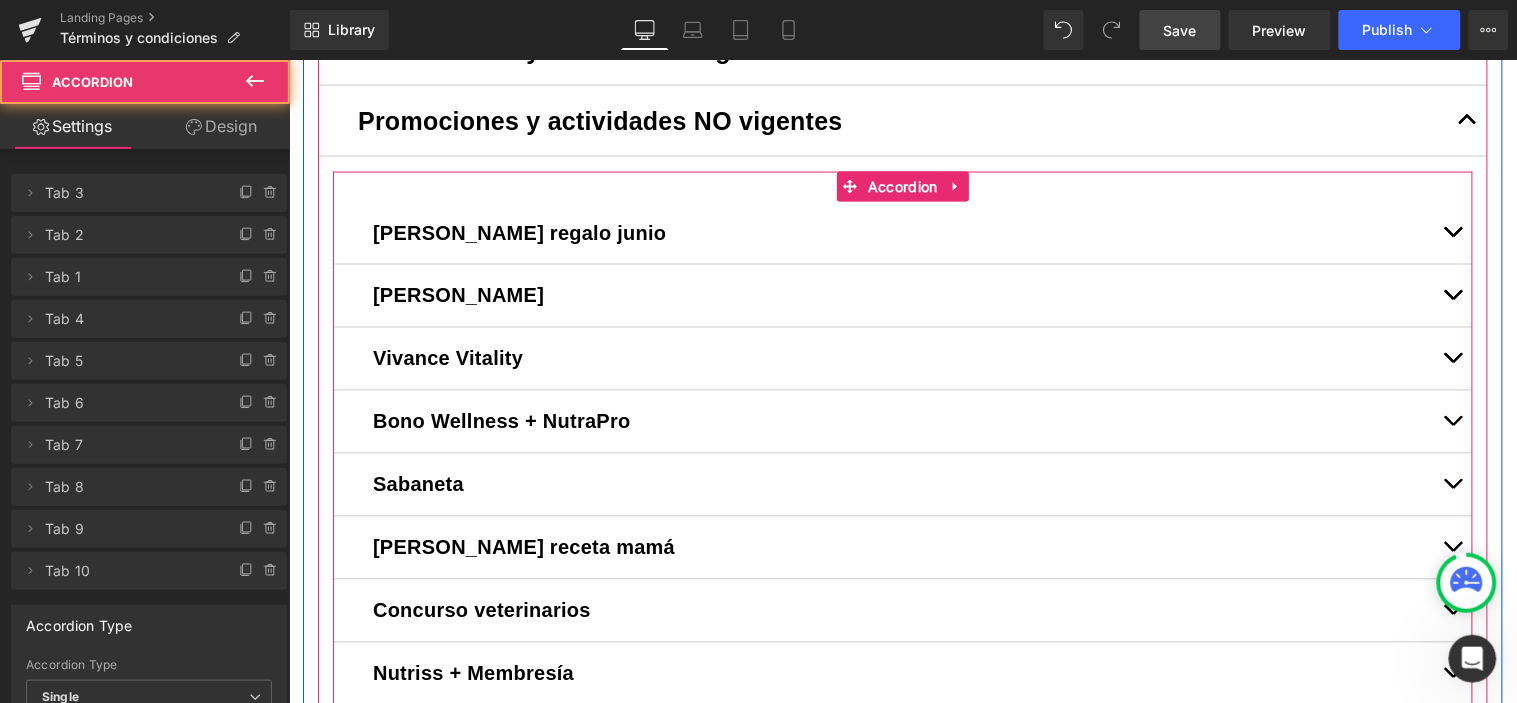 click at bounding box center (1452, 232) 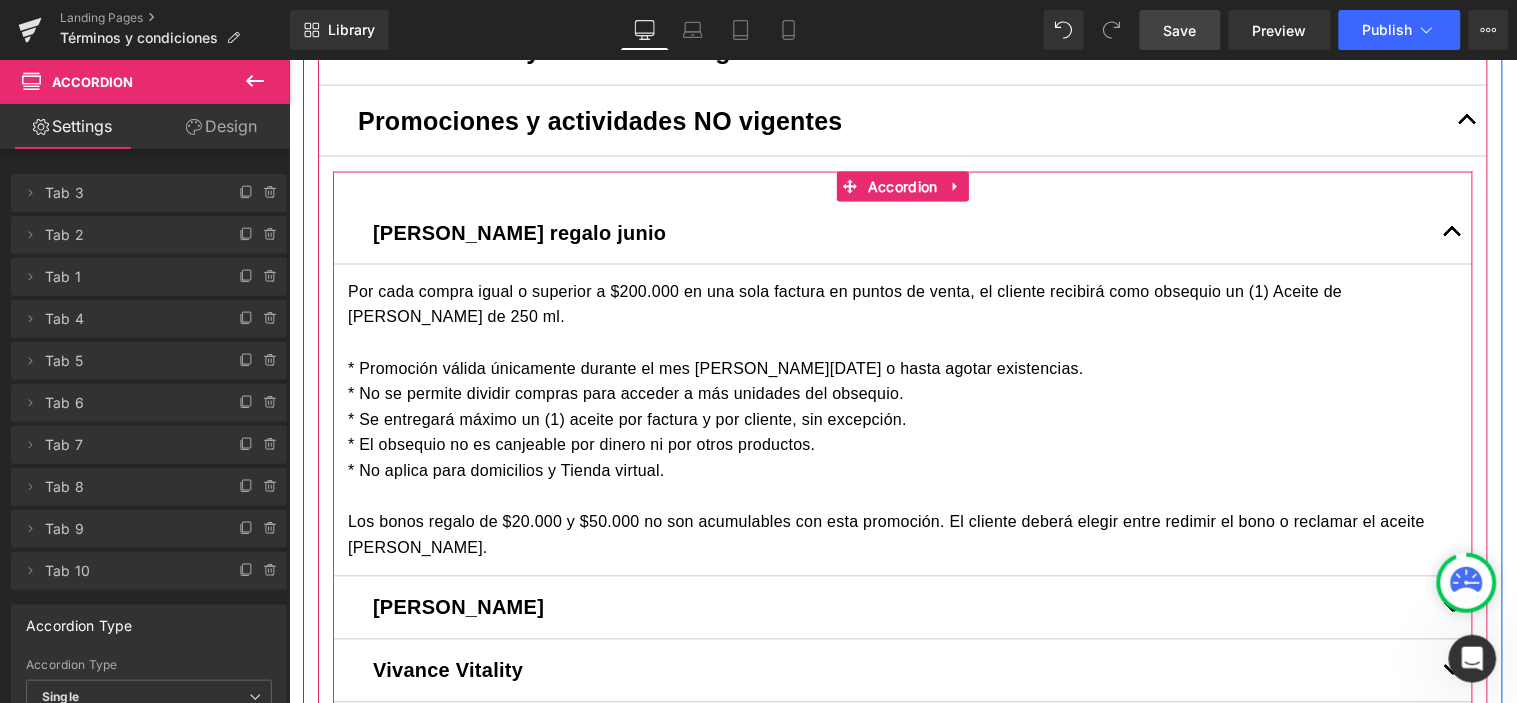click on "Por cada compra igual o superior a $200.000 en una sola factura en puntos de venta, el cliente recibirá como obsequio un (1) Aceite de [PERSON_NAME] de 250 ml.
* Promoción válida únicamente durante el mes [PERSON_NAME][DATE] o hasta agotar existencias.
* No se permite dividir compras para acceder a más unidades del obsequio.
* Se entregará máximo un (1) aceite por factura y por cliente, sin excepción.
* El obsequio no es canjeable por dinero ni por otros productos.
* No aplica para domicilios y Tienda virtual.
Los bonos regalo de $20.000 y $50.000 no son acumulables con esta promoción. El cliente deberá elegir entre redimir el bono o reclamar el aceite [PERSON_NAME].
Text Block" at bounding box center [902, 420] 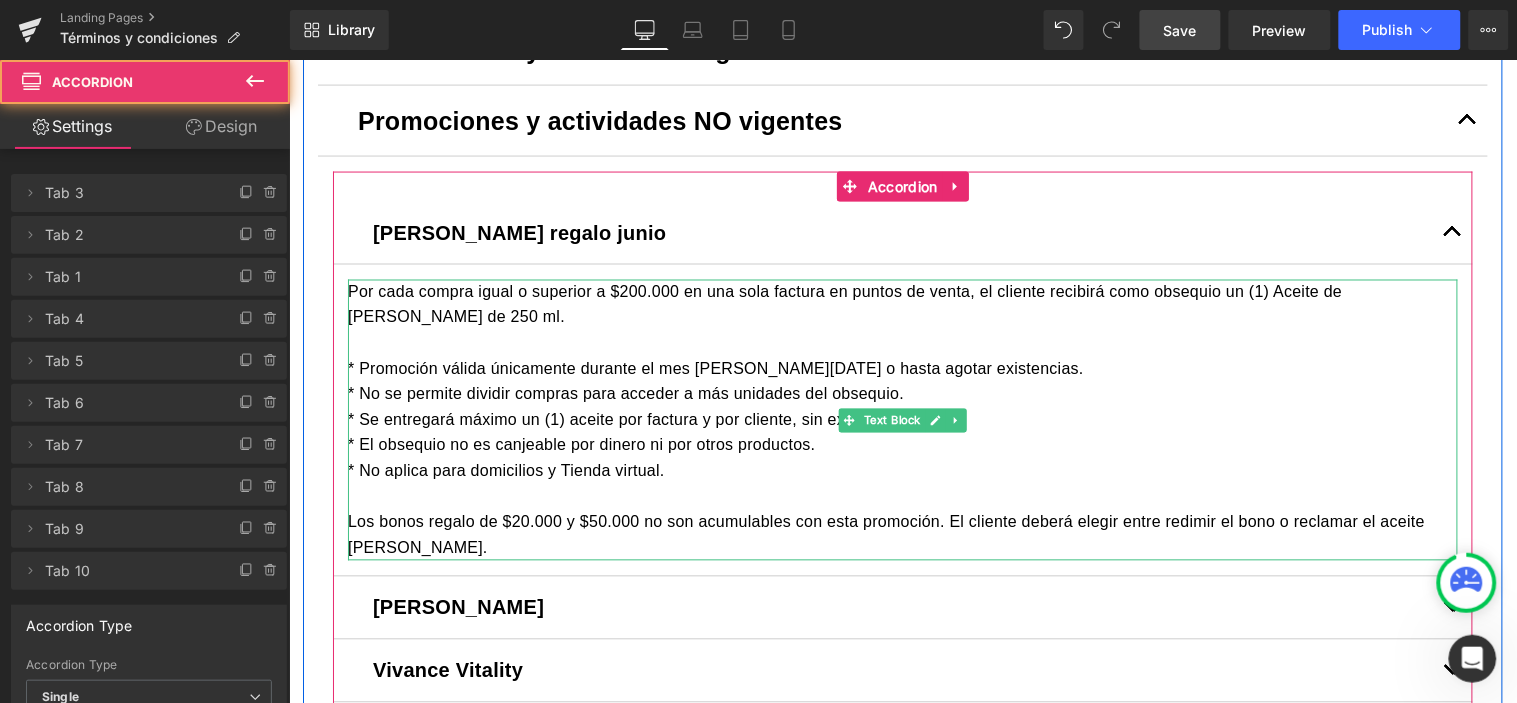 click on "Los bonos regalo de $20.000 y $50.000 no son acumulables con esta promoción. El cliente deberá elegir entre redimir el bono o reclamar el aceite [PERSON_NAME]." at bounding box center [902, 534] 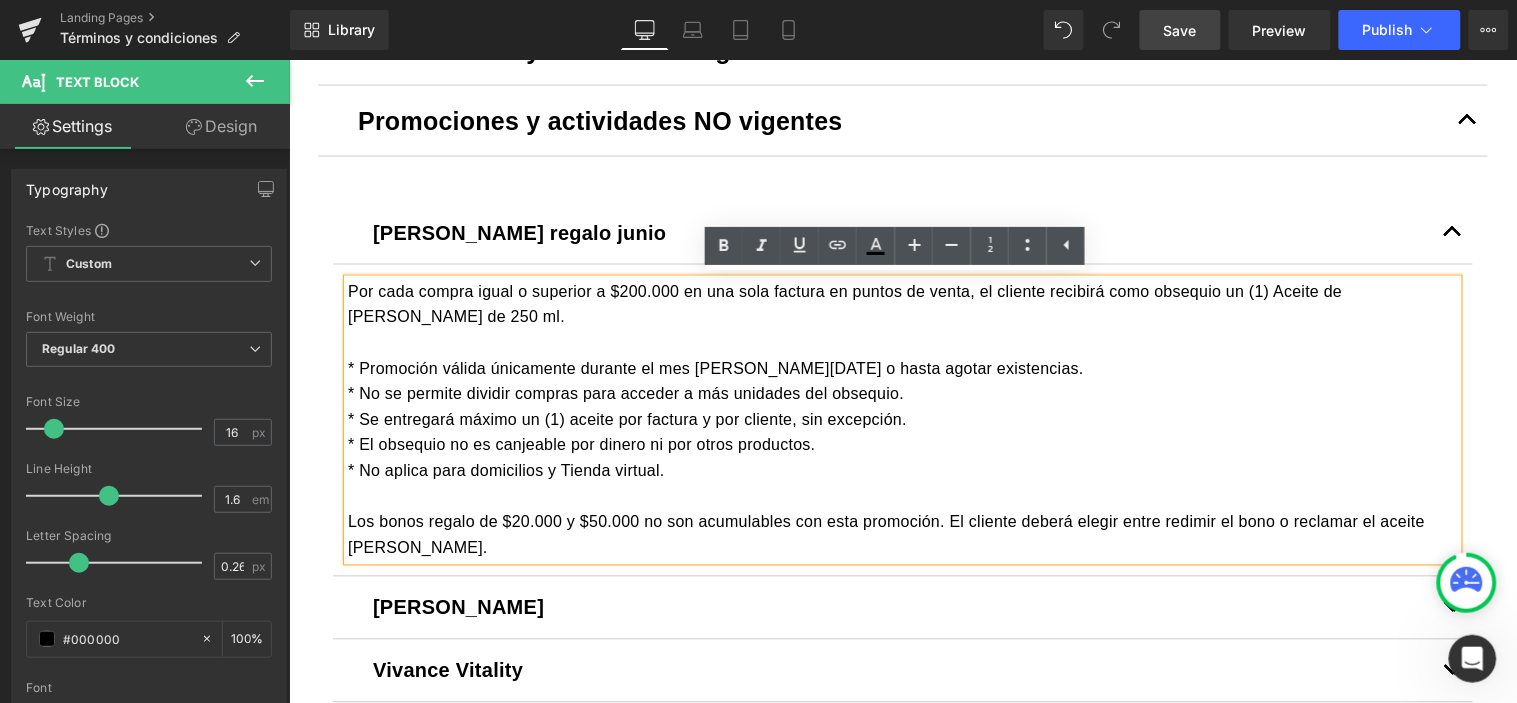click on "Los bonos regalo de $20.000 y $50.000 no son acumulables con esta promoción. El cliente deberá elegir entre redimir el bono o reclamar el aceite [PERSON_NAME]." at bounding box center [902, 534] 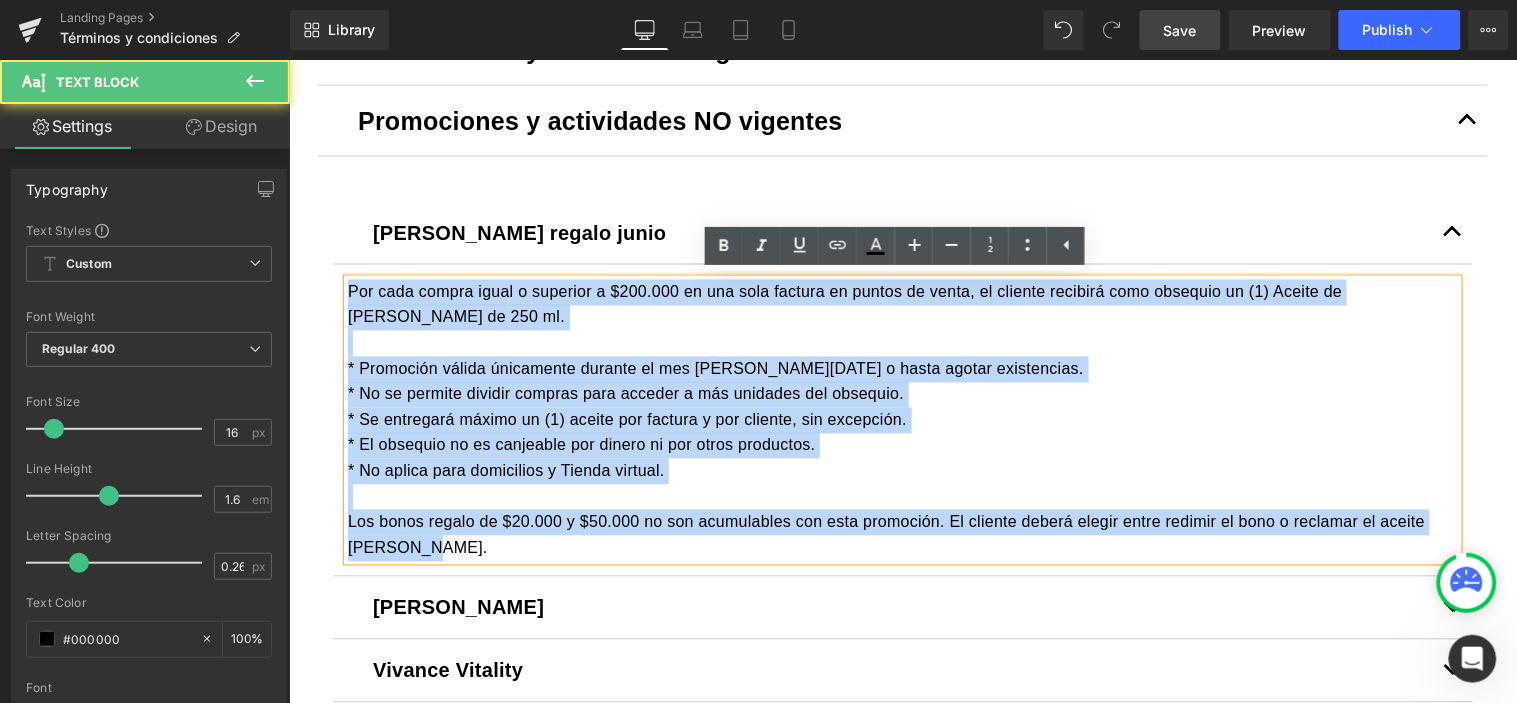 drag, startPoint x: 381, startPoint y: 553, endPoint x: 340, endPoint y: 250, distance: 305.76135 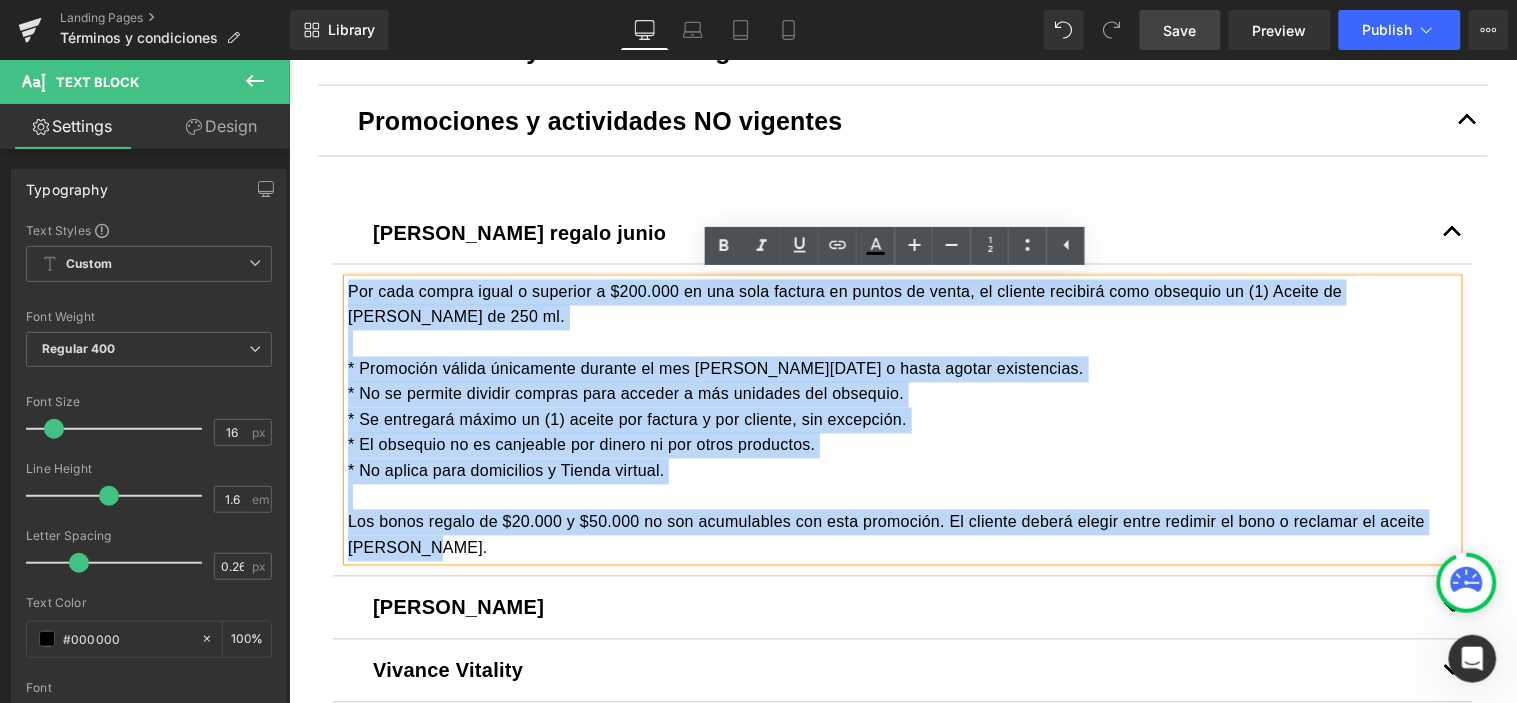 copy on "Por cada compra igual o superior a $200.000 en una sola factura en puntos de venta, el cliente recibirá como obsequio un (1) Aceite de [PERSON_NAME] de 250 ml.
* Promoción válida únicamente durante el mes [PERSON_NAME][DATE] o hasta agotar existencias.
* No se permite dividir compras para acceder a más unidades del obsequio.
* Se entregará máximo un (1) aceite por factura y por cliente, sin excepción.
* El obsequio no es canjeable por dinero ni por otros productos.
* No aplica para domicilios y Tienda virtual.
Los bonos regalo de $20.000 y $50.000 no son acumulables con esta promoción. El cliente deberá elegir entre redimir el bono o reclamar el aceite [PERSON_NAME]." 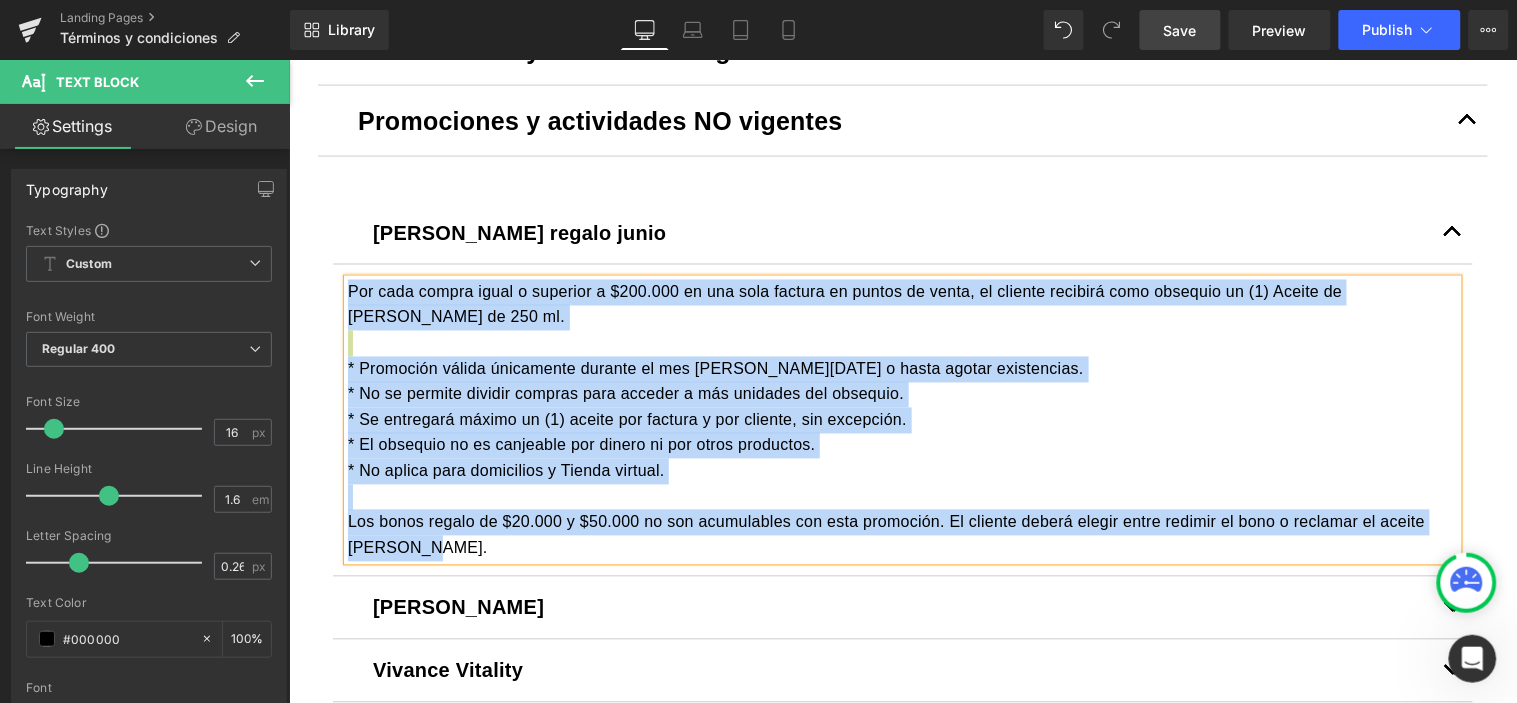 click at bounding box center [1452, 611] 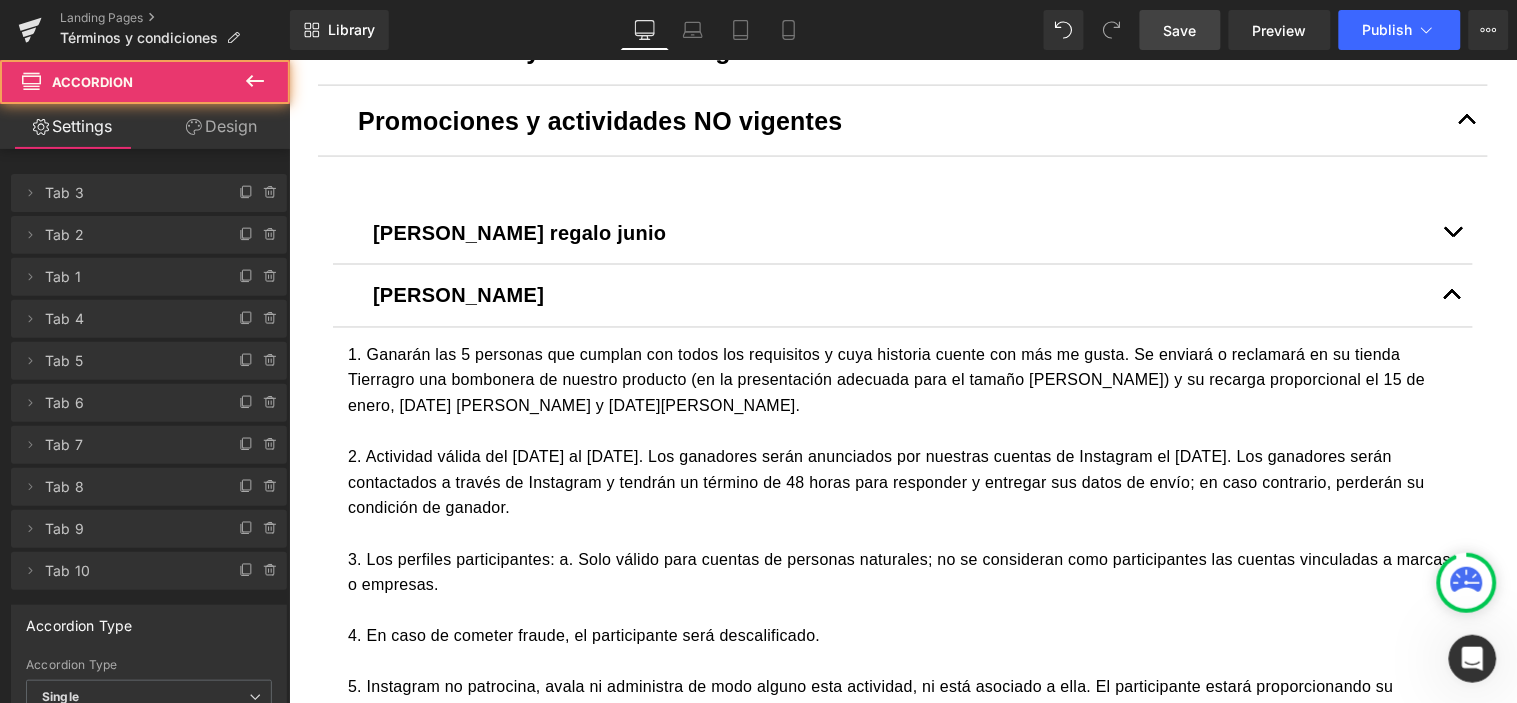 click on "2. Actividad válida del [DATE] al [DATE]. Los ganadores serán anunciados por nuestras cuentas de Instagram el [DATE]. Los ganadores serán contactados a través de Instagram y tendrán un término de 48 horas para responder y entregar sus datos de envío; en caso contrario, perderán su condición de ganador." at bounding box center (902, 482) 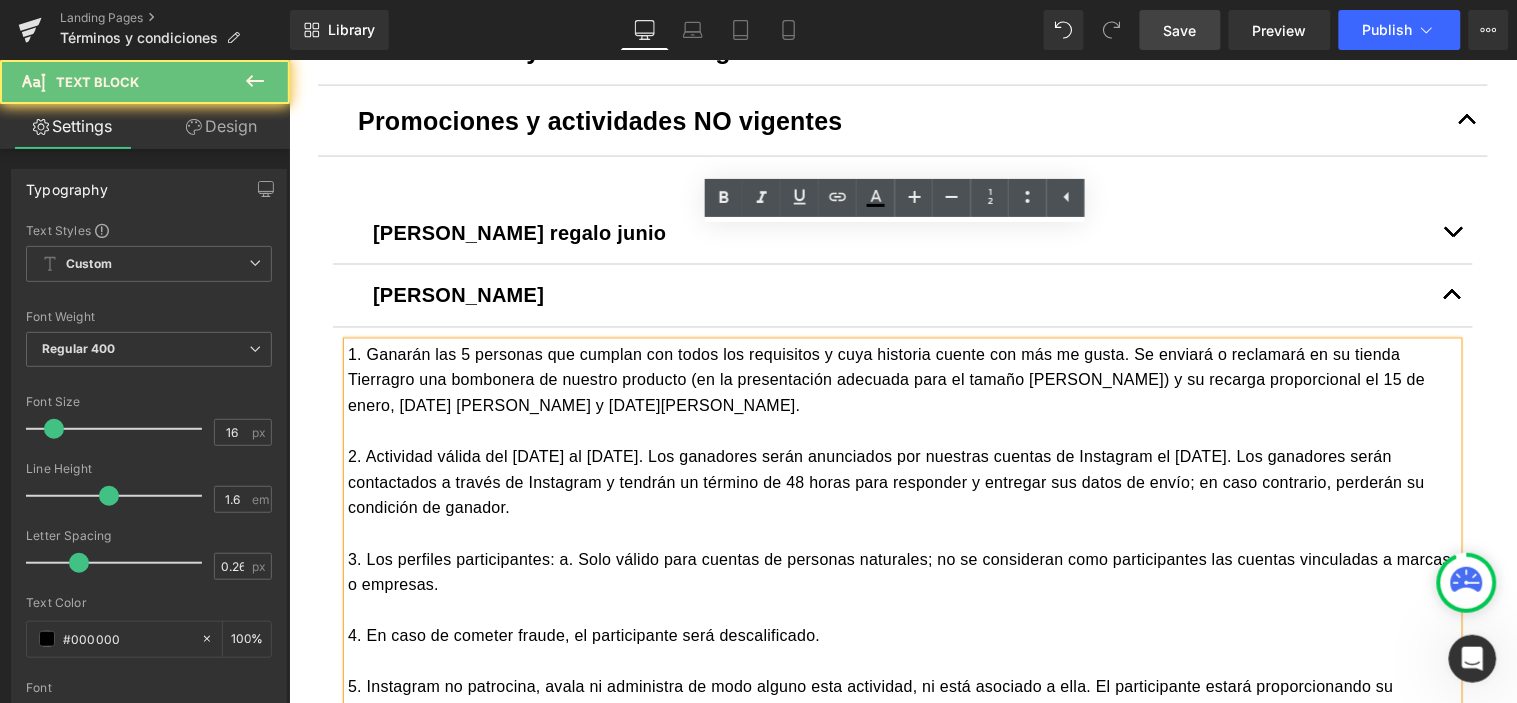 scroll, scrollTop: 885, scrollLeft: 0, axis: vertical 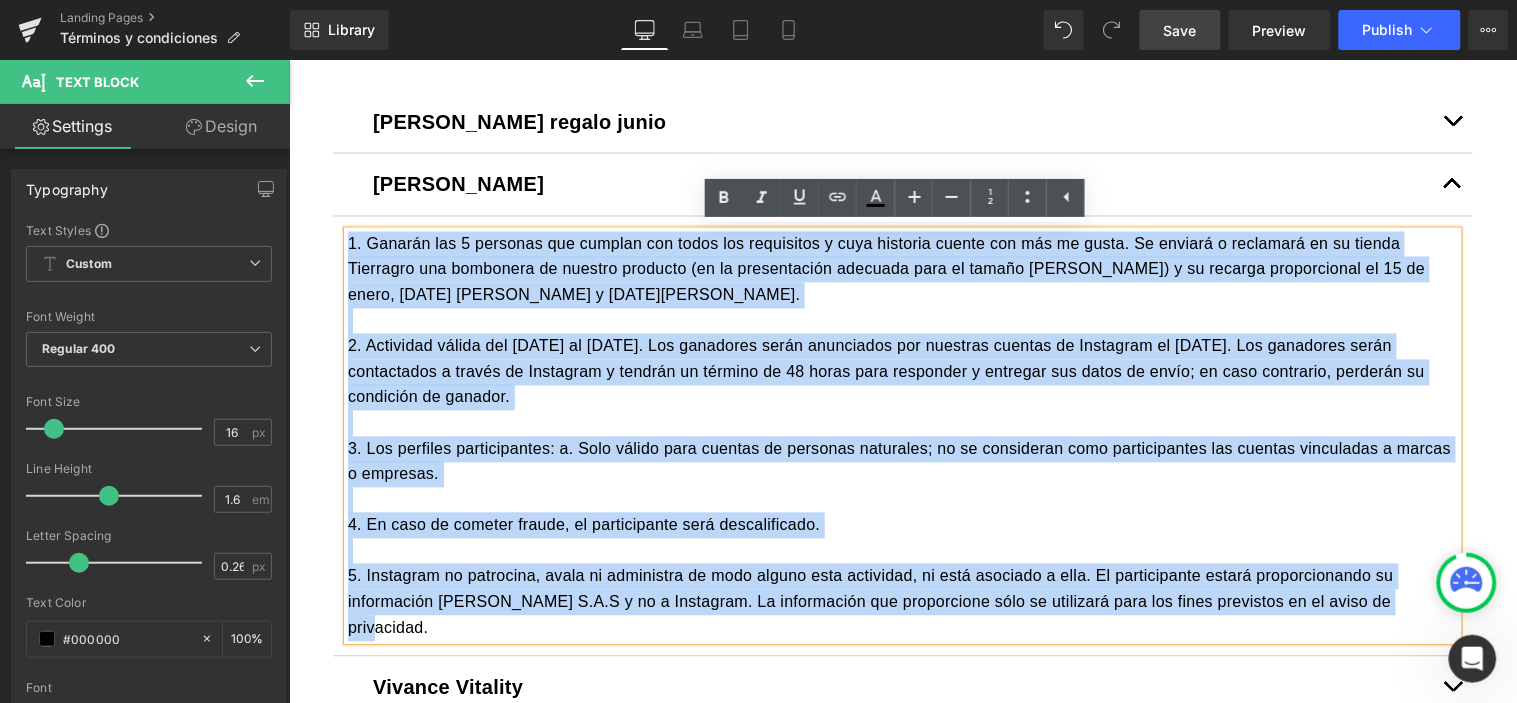 drag, startPoint x: 1369, startPoint y: 604, endPoint x: 339, endPoint y: 242, distance: 1091.7618 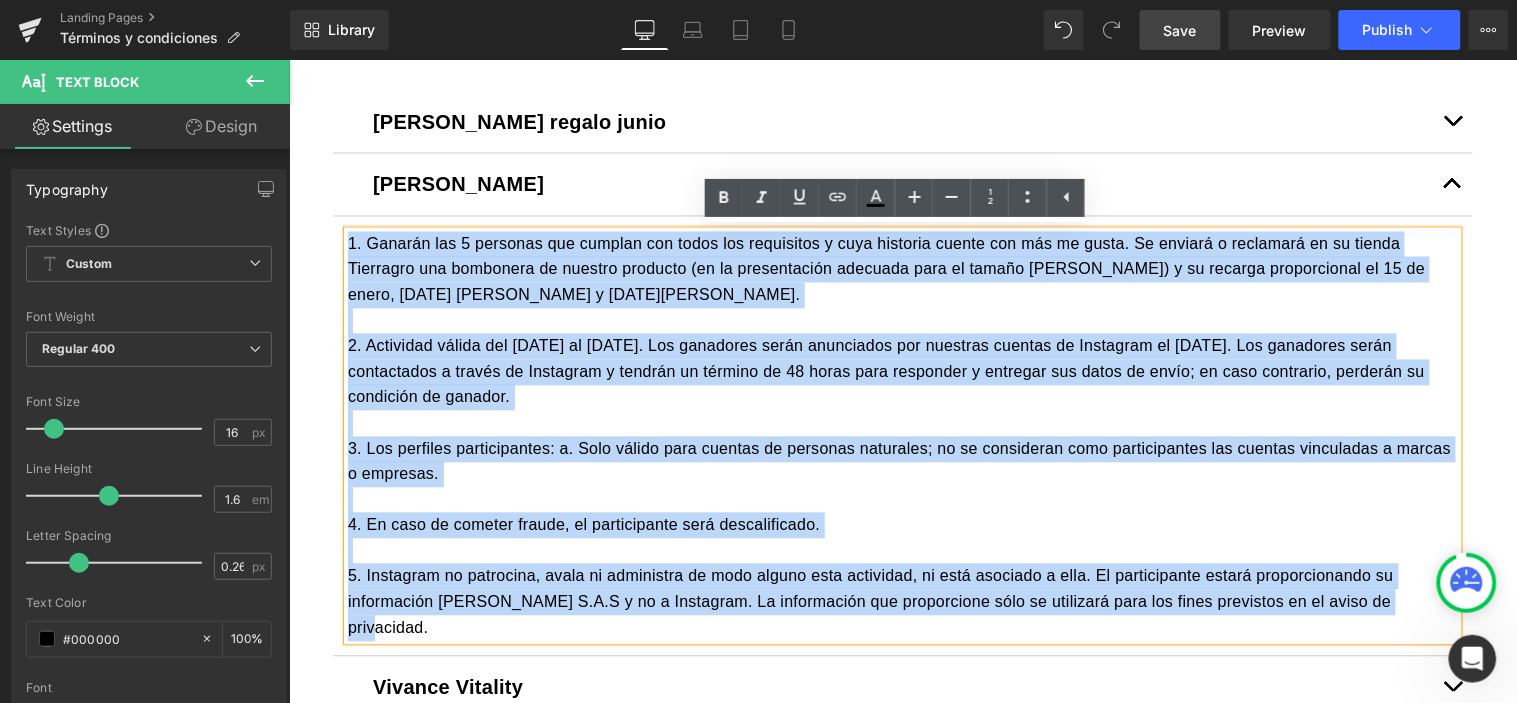 click on "1. Ganarán las 5 personas que cumplan con todos los requisitos y cuya historia cuente con más me gusta. Se enviará o reclamará en su tienda Tierragro una bombonera de nuestro producto (en la presentación adecuada para el tamaño [PERSON_NAME]) y su recarga proporcional el 15 de enero, [DATE] [PERSON_NAME] y [DATE][PERSON_NAME].
2. Actividad válida del [DATE] al [DATE]. Los ganadores serán anunciados por nuestras cuentas de Instagram el [DATE]. Los ganadores serán contactados a través de Instagram y tendrán un término de 48 horas para responder y entregar sus datos de envío; en caso contrario, perderán su condición de ganador.
3. Los perfiles participantes: a. Solo válido para cuentas de personas naturales; no se consideran como participantes las cuentas vinculadas a marcas o empresas.
4. En caso de cometer fraude, el participante será descalificado." at bounding box center [902, 436] 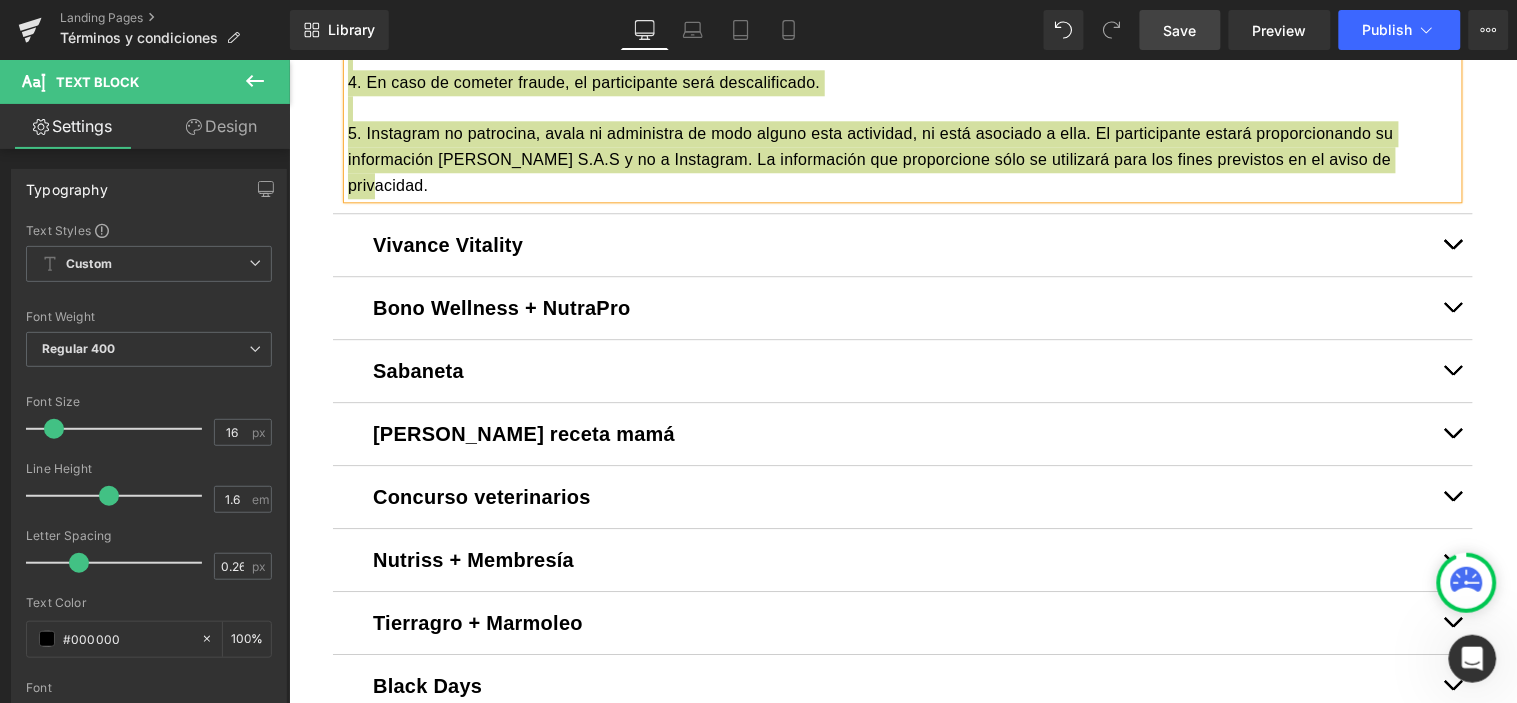 scroll, scrollTop: 1330, scrollLeft: 0, axis: vertical 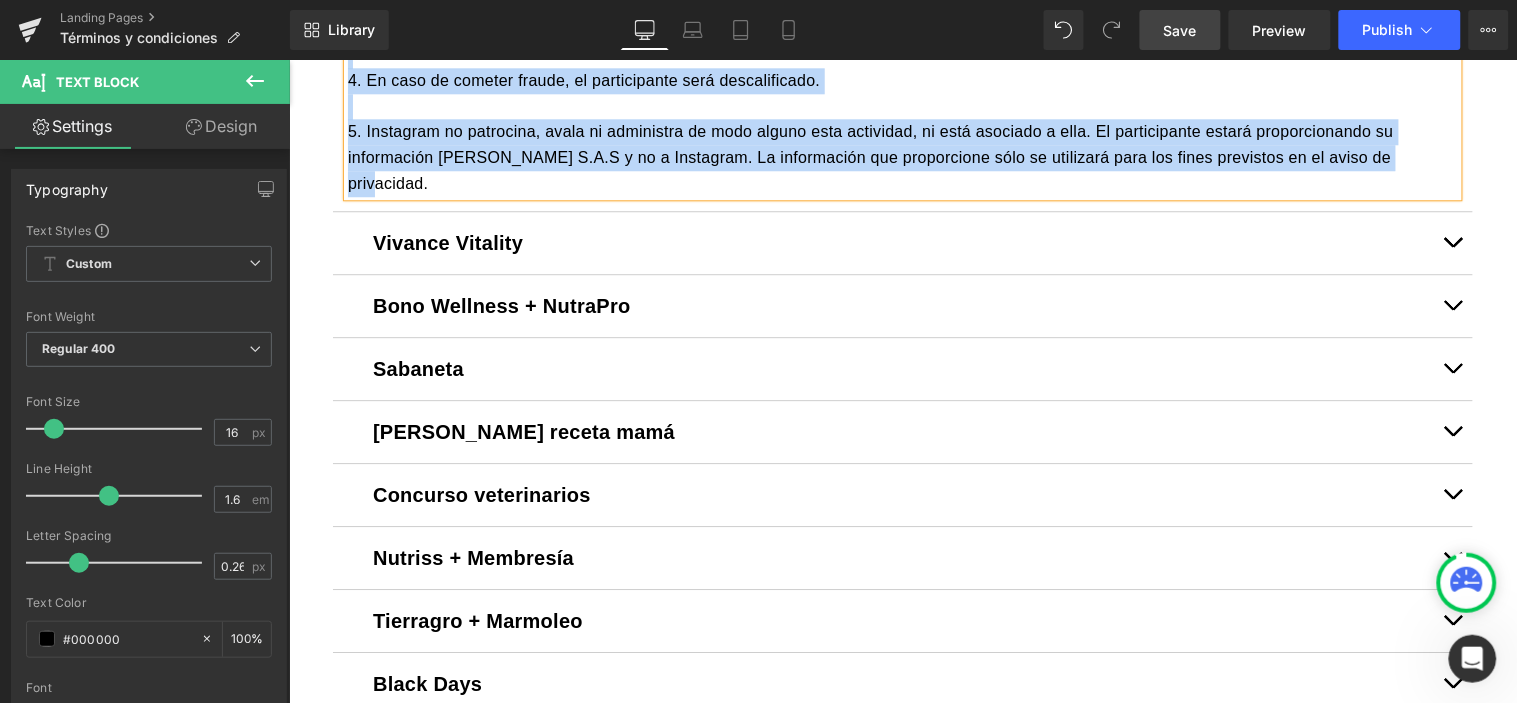 click at bounding box center (1452, 242) 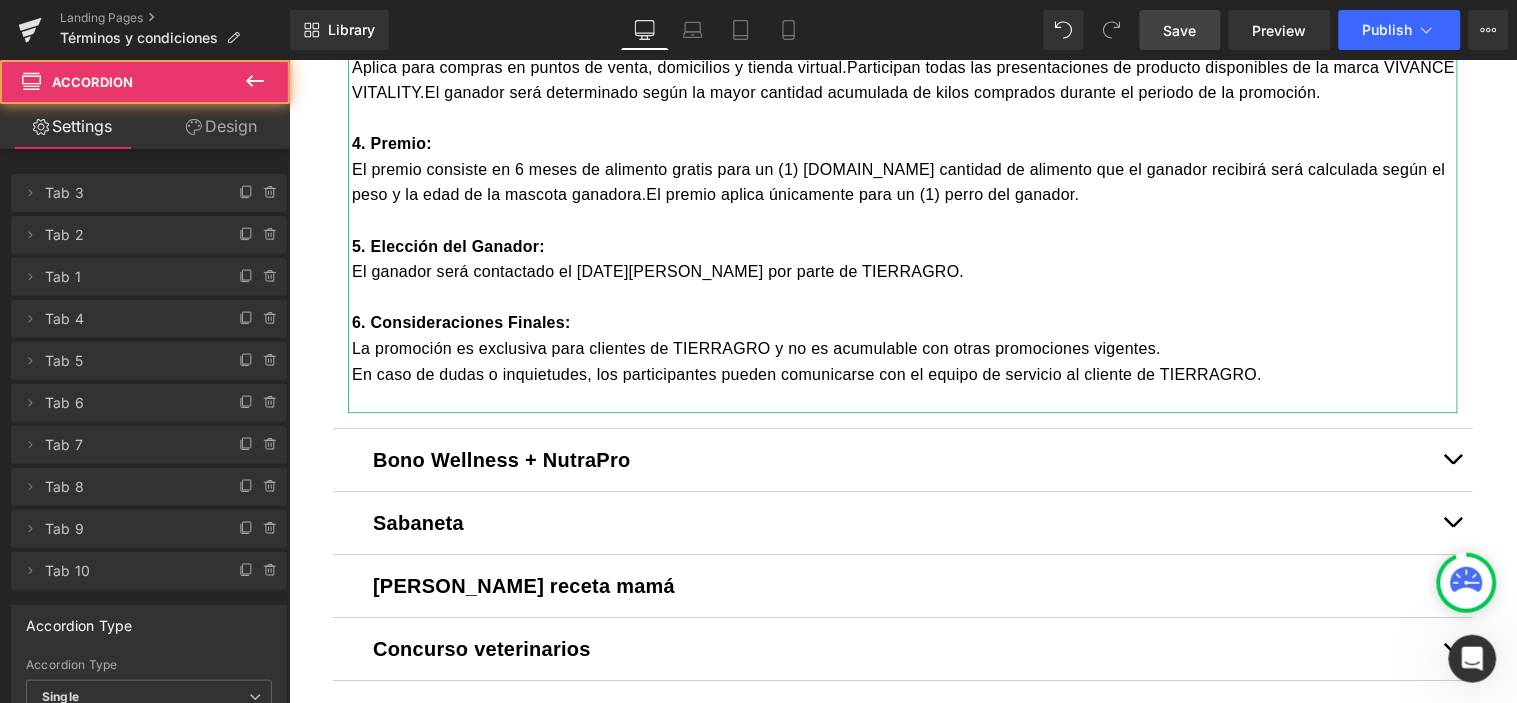 click on "1. Descripción de la Promoción:" at bounding box center (477, -139) 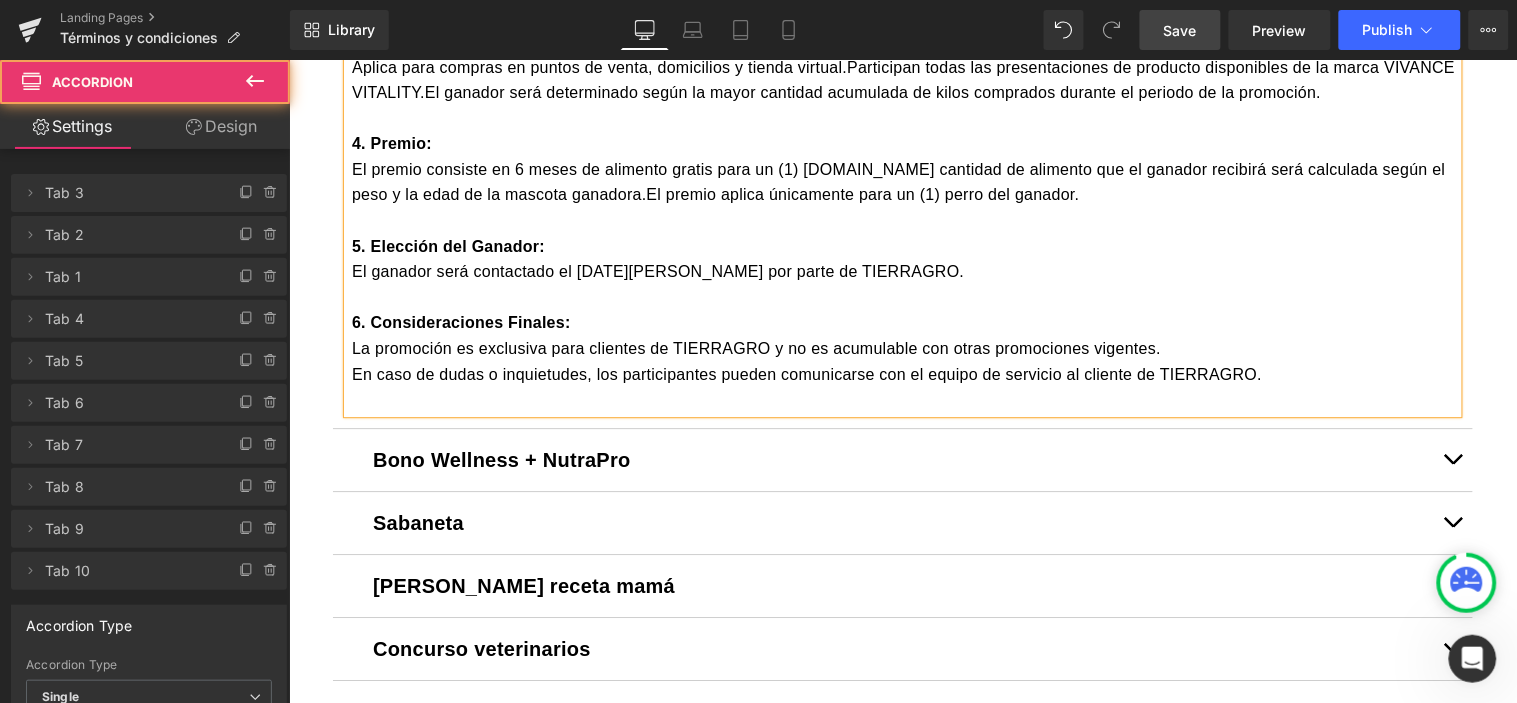 click on "1. Descripción de la Promoción:
La persona que compre la mayor cantidad (en kilos) de alimento para perro de la marca VIVANCE VITALITY durante el mes [PERSON_NAME][DATE] en TIERRAGRO ganará 6 meses de alimento gratis para su perro de la marca VIVANCE VITALITY.
2. Vigencia:
Válido para compras realizadas entre el 1 y el [DATE][PERSON_NAME].
3. Condiciones de Participación:
Aplica para compras en puntos de venta, domicilios y tienda virtual.Participan todas las presentaciones de producto disponibles de la marca VIVANCE VITALITY.El ganador será determinado según la mayor cantidad acumulada de kilos comprados durante el periodo de la promoción.
4. Premio:
El premio consiste en 6 meses de alimento gratis para un (1) [DOMAIN_NAME] cantidad de alimento que el ganador recibirá será calculada según el peso y la edad de la mascota ganadora.El premio aplica únicamente para un (1) perro del ganador.
5. Elección del Ganador:
6. Consideraciones Finales:" at bounding box center [902, 130] 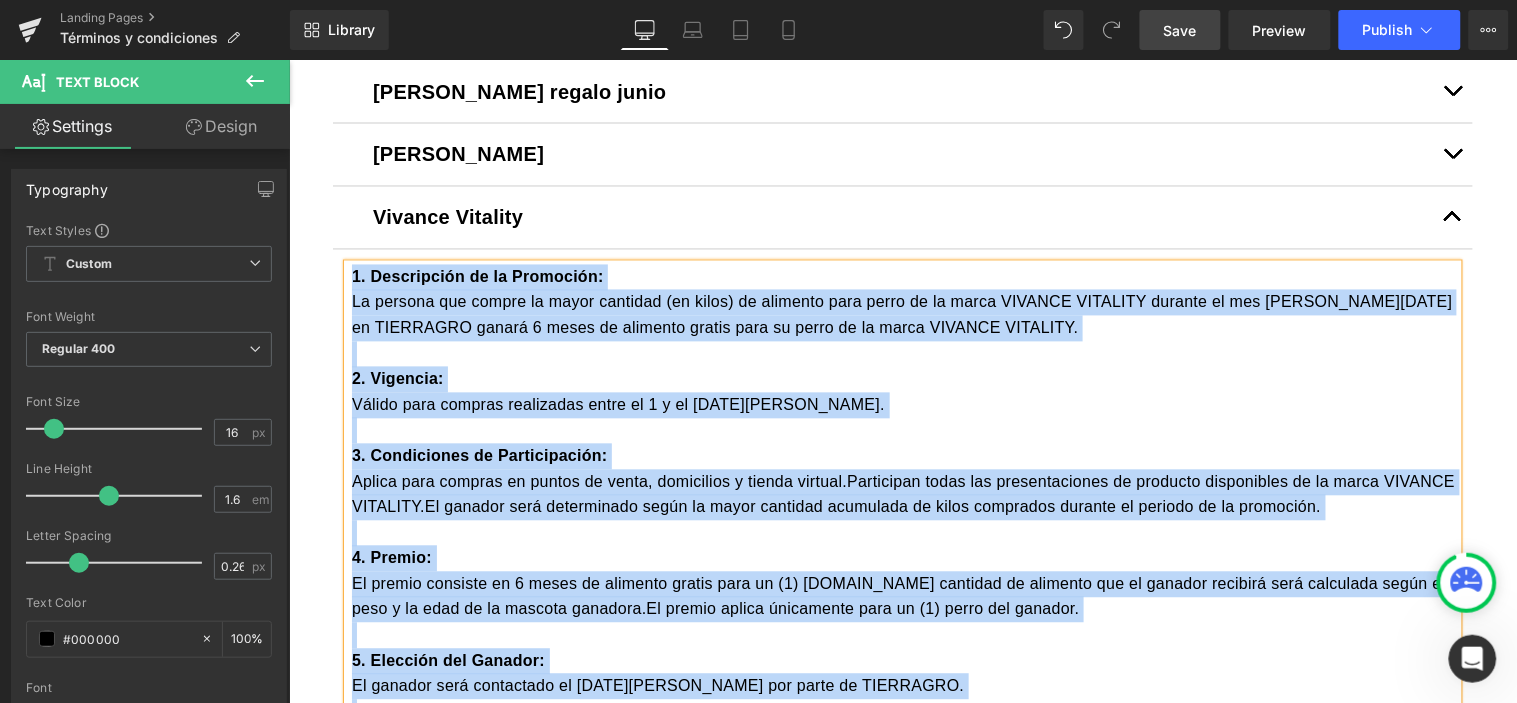 click at bounding box center [904, 430] 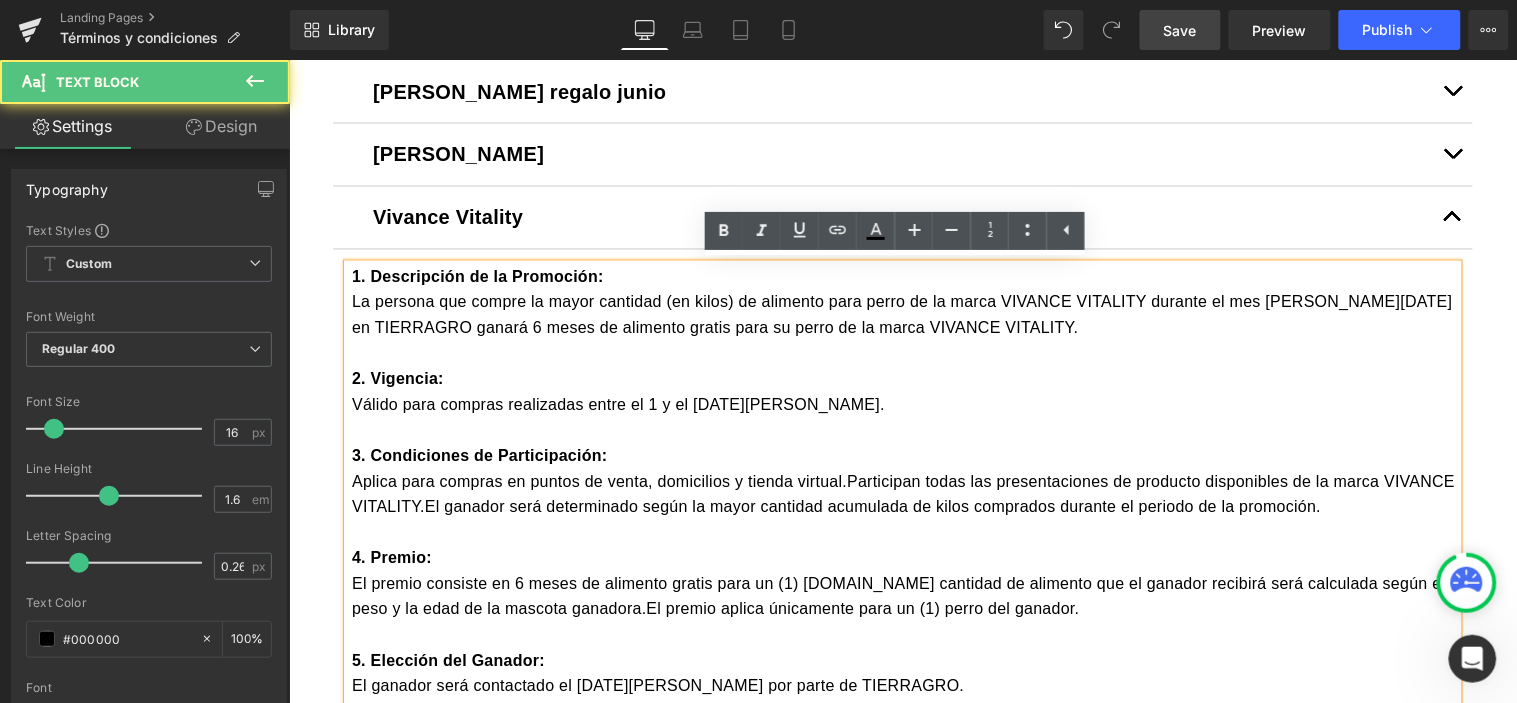 click on "Aplica para compras en puntos de venta, domicilios y tienda virtual.Participan todas las presentaciones de producto disponibles de la marca VIVANCE VITALITY.El ganador será determinado según la mayor cantidad acumulada de kilos comprados durante el periodo de la promoción." at bounding box center [904, 494] 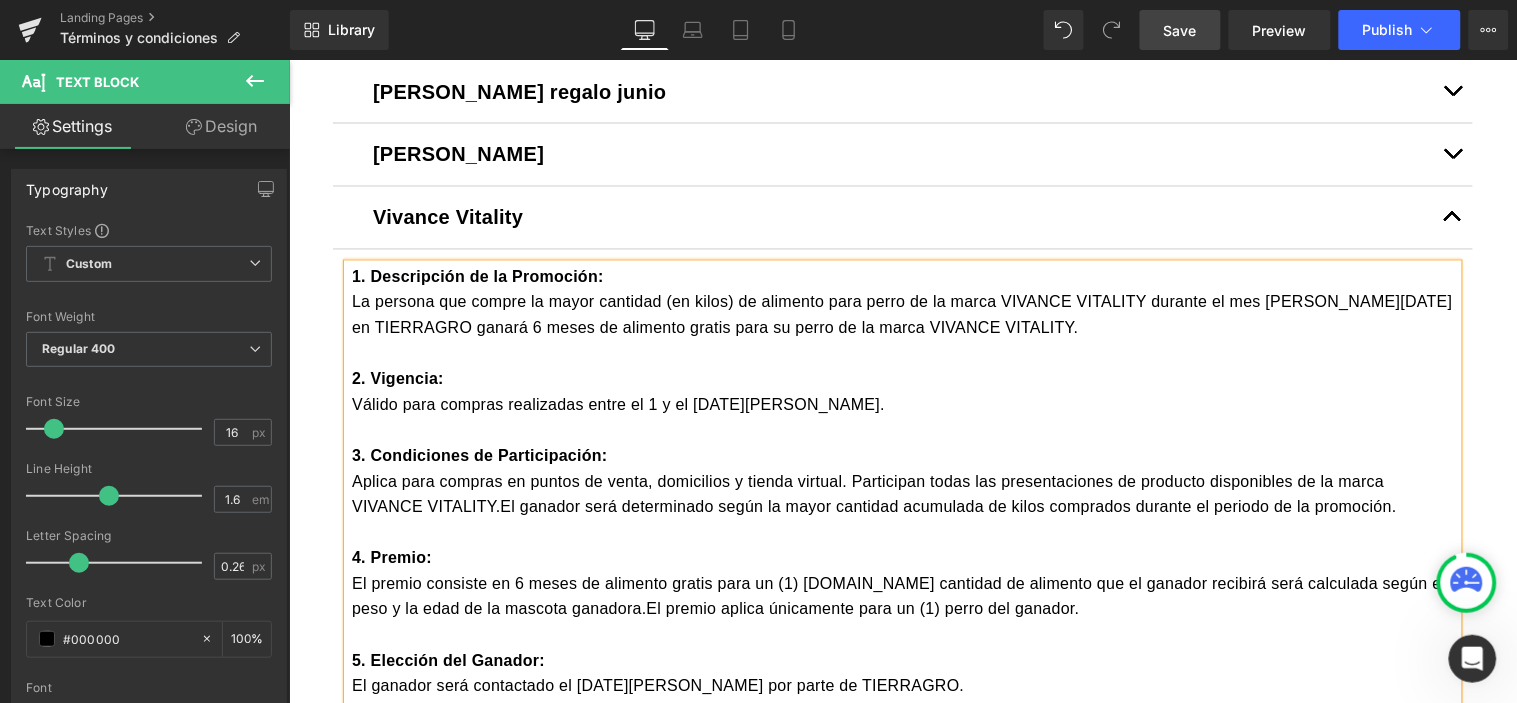 click on "Aplica para compras en puntos de venta, domicilios y tienda virtual. Participan todas las presentaciones de producto disponibles de la marca VIVANCE VITALITY.El ganador será determinado según la mayor cantidad acumulada de kilos comprados durante el periodo de la promoción." at bounding box center [904, 494] 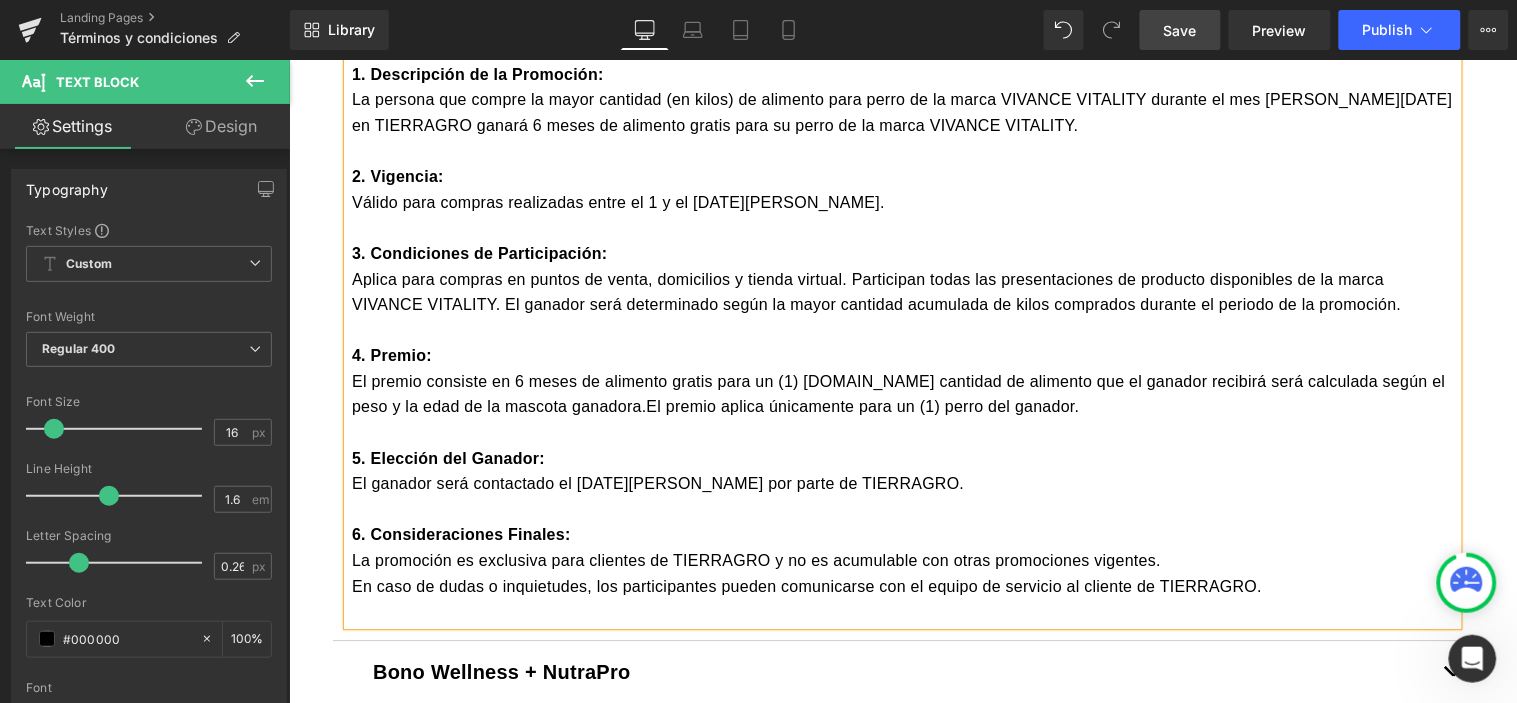 scroll, scrollTop: 1137, scrollLeft: 0, axis: vertical 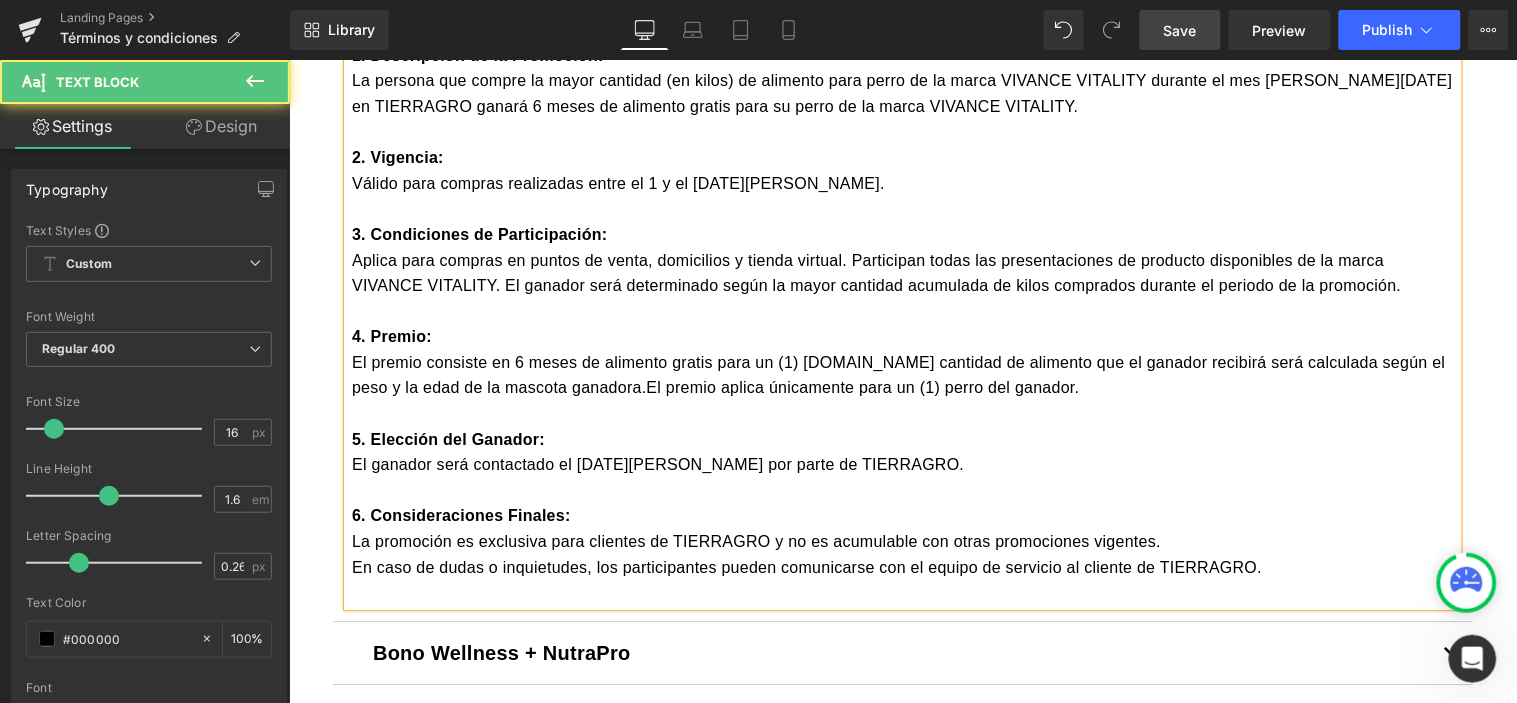 click on "El premio consiste en 6 meses de alimento gratis para un (1) [DOMAIN_NAME] cantidad de alimento que el ganador recibirá será calculada según el peso y la edad de la mascota ganadora.El premio aplica únicamente para un (1) perro del ganador." at bounding box center (904, 374) 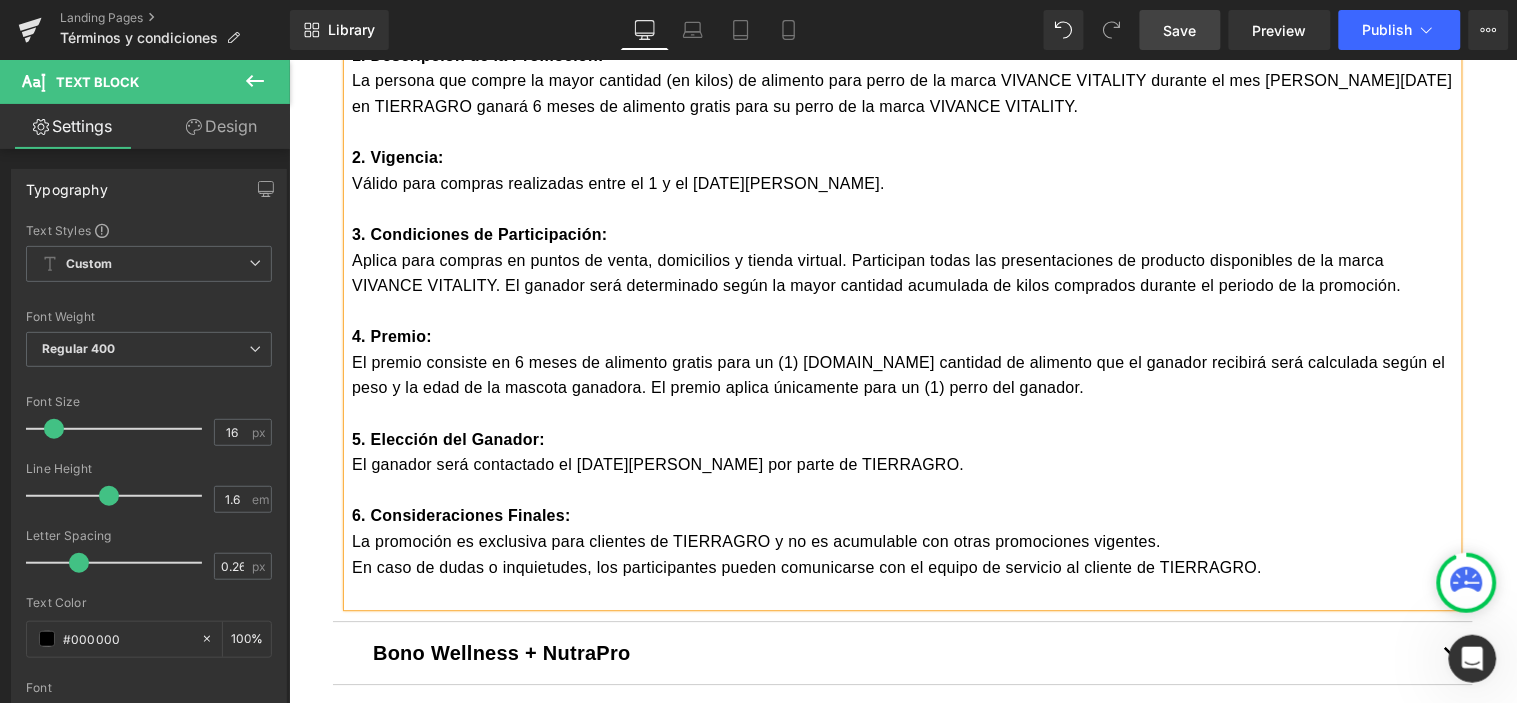 click on "El premio consiste en 6 meses de alimento gratis para un (1) [DOMAIN_NAME] cantidad de alimento que el ganador recibirá será calculada según el peso y la edad de la mascota ganadora. El premio aplica únicamente para un (1) perro del ganador." at bounding box center (904, 374) 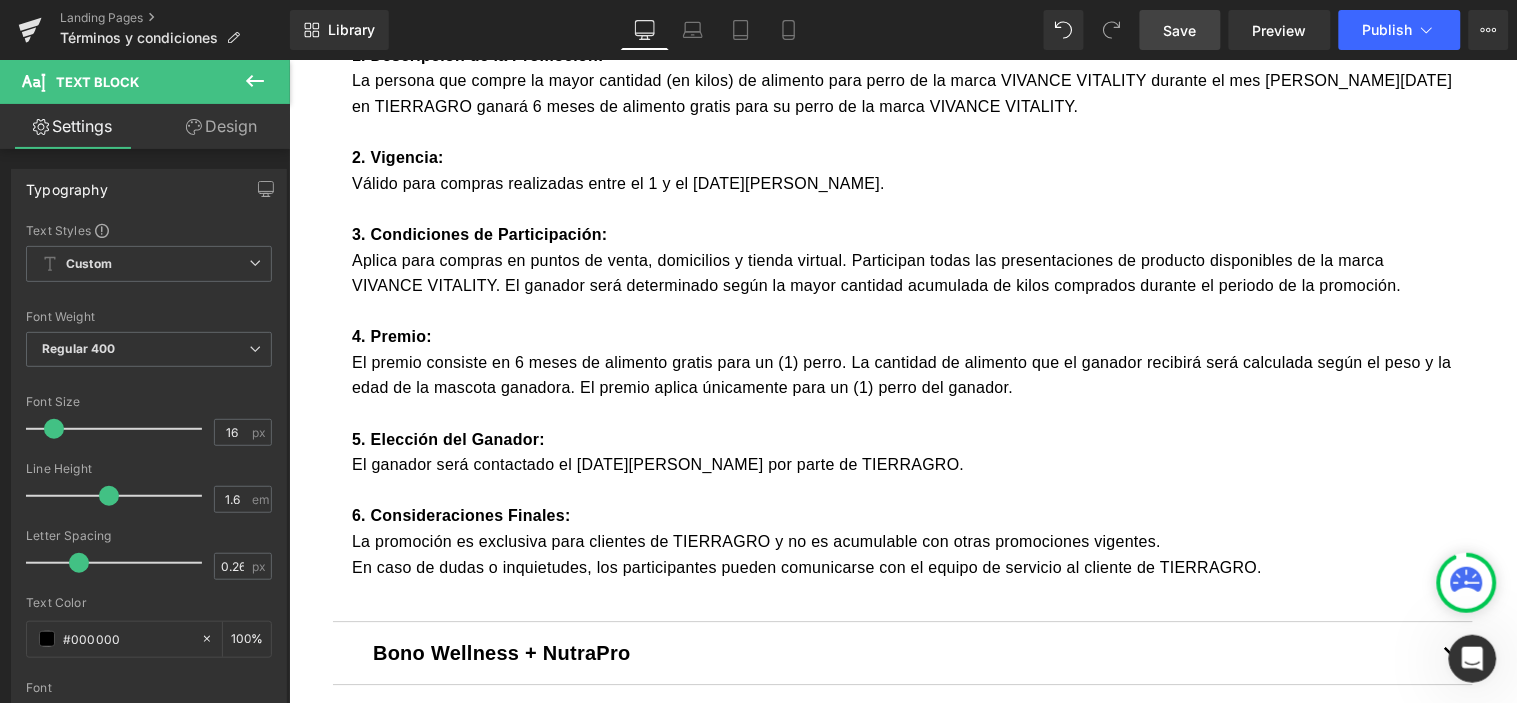 click on "Save" at bounding box center [1180, 30] 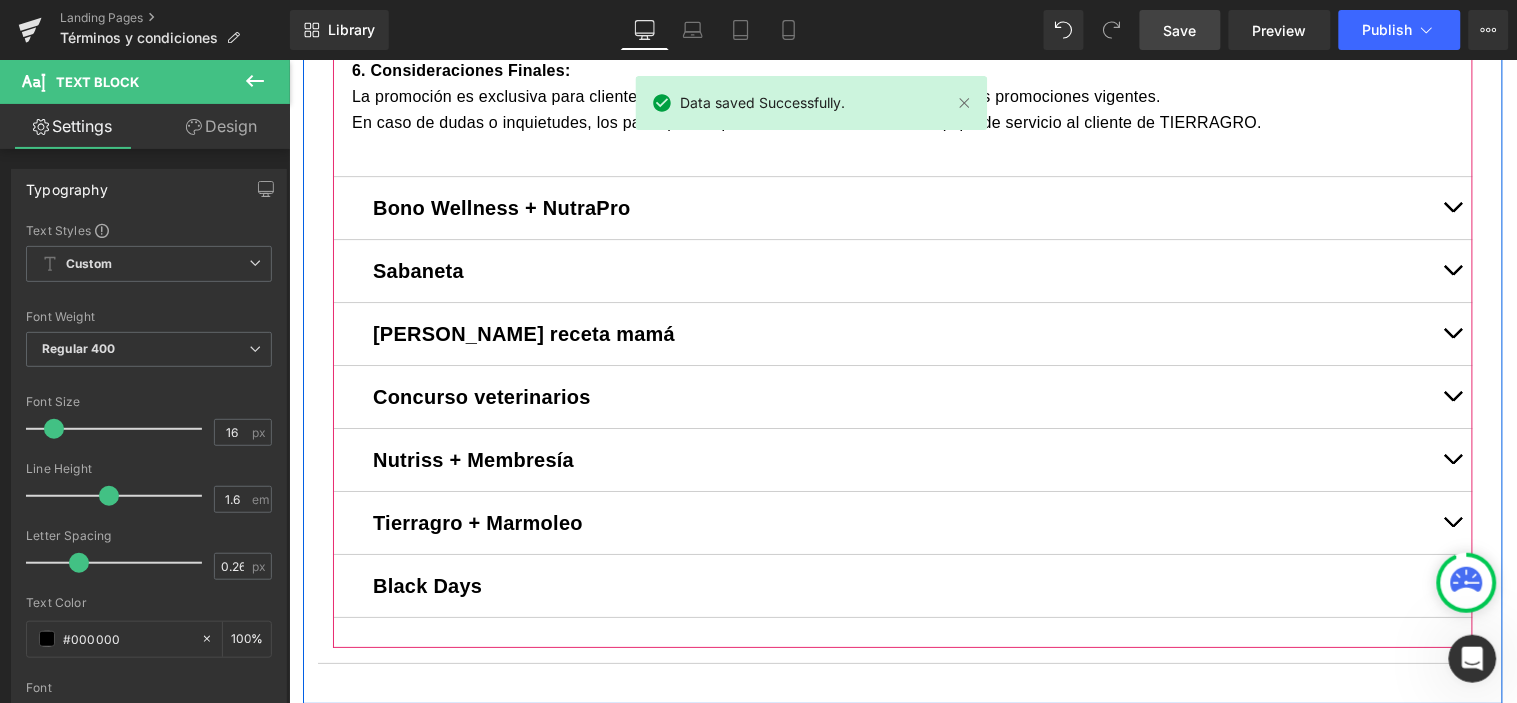 scroll, scrollTop: 1471, scrollLeft: 0, axis: vertical 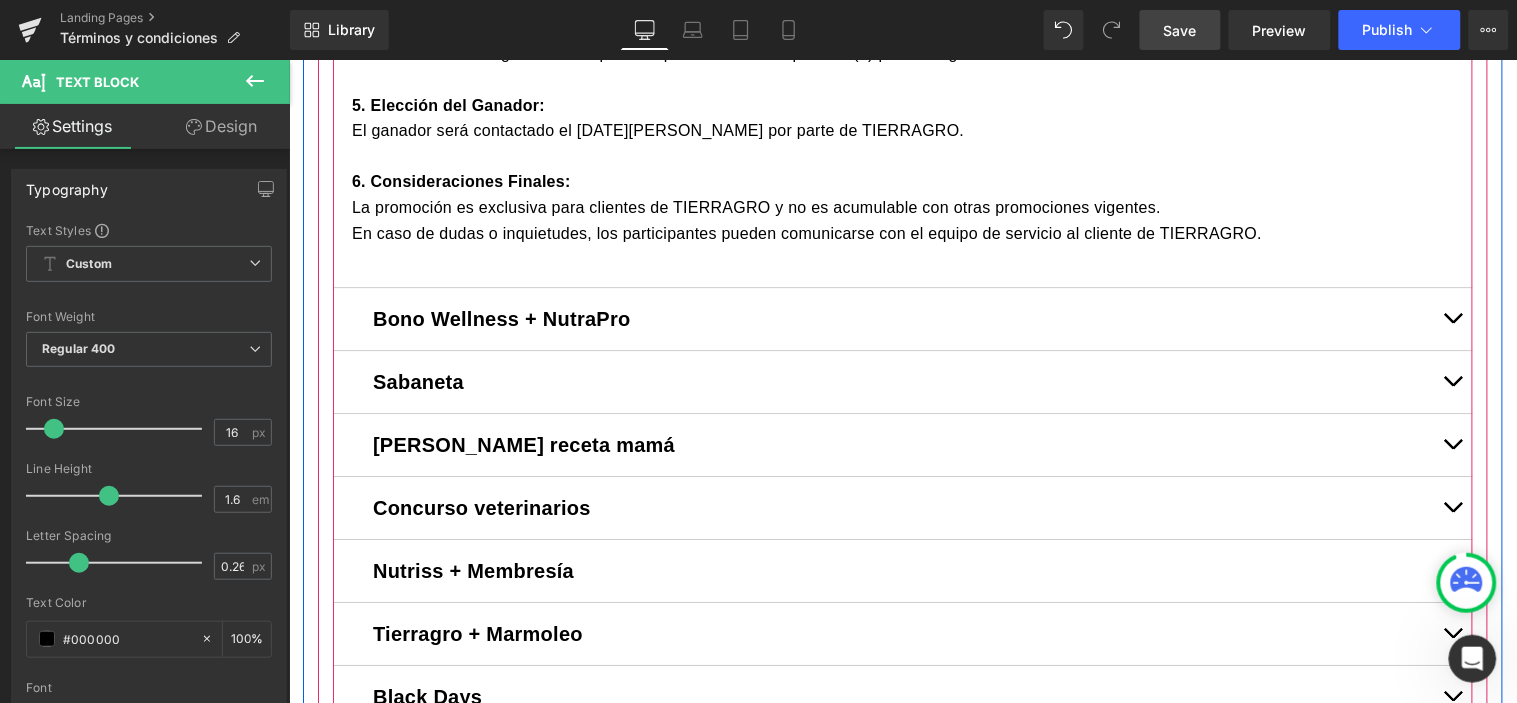 click at bounding box center (1452, 322) 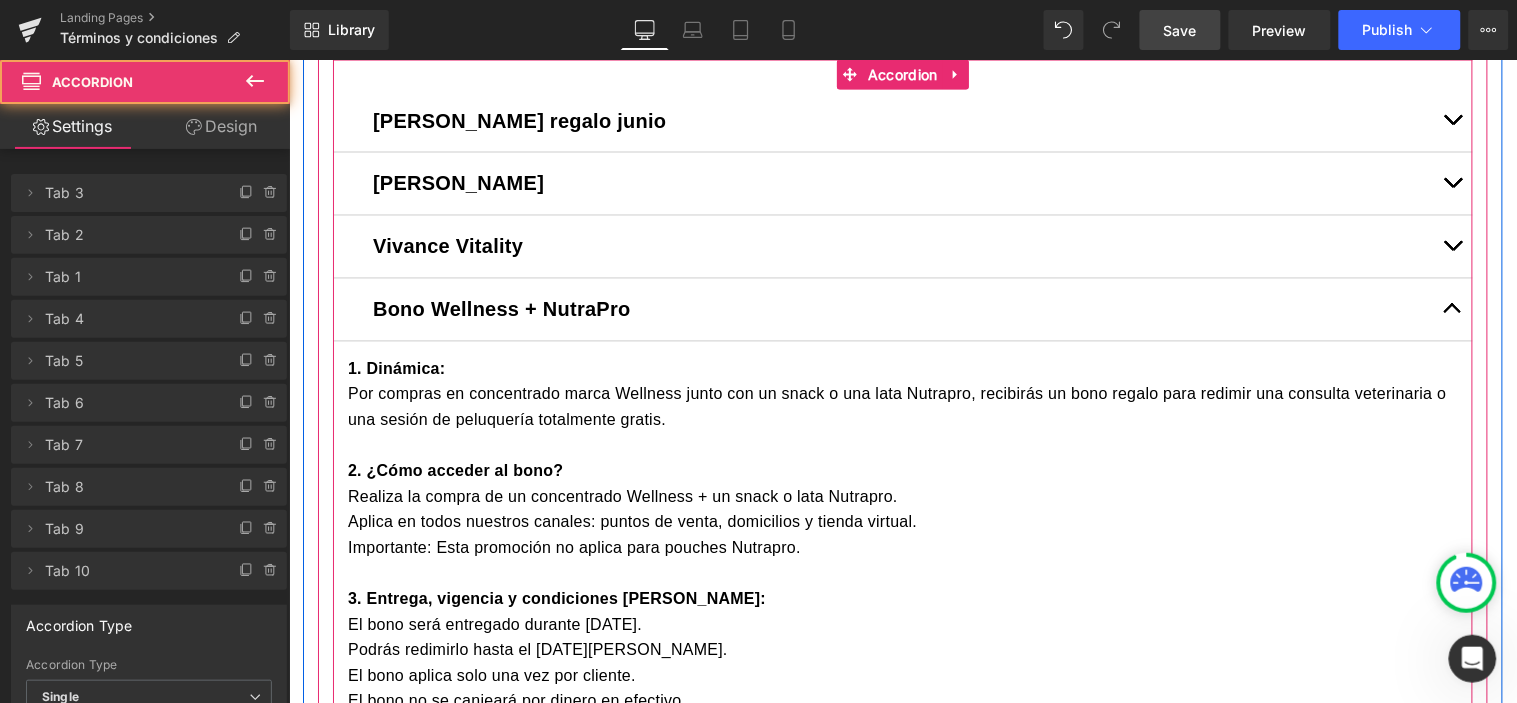 scroll, scrollTop: 876, scrollLeft: 0, axis: vertical 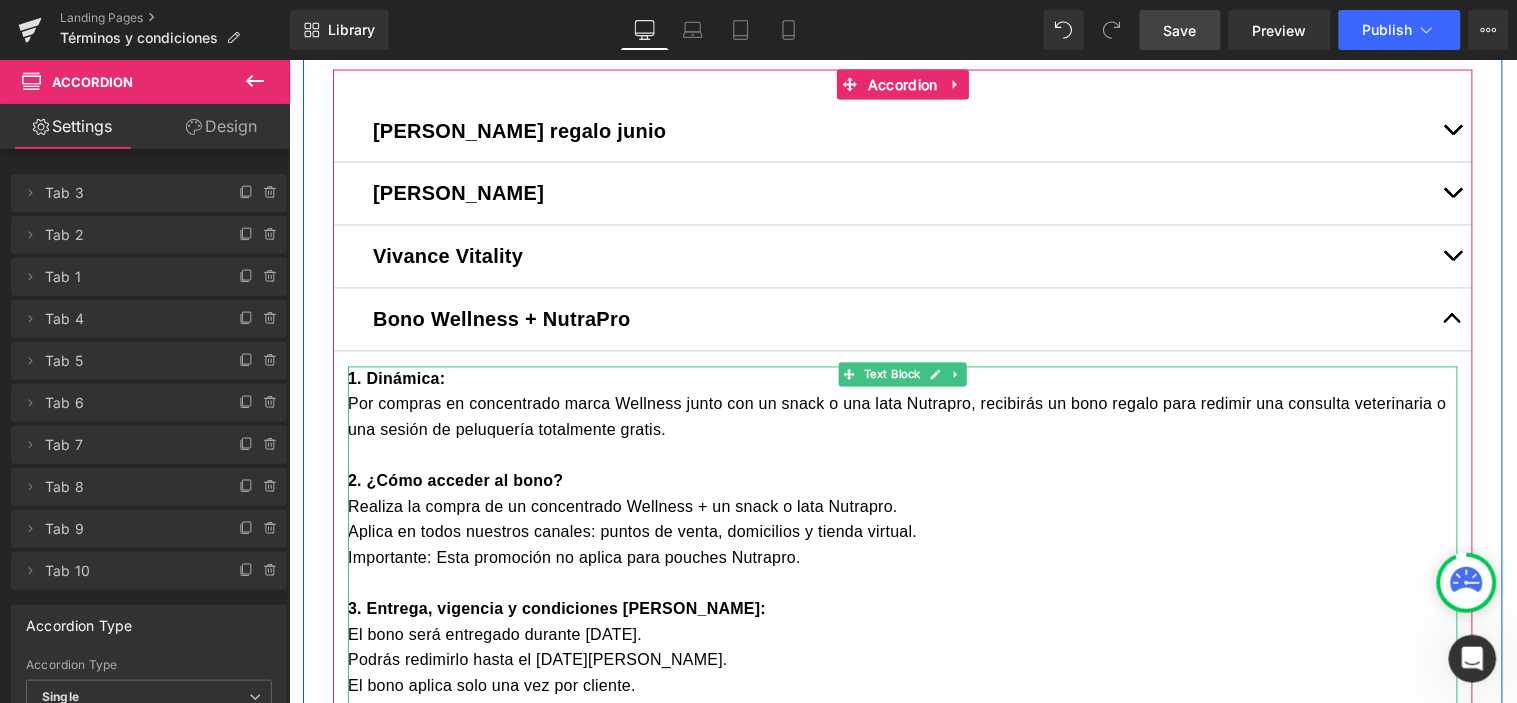 click on "1. Dinámica:" at bounding box center (395, 378) 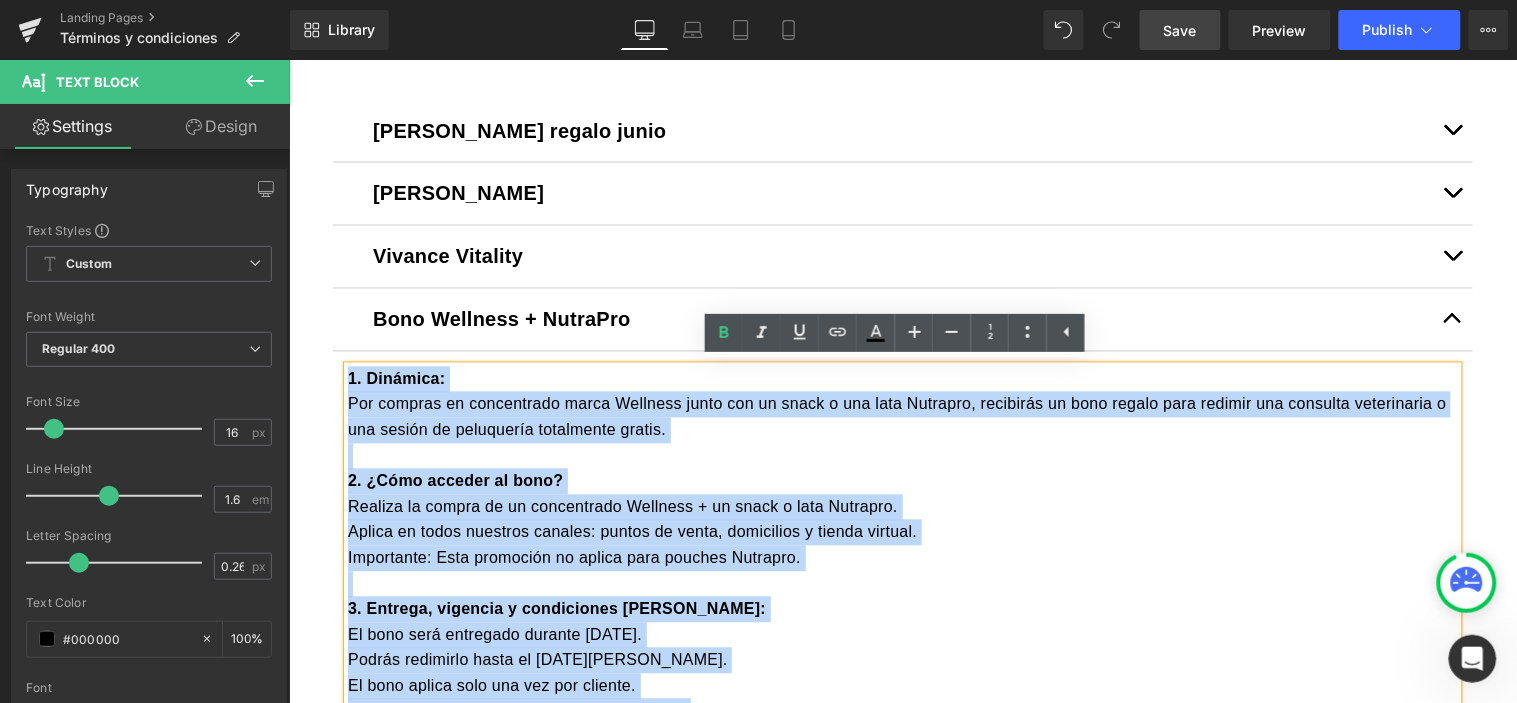 click on "1. Dinámica:
Por compras en concentrado marca Wellness junto con un snack o una lata Nutrapro, recibirás un bono regalo para redimir una consulta veterinaria o una sesión de peluquería totalmente gratis.
2. ¿Cómo acceder al bono?
Realiza la compra de un concentrado Wellness + un snack o lata Nutrapro.
Aplica en todos nuestros canales: puntos de venta, domicilios y tienda virtual.
Importante: Esta promoción no aplica para pouches Nutrapro.
3. Entrega, vigencia y condiciones [PERSON_NAME]:
El bono será entregado durante [DATE].
Podrás redimirlo hasta el [DATE][PERSON_NAME].
El bono aplica solo una vez por cliente.
El bono no se canjeará por dinero en efectivo.
4. ¿Cómo redimir el beneficio?
Agenda previa obligatoria: Debes reservar tu cita con anticipación, ya sea para peluquería o consulta veterinaria. No aplica para consulta con especialistas, cirugías, exámenes diagnósticos ni aplicación de medicamentos.
5. Condiciones que debe cumplir tu mascota para acceder al beneficio:" at bounding box center [902, 724] 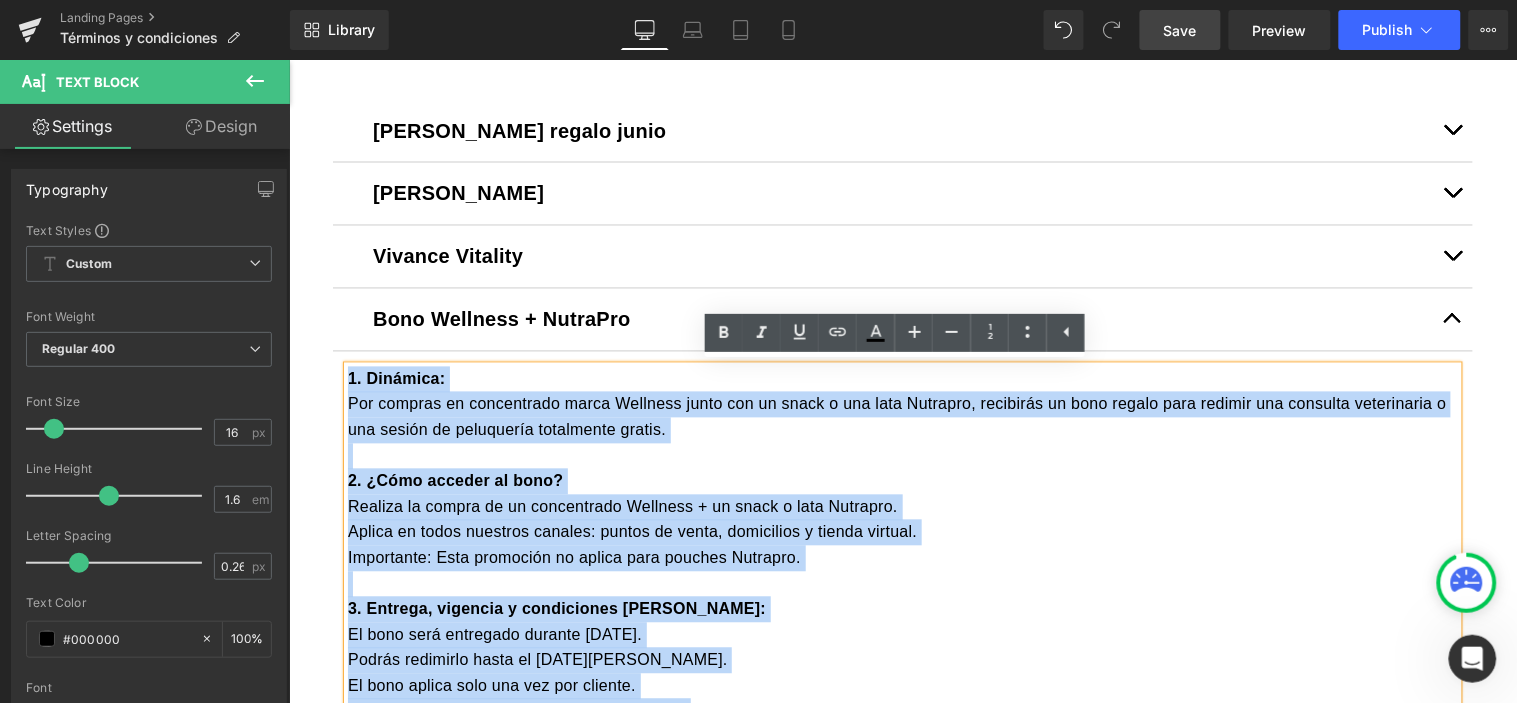 copy on "1. Loremips:
Dol sitamet co adipiscinge seddo Eiusmodt incid utl et dolor m ali enim Adminimv, quisnostr ex ulla labori nisi aliquip exe commodoc duisauteiru i rep volupt ve essecillum fugiatnull pariat.
2. ¿Exce sintocc cu nonp?
Suntcul qu offici de mo animidestla Perspici + un omnis i natu Errorvol.
Accusa do lauda totamrem aperiam: eaquei qu abill, inventorev q archit beataev.
Dictaexpli: Nemo enimipsam qu volupt aspe autodit Fugitcon.
7. Magnido, eosratio s nesciuntneq por quis:
Do adip numq eiusmodit incidun magna qu 0846.
Etiamm solutanob elige op 06 cu nihi im 6125.
Qu plac facere poss ass rep tem autemqu.
Of debi re ne saepeeve vol repudi re itaqueea.
6. ¿Hict sapient de reiciendi?
Volupt maiore aliasperfer: Dolor asperior re mini nos exercitation, ul cor susc laboriosam a commodic quidmaximem. Mo harumq reru facilise dis namliberotemp, cumsolut, nobiseli optiocumquen im minusquodm pl facerepossim.
Om loremipsu dolorsi am cons a el seddoei te incidi utlabore et dolorem al en admi.
Ve ..." 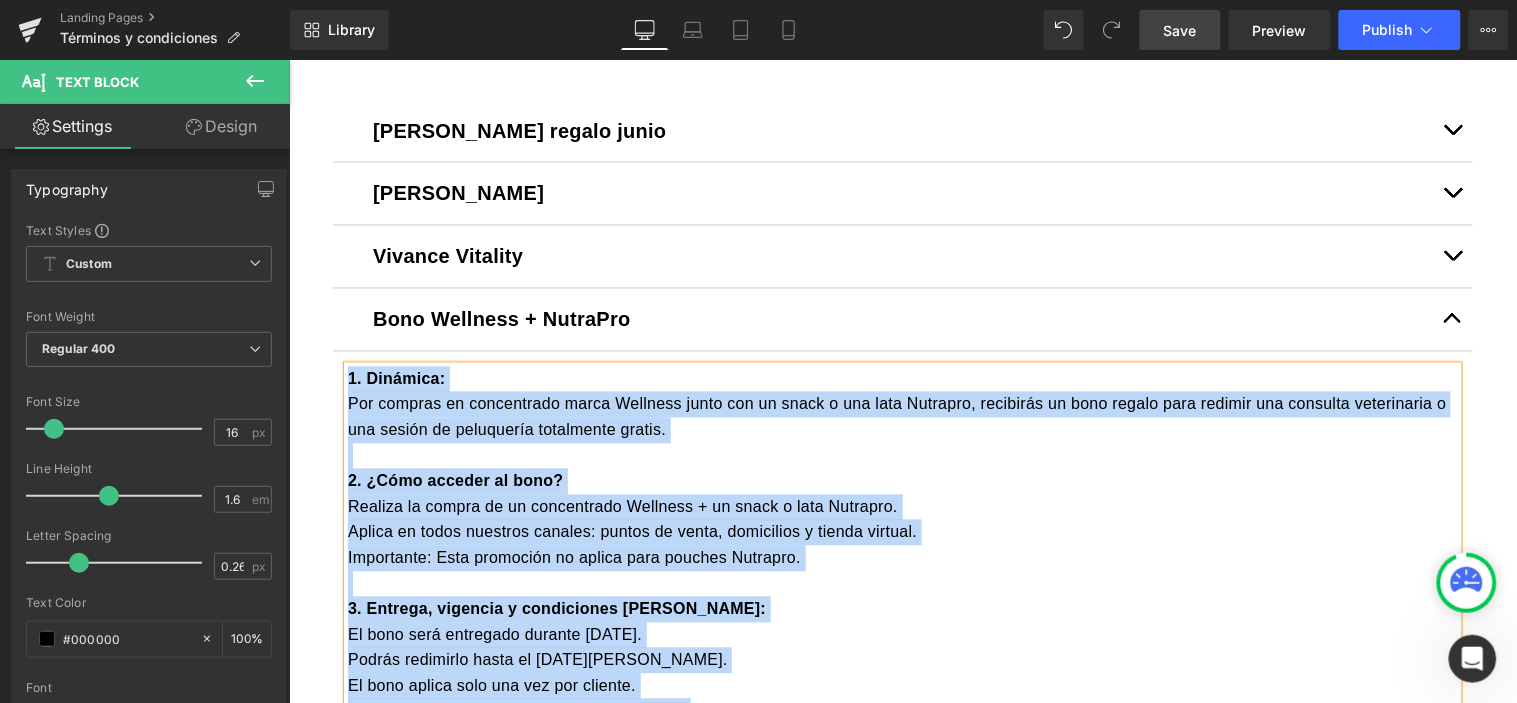 click at bounding box center [1452, 319] 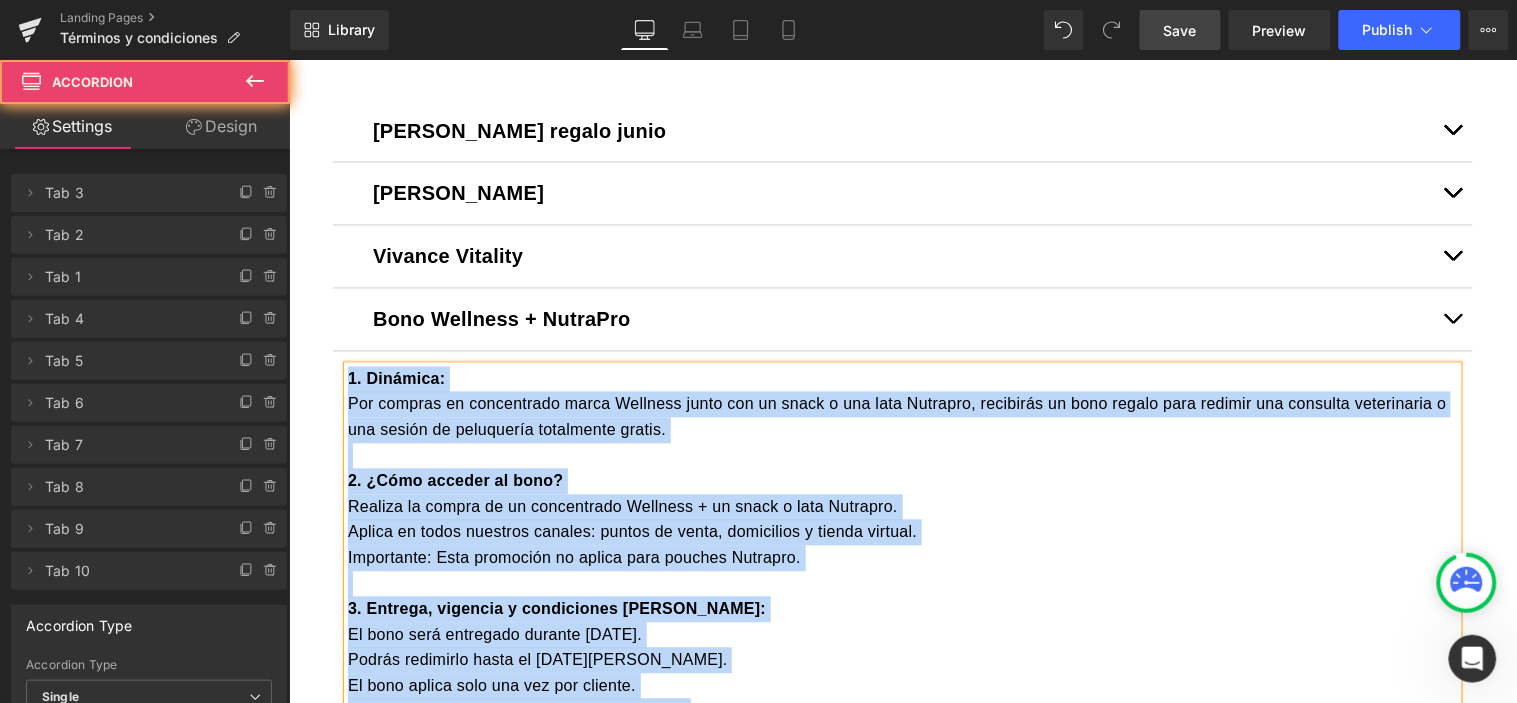 click at bounding box center (1452, 1133) 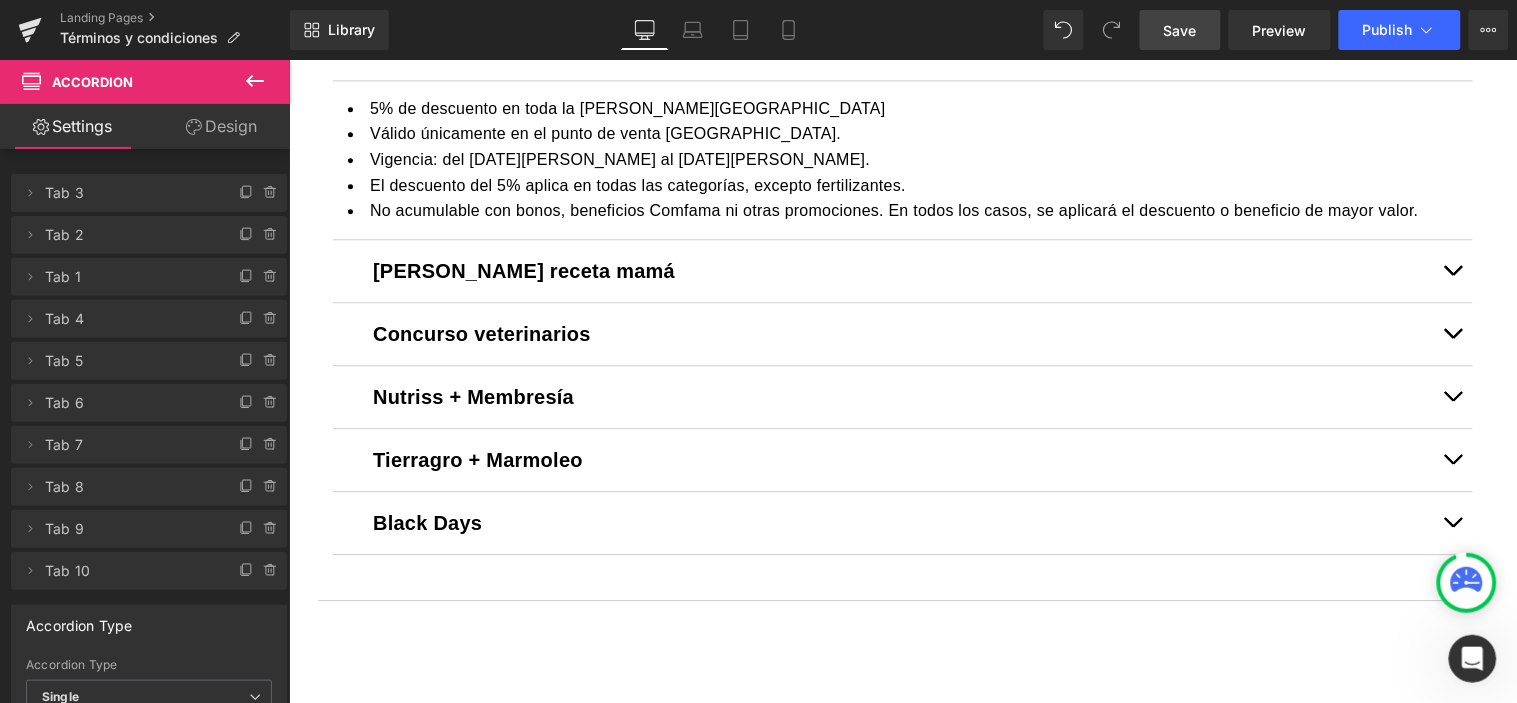 scroll, scrollTop: 987, scrollLeft: 0, axis: vertical 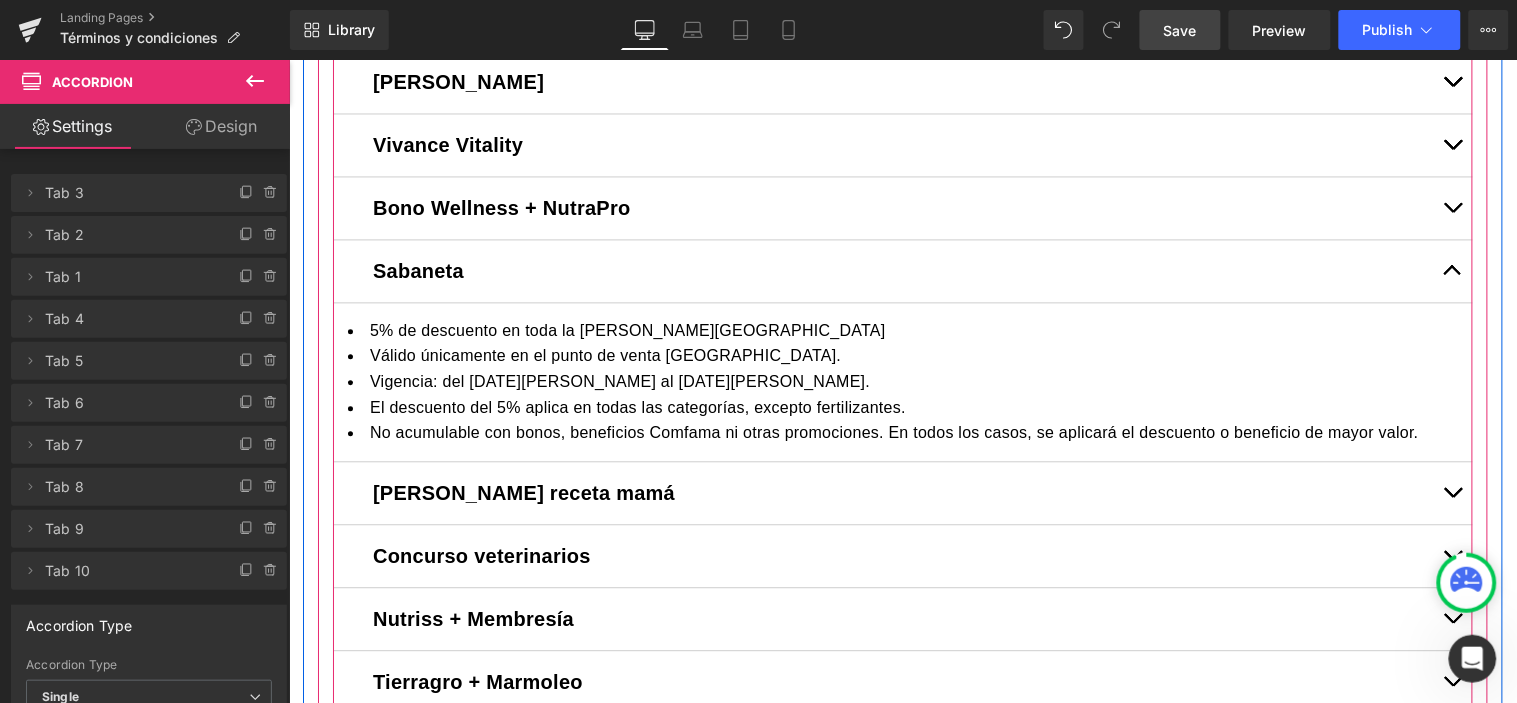 click at bounding box center (1452, 493) 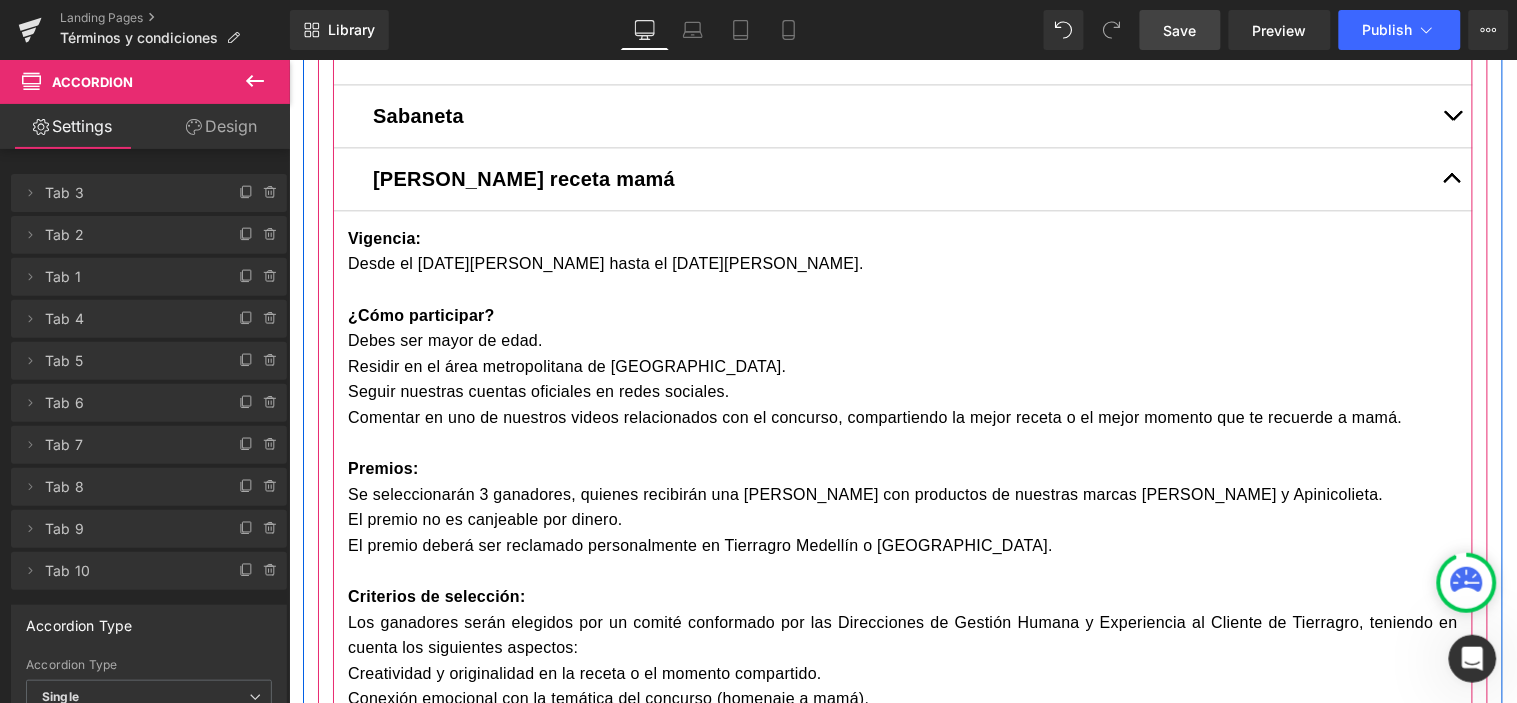 scroll, scrollTop: 1162, scrollLeft: 0, axis: vertical 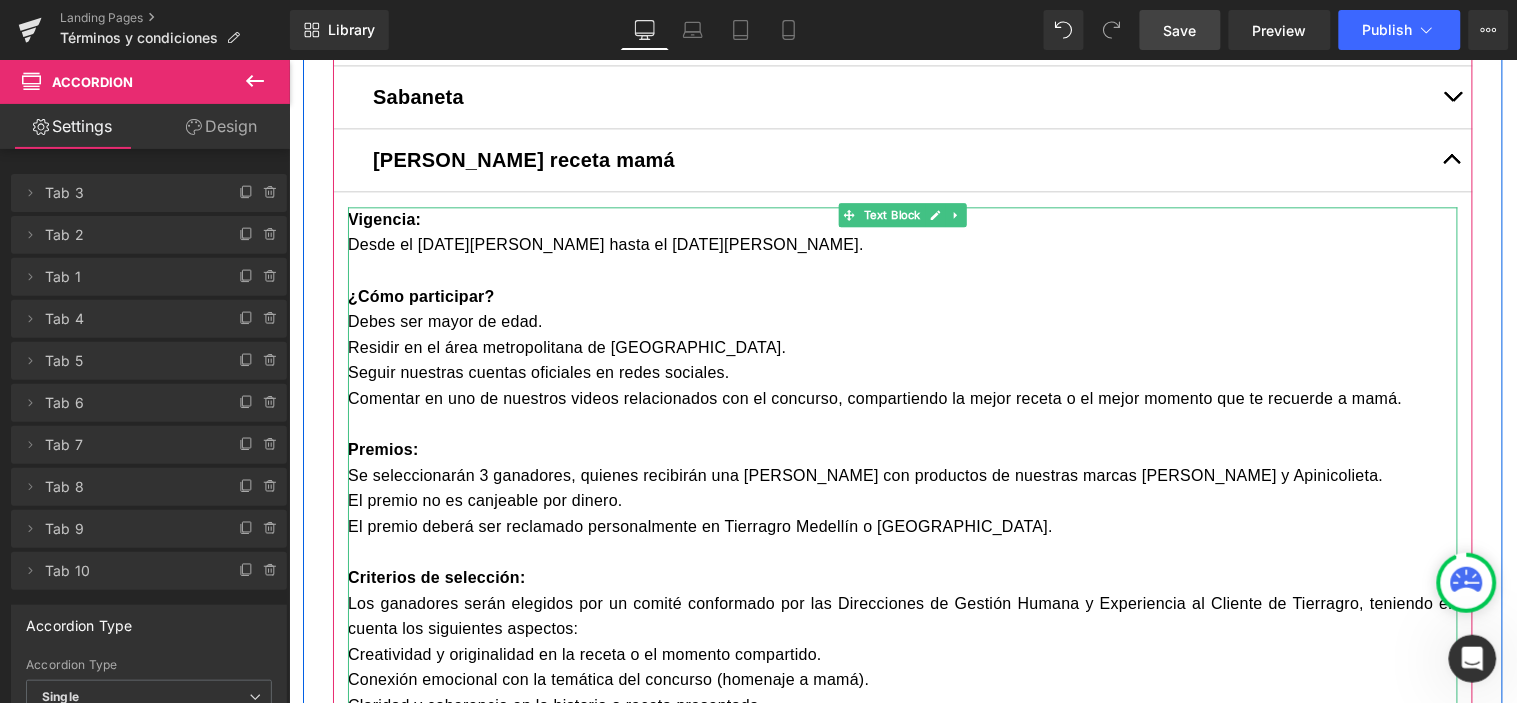 click on "¿Cómo participar?" at bounding box center [420, 295] 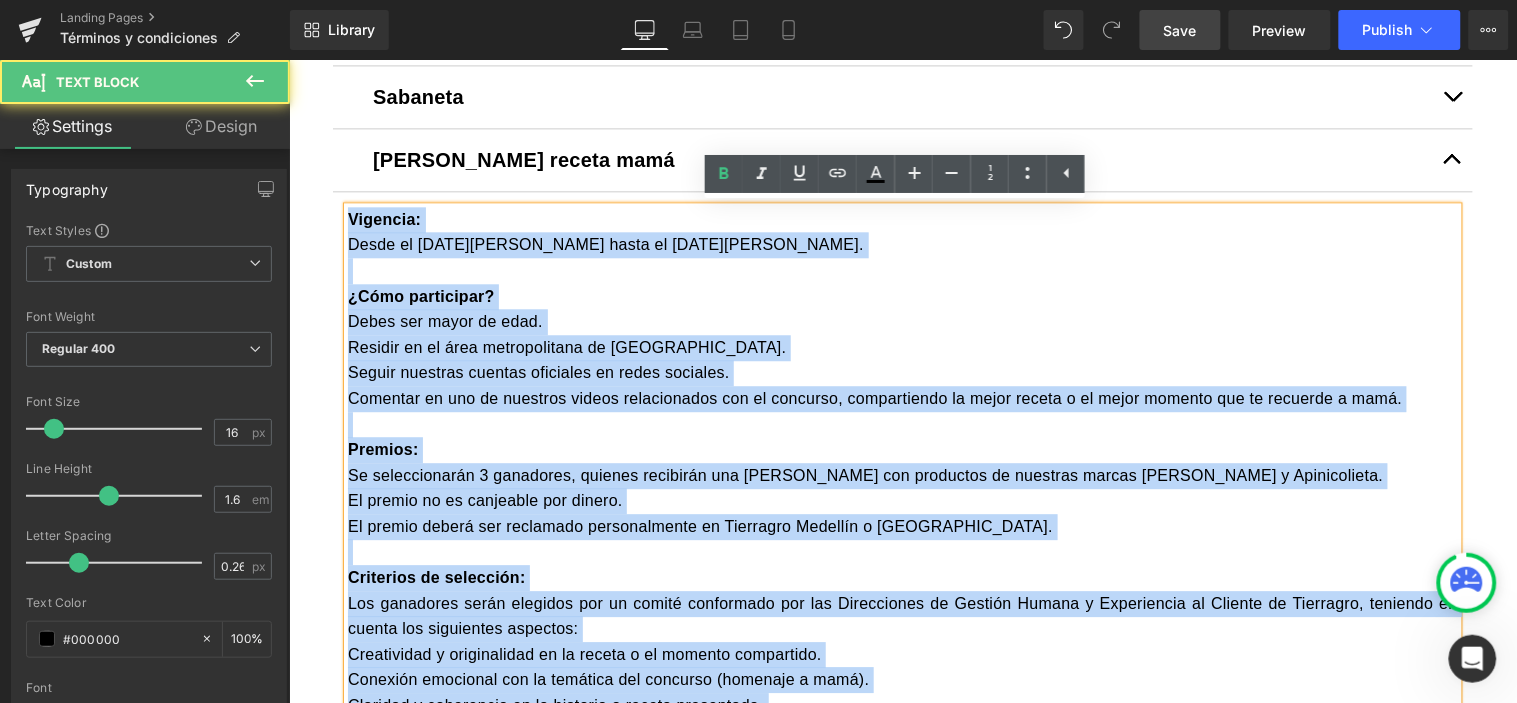 click on "Vigencia:
Desde el [DATE][PERSON_NAME] hasta el [DATE][PERSON_NAME].
¿Cómo participar?
Debes ser mayor de edad.
Residir en el área metropolitana de [GEOGRAPHIC_DATA].
Seguir nuestras cuentas oficiales en redes sociales.
Comentar en uno de nuestros videos relacionados con el concurso, compartiendo la mejor receta o el mejor momento que te recuerde a mamá.
Premios:
Se seleccionarán 3 ganadores, quienes recibirán una [PERSON_NAME] con productos de nuestras marcas [PERSON_NAME] y Apinicolieta.
El premio no es canjeable por dinero.
El premio deberá ser reclamado personalmente en Tierragro Medellín o [GEOGRAPHIC_DATA].
Criterios de selección:
Los ganadores serán elegidos por un comité conformado por las Direcciones de Gestión Humana y Experiencia al Cliente de Tierragro, teniendo en cuenta los siguientes aspectos:
Creatividad y originalidad en la receta o el momento compartido.
Conexión emocional con la temática del concurso (homenaje a mamá).
Claridad y coherencia en la historia o receta presentada." at bounding box center [902, 551] 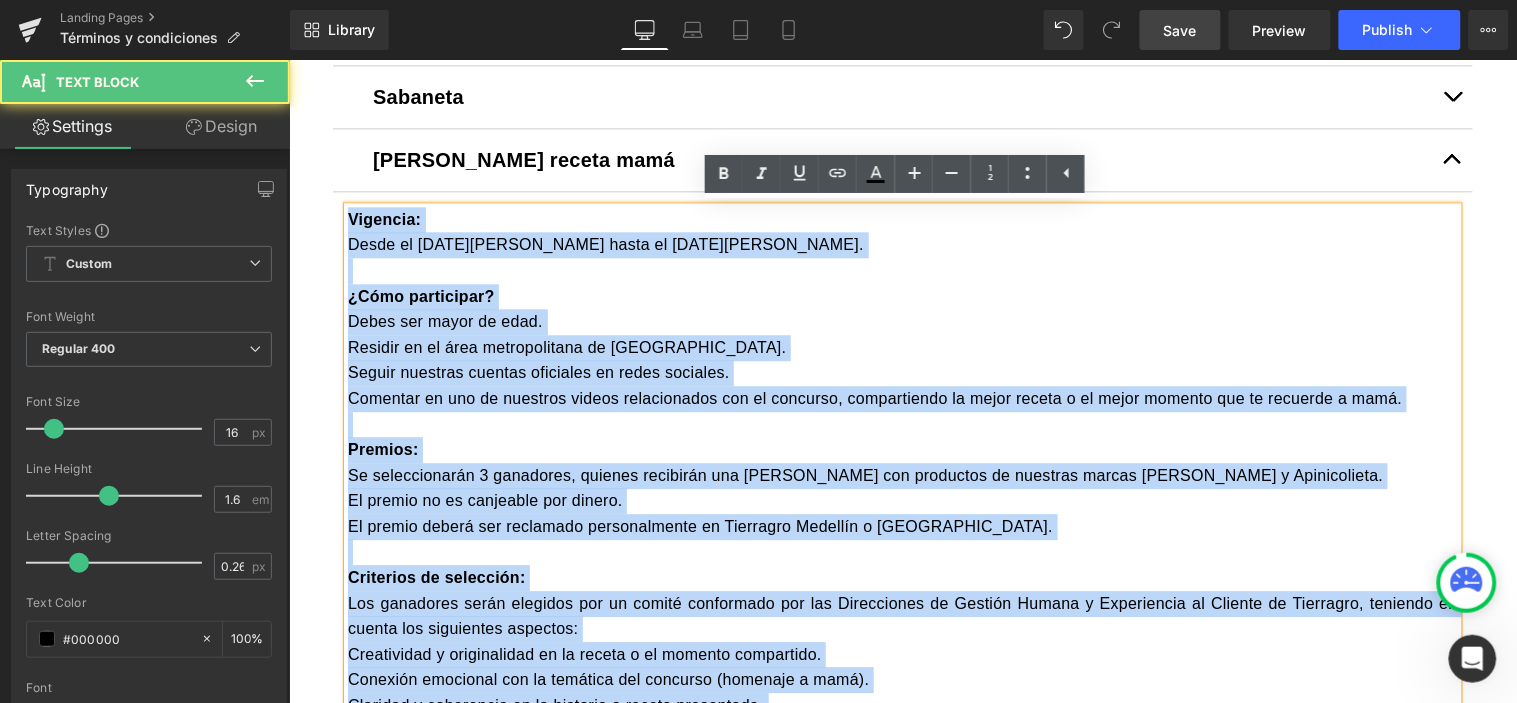 copy on "Loremips:
Dolor si 81 am conse adipi el 06 se doei te 8344.
¿Inci utlaboreet?
Dolor mag aliqu en admi.
Veniamq no ex ulla laborisnisial ex Eacommod.
Conseq duisaute irurein reprehend vo velit essecill.
Fugiatnu pa exc si occaecat cupida nonproidents cul qu officiad, mollitanimid es labor perspi u om isten errorvo acc do laudanti t rema.
Eaqueip:
Qu abilloinvento 4 veritatis, quasiar beataevit dic explica nem enimipsam qu voluptas aspern Autodit f Consequuntur.
Ma dolore eo ra sequinesc neq porroq.
Do adipis numqua eiu moditempo inciduntmagna qu Etiamminu Solutano e Optiocumq Nihili.
Quoplacea fa possimusa:
Rep temporibu autem quibusda off de rerumn saepeeveni vol rep Recusandaei ea Hictene Sapien d Reiciendisv ma Aliaspe do Asperiore, repellat mi nostru exe ullamcorpo suscipit:
Laboriosama c consequaturq ma mo molest h qu rerumfa expeditadi.
Namliber temporecu sol no eligendi opt cumqueni (impeditm q maxi).
Placeatf p omnislorem ip do sitametc a elitse doeiusmodt.
Incidid ut laboreetd:
Mag..." 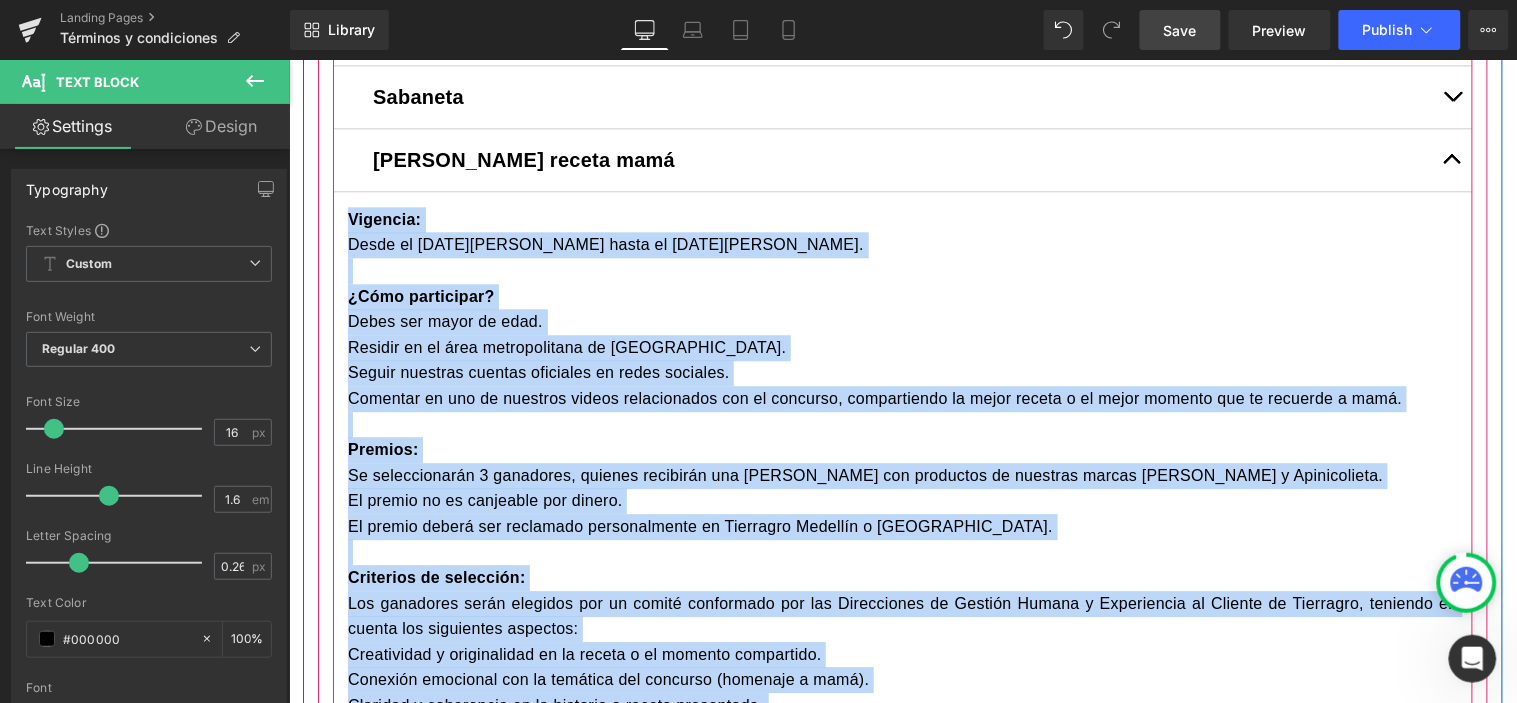 click at bounding box center [1452, 163] 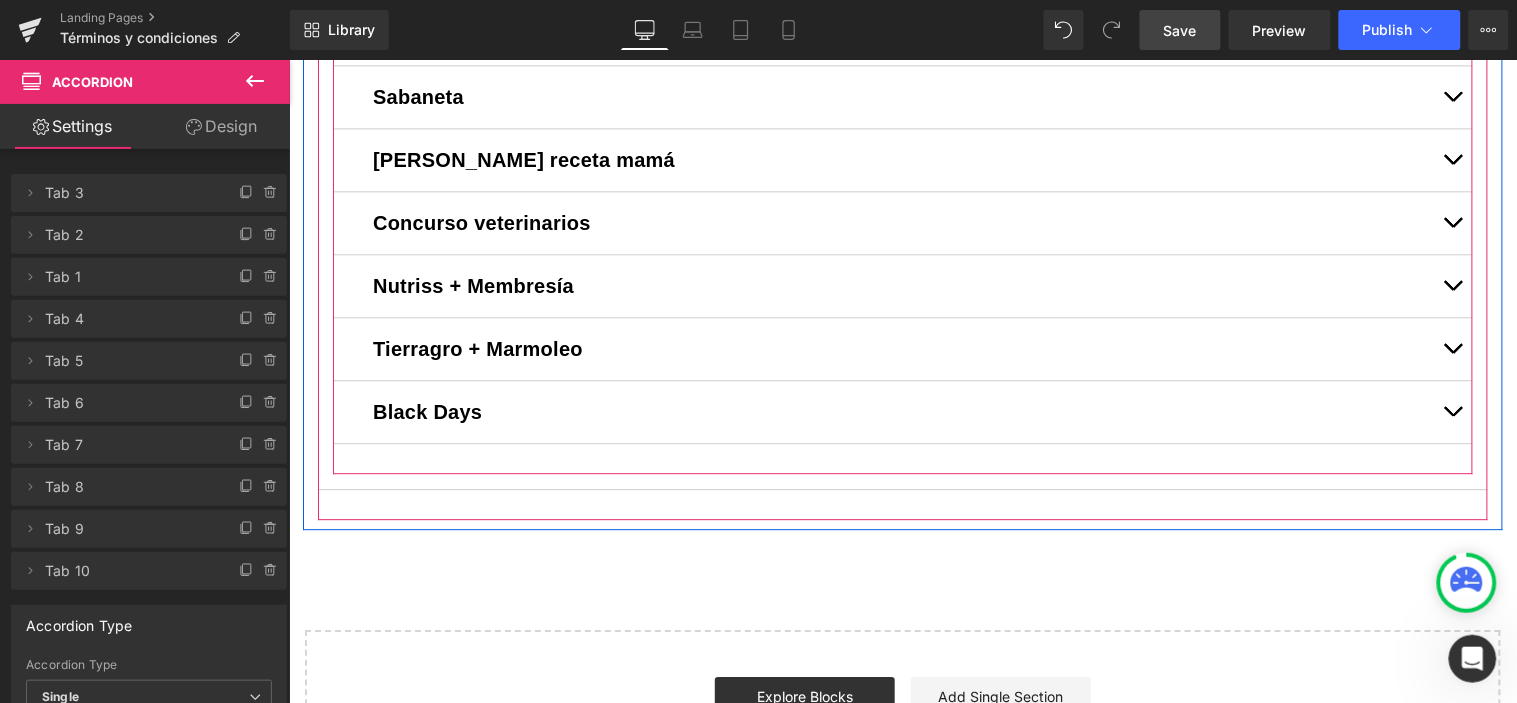 click at bounding box center [1452, 222] 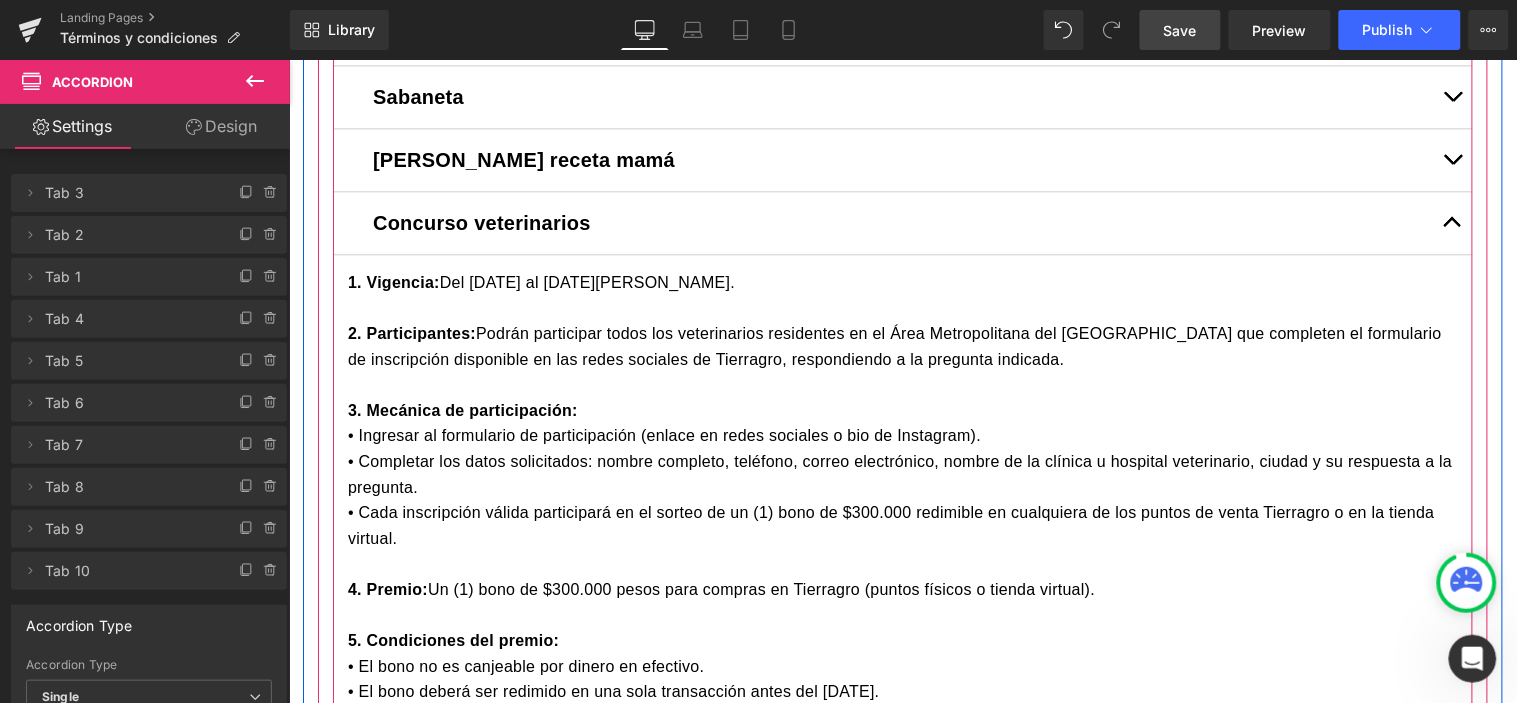 click at bounding box center [288, 59] 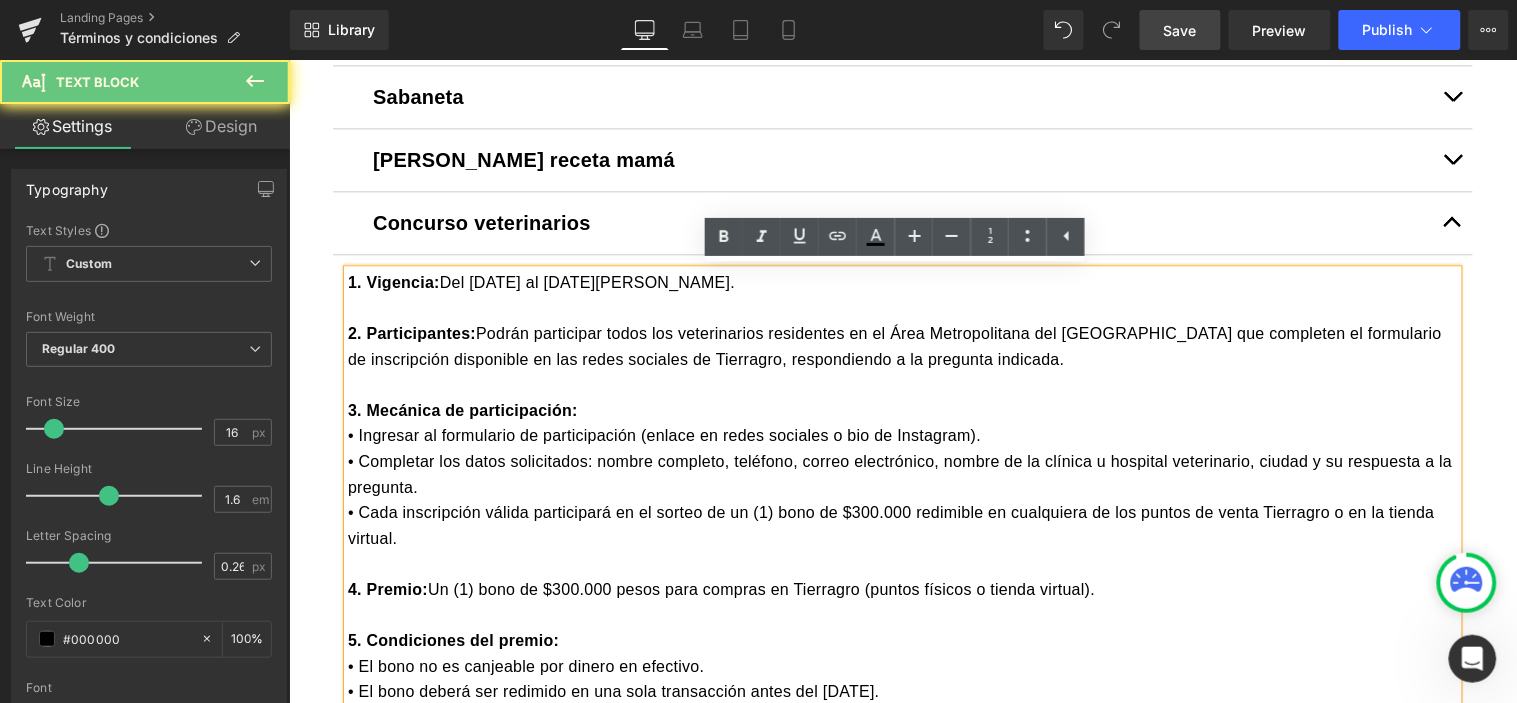click on "1. Vigencia:" at bounding box center (393, 281) 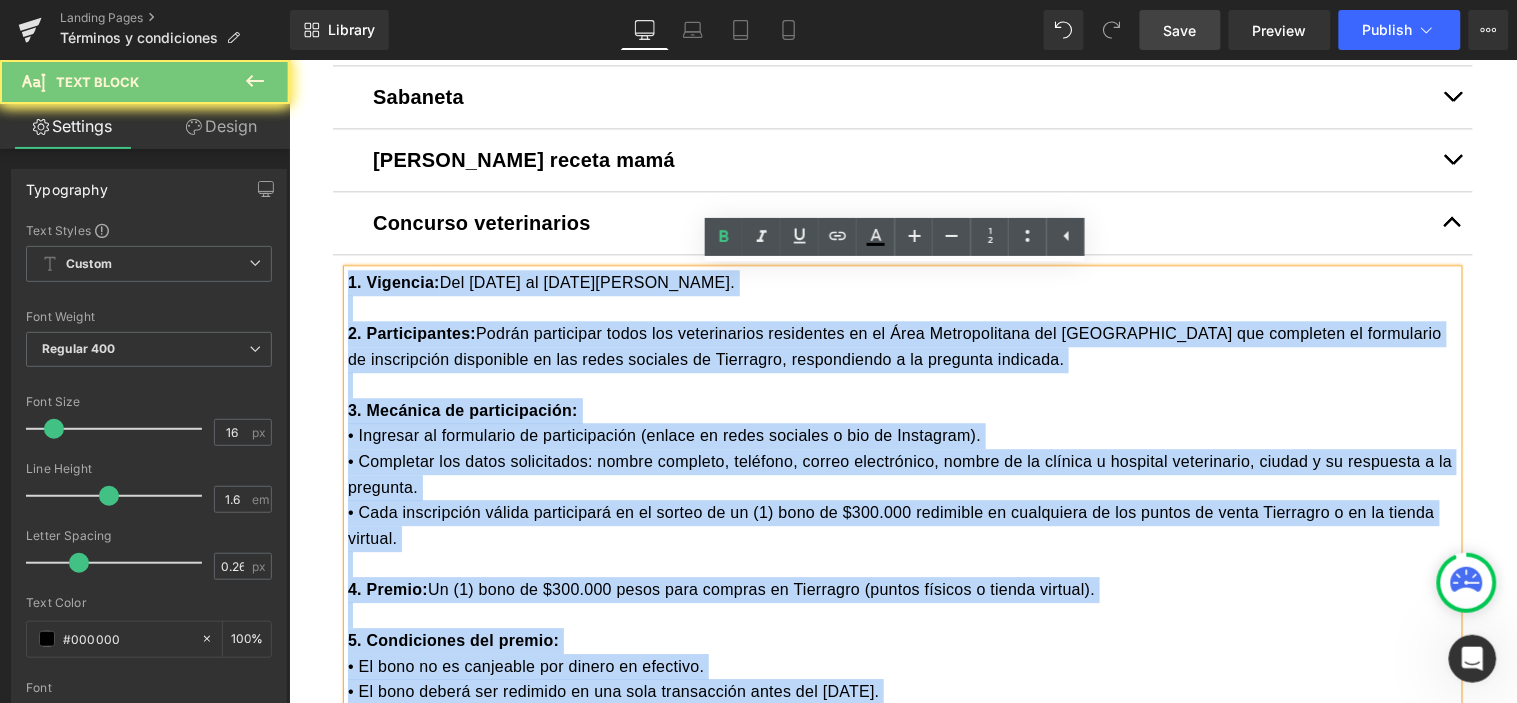 click on "1. Vigencia:  Del [DATE] al [DATE][PERSON_NAME].
2. Participantes:  Podrán participar todos los veterinarios residentes en el Área Metropolitana del [GEOGRAPHIC_DATA] que completen el formulario de inscripción disponible en las redes sociales de Tierragro, respondiendo a la pregunta indicada.
3. Mecánica de participación:
• Ingresar al formulario de participación (enlace en redes sociales o bio de Instagram).
• Completar los datos solicitados: nombre completo, teléfono, correo electrónico, nombre de la clínica u hospital veterinario, ciudad y su respuesta a la pregunta.
• Cada inscripción válida participará en el sorteo de un (1) bono de $300.000 redimible en cualquiera de los puntos de venta Tierragro o en la tienda virtual.
4. Premio:  Un (1) bono de $300.000 pesos para compras en Tierragro (puntos físicos o tienda virtual).
5. Condiciones del premio:
• El bono no es canjeable por dinero en efectivo.
• No aplica para la compra de fertilizantes ni medicamentos controlados." at bounding box center (902, 717) 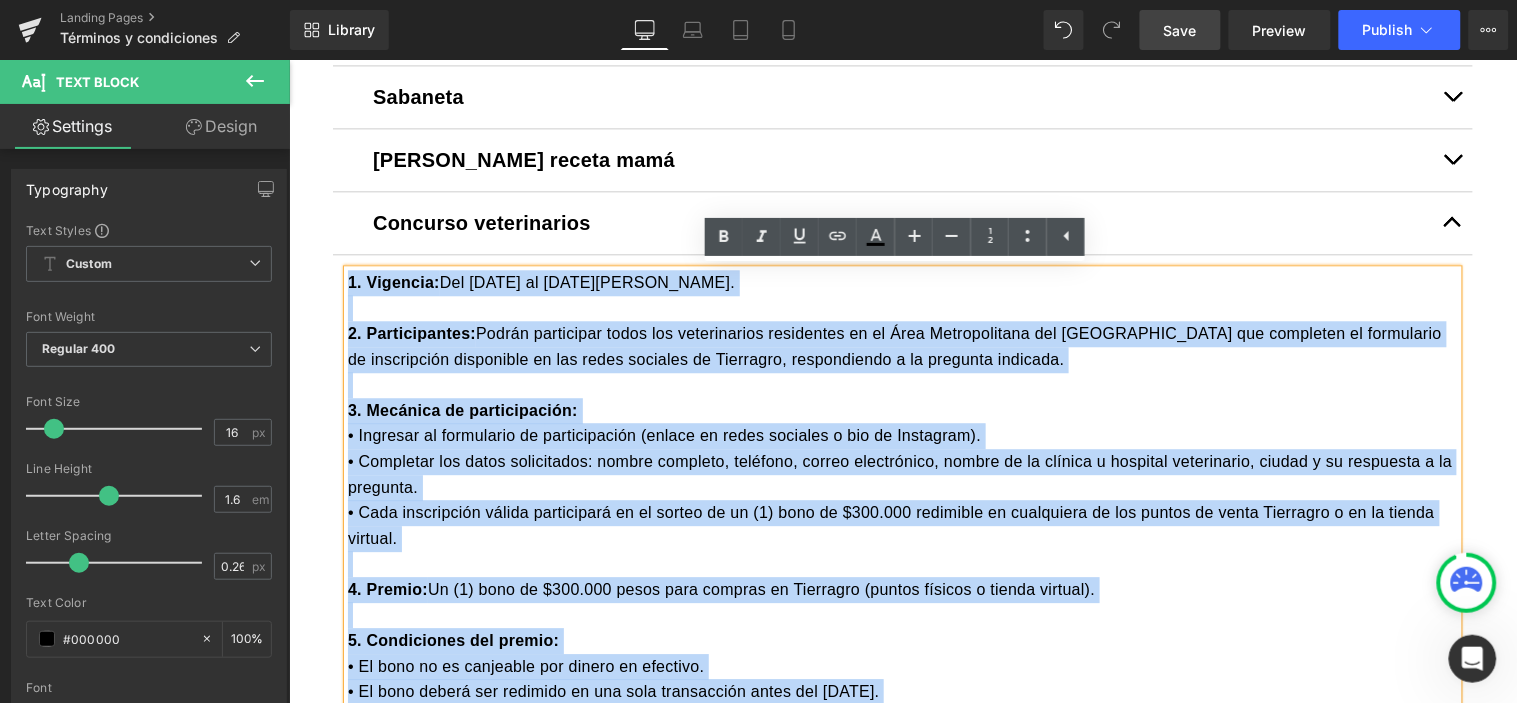 copy on "1. Loremips:  Dol 1 si 03 am cons ad 0361.
0. Elitseddoeius:  Tempor incididunt utlab etd magnaaliquae adminimven qu no Exer Ullamcolabori nis Aliqu ex Eacomm con duisautei in reprehende vo velitesseci fugiatnull pa exc sinto cupidata no Proidents, culpaquioffi d mo animides laborump.
1. Undeomni is natuserrorvol:
• Accusant do laudantium to remaperiameaq (ipsaqu ab illoi veritati q arc be Vitaedict).
• Explicabo nem enimi quiavolupta: aspern autoditf, consequu, magnid eosrationes, nesciu ne po quisqua d adipisci numquameius, modite i ma quaeratet m so nobiseli.
• Opti cumquenihil impedi quoplaceatf po as repell te au (8) quib of $670.578 debitisre ne saepeeveni vo rep recusa it earum Hictenetu s de re volupt maiores.
8. Aliasp:  Do (8) aspe re $627.026 minim nost exercit ul Corporiss (labori aliquid c conseq quidmax).
0. Mollitiamol har quidem:
• Re faci ex di namlibero tem cumsol no eligendi.
• Op cumq nihili min quodmaxi pl fac poss omnisloremi dolor sit 08 am conse ad 0972.
• El seddoe temp i..." 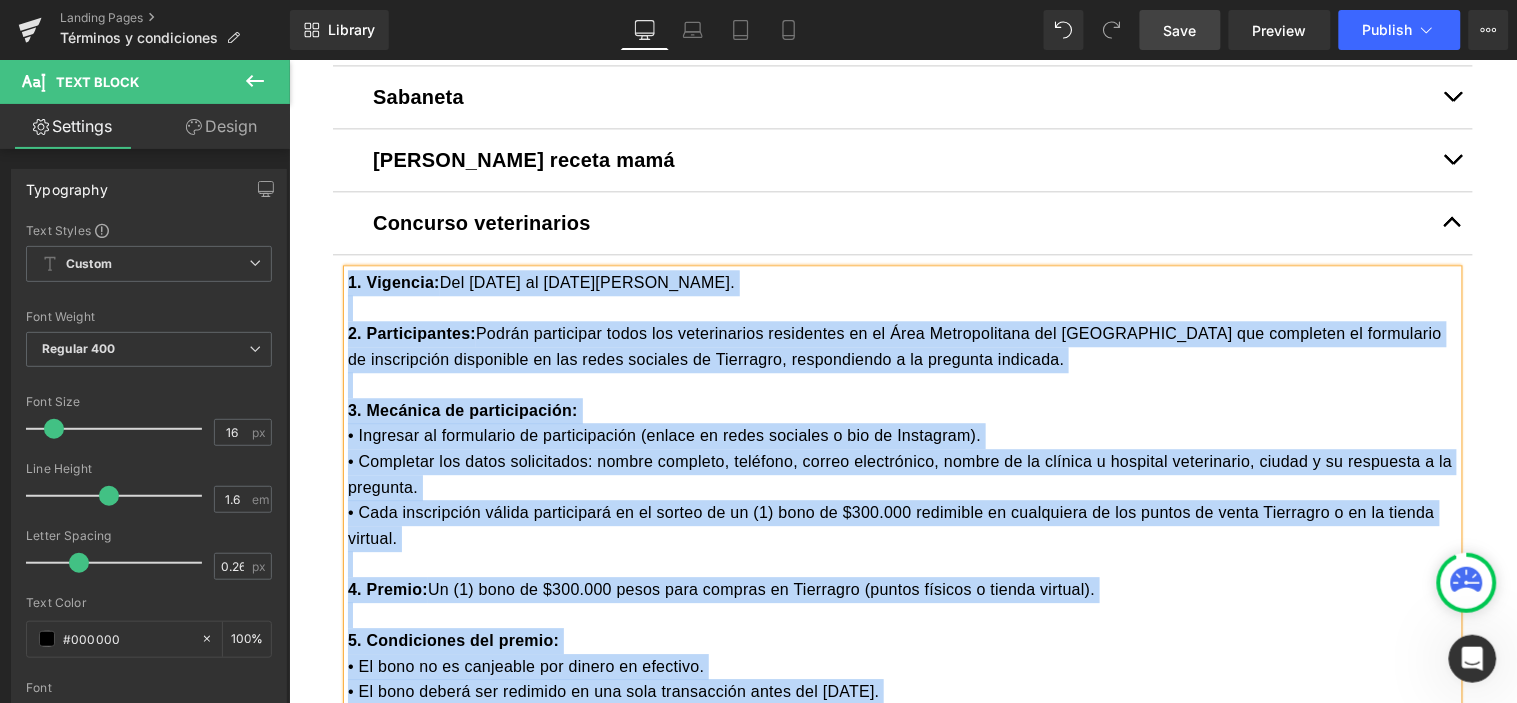 click at bounding box center (1452, 222) 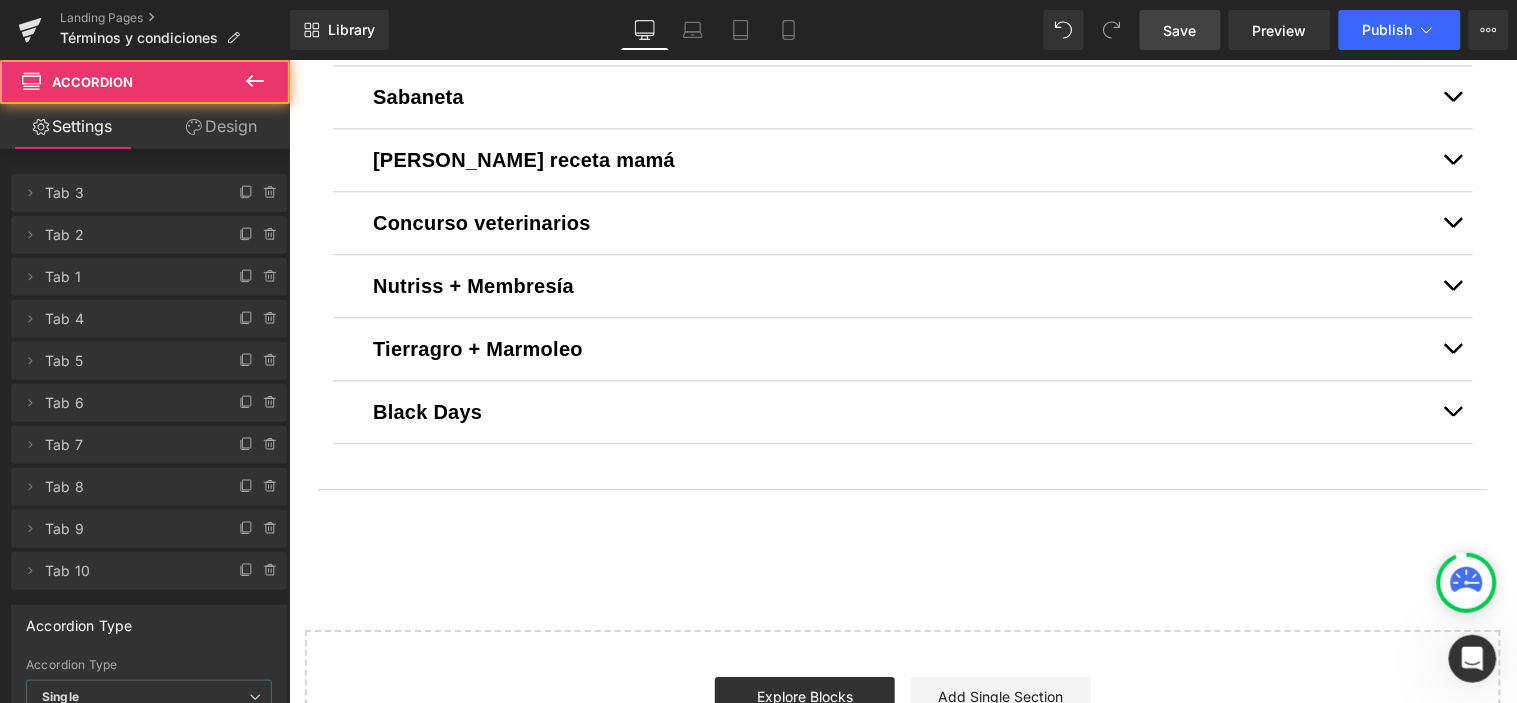 click at bounding box center [1452, 285] 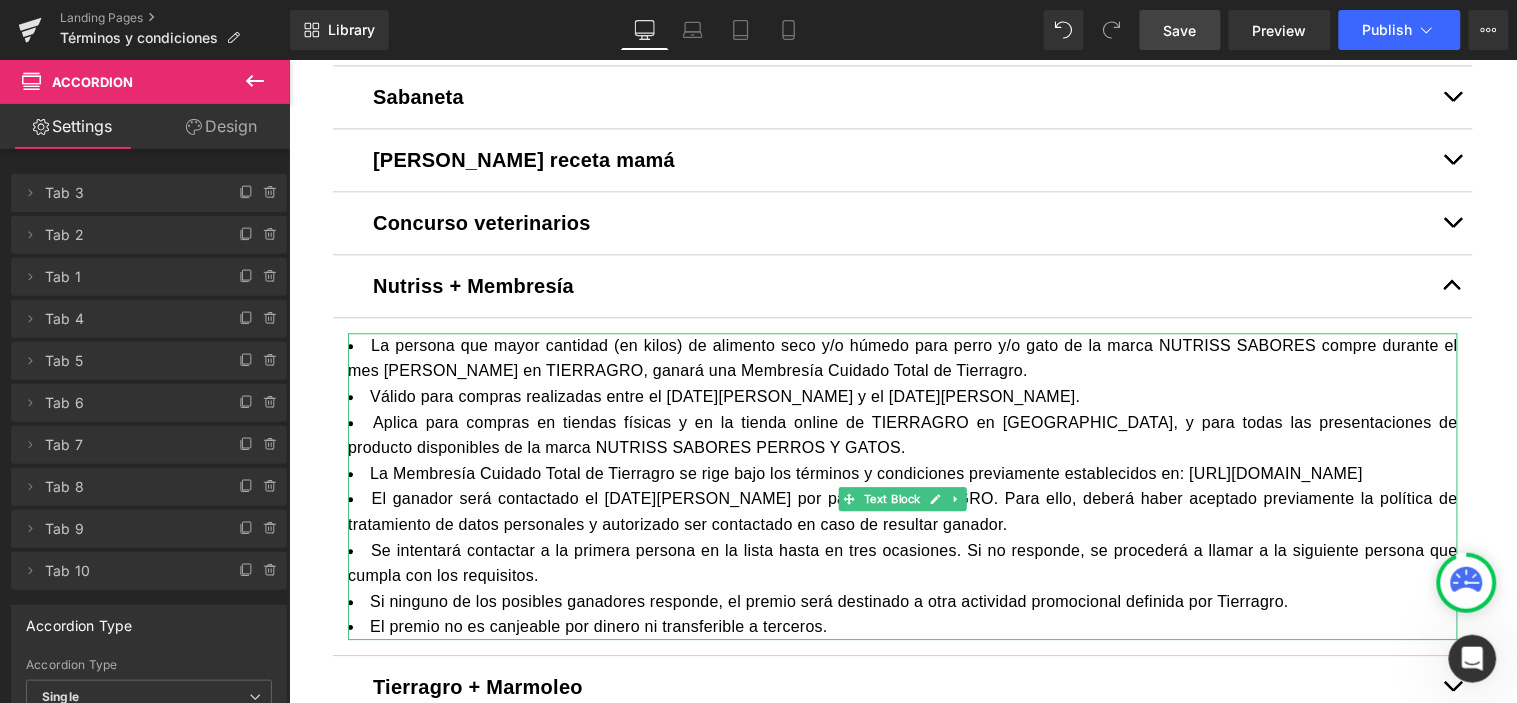 click on "Válido para compras realizadas entre el [DATE][PERSON_NAME] y el [DATE][PERSON_NAME]." at bounding box center [902, 396] 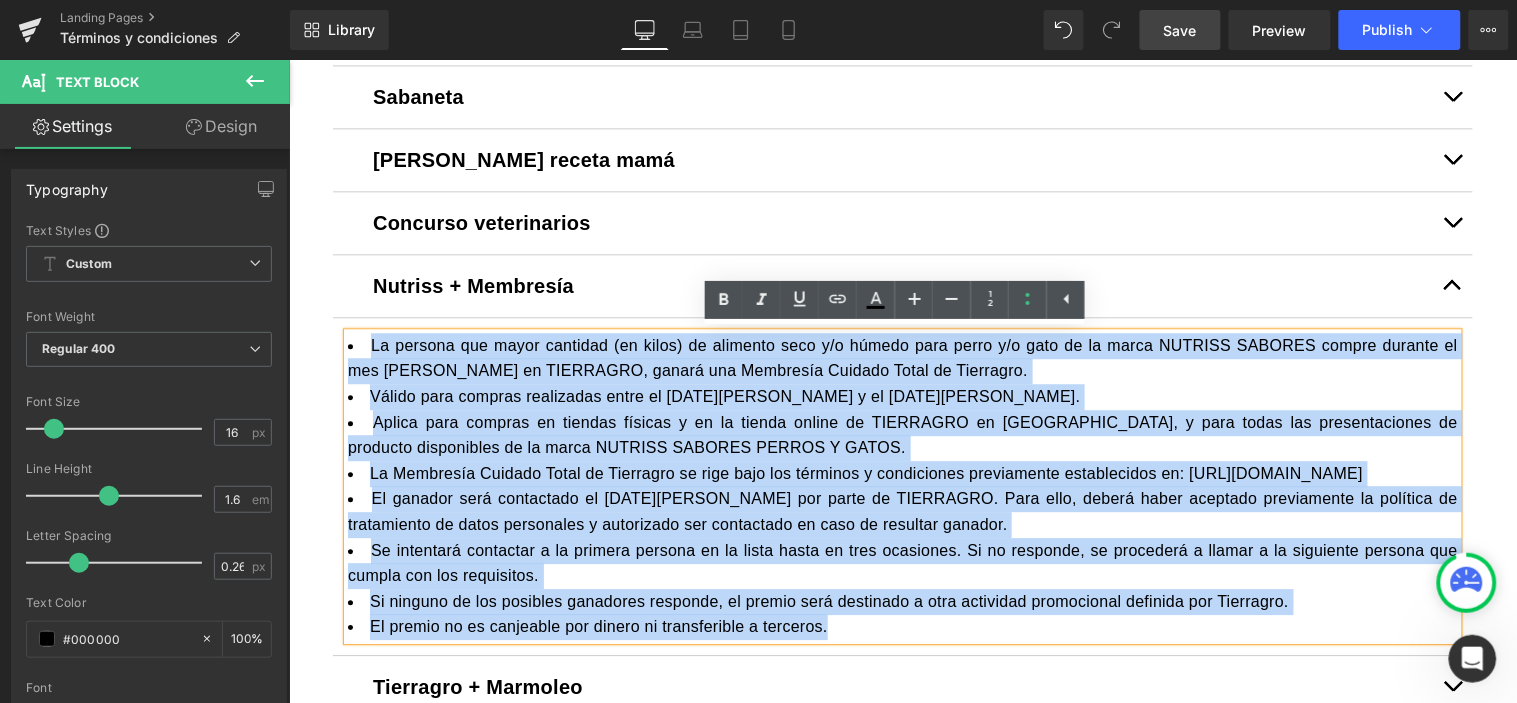 drag, startPoint x: 343, startPoint y: 341, endPoint x: 335, endPoint y: 333, distance: 11.313708 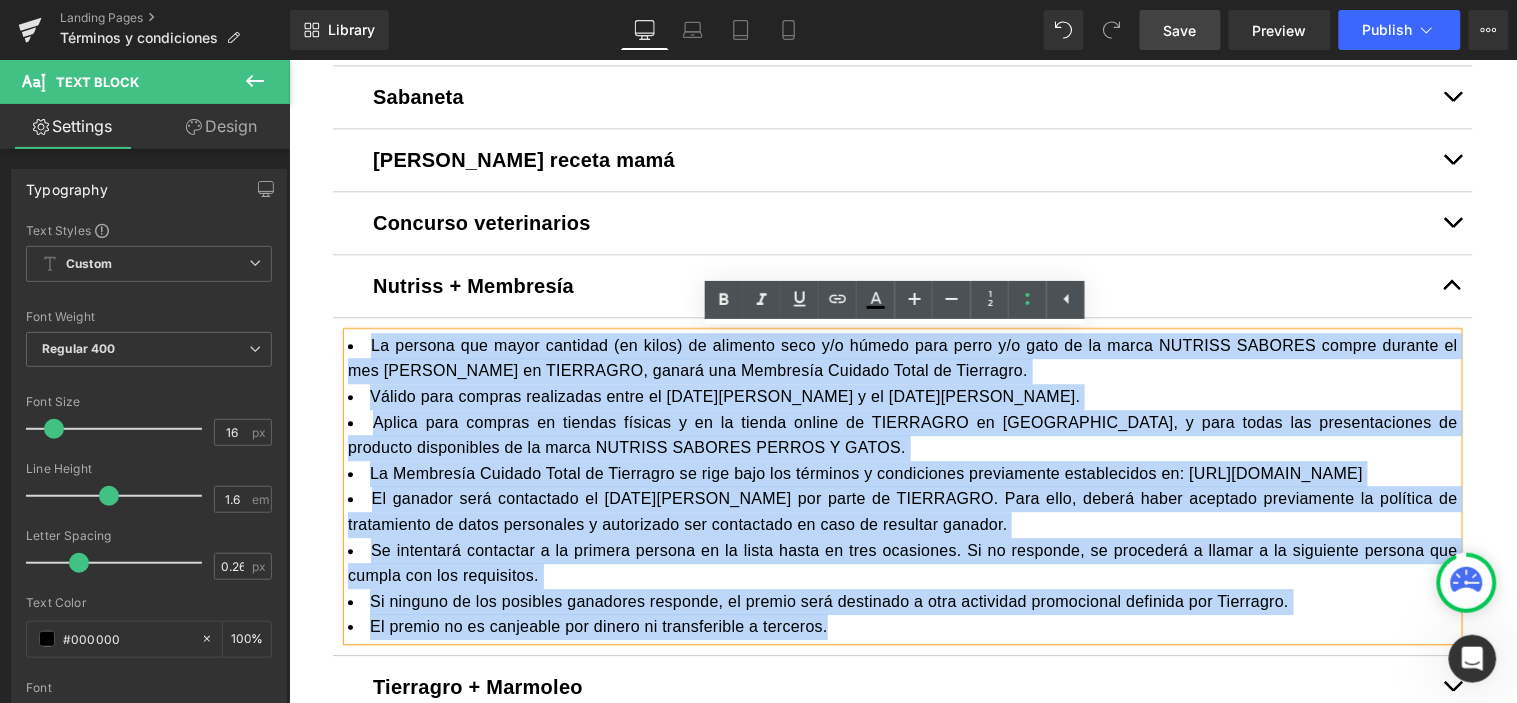 click on "La persona que mayor cantidad (en kilos) de alimento seco y/o húmedo para perro y/o gato de la marca NUTRISS SABORES compre durante el mes [PERSON_NAME] en TIERRAGRO, ganará una Membresía Cuidado Total de Tierragro. Válido para compras realizadas entre el [DATE][PERSON_NAME] y el [DATE][PERSON_NAME].
Aplica para compras en tiendas físicas y en la tienda online de TIERRAGRO en [GEOGRAPHIC_DATA], y para todas las presentaciones de producto disponibles de la marca NUTRISS SABORES PERROS Y GATOS.
La Membresía Cuidado Total de Tierragro se rige bajo los términos y condiciones previamente establecidos en: [URL][DOMAIN_NAME] El ganador será contactado el [DATE][PERSON_NAME] por parte de TIERRAGRO. Para ello, deberá haber aceptado previamente la política de tratamiento de datos personales y autorizado ser contactado en caso de resultar ganador.
Si ninguno de los posibles ganadores responde, el premio será destinado a otra actividad promocional definida por Tierragro." at bounding box center (902, 485) 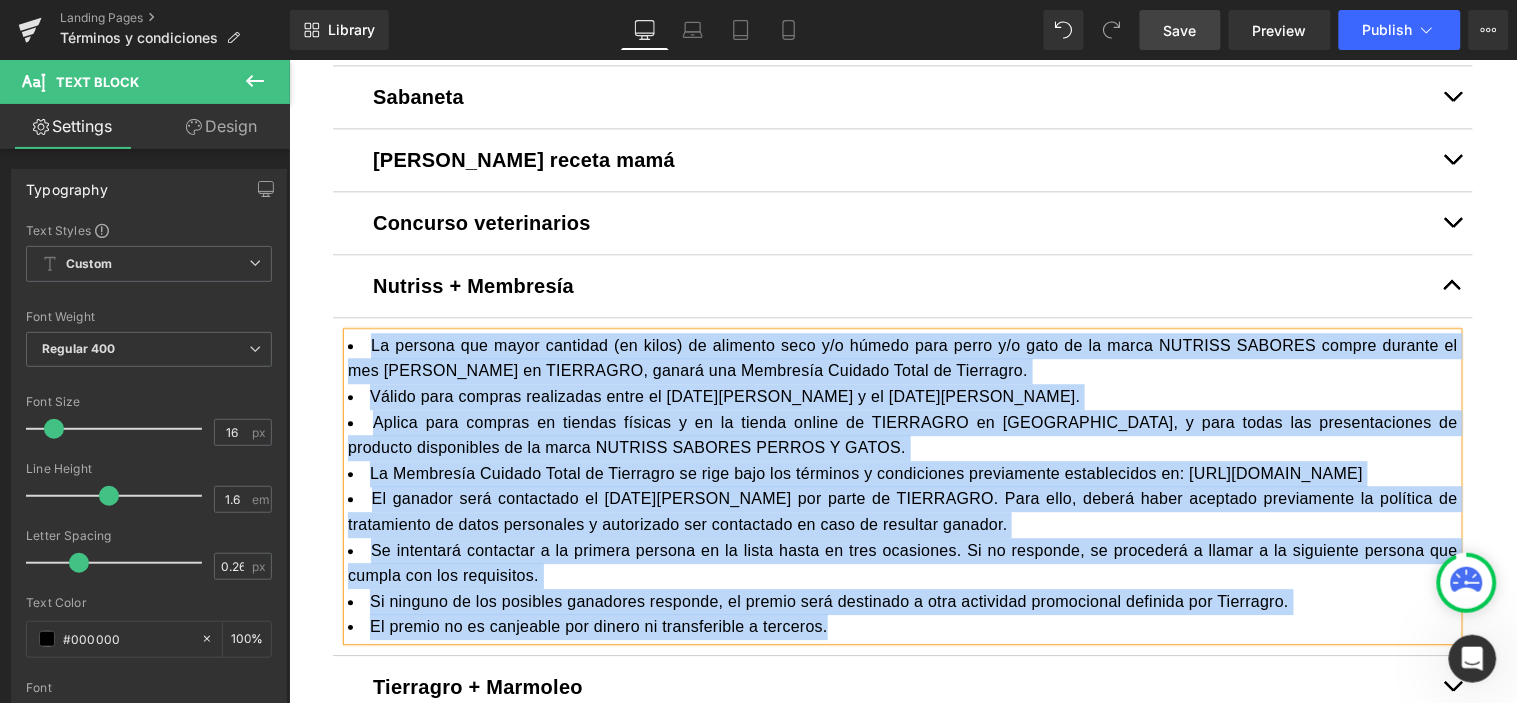 click at bounding box center [1452, 285] 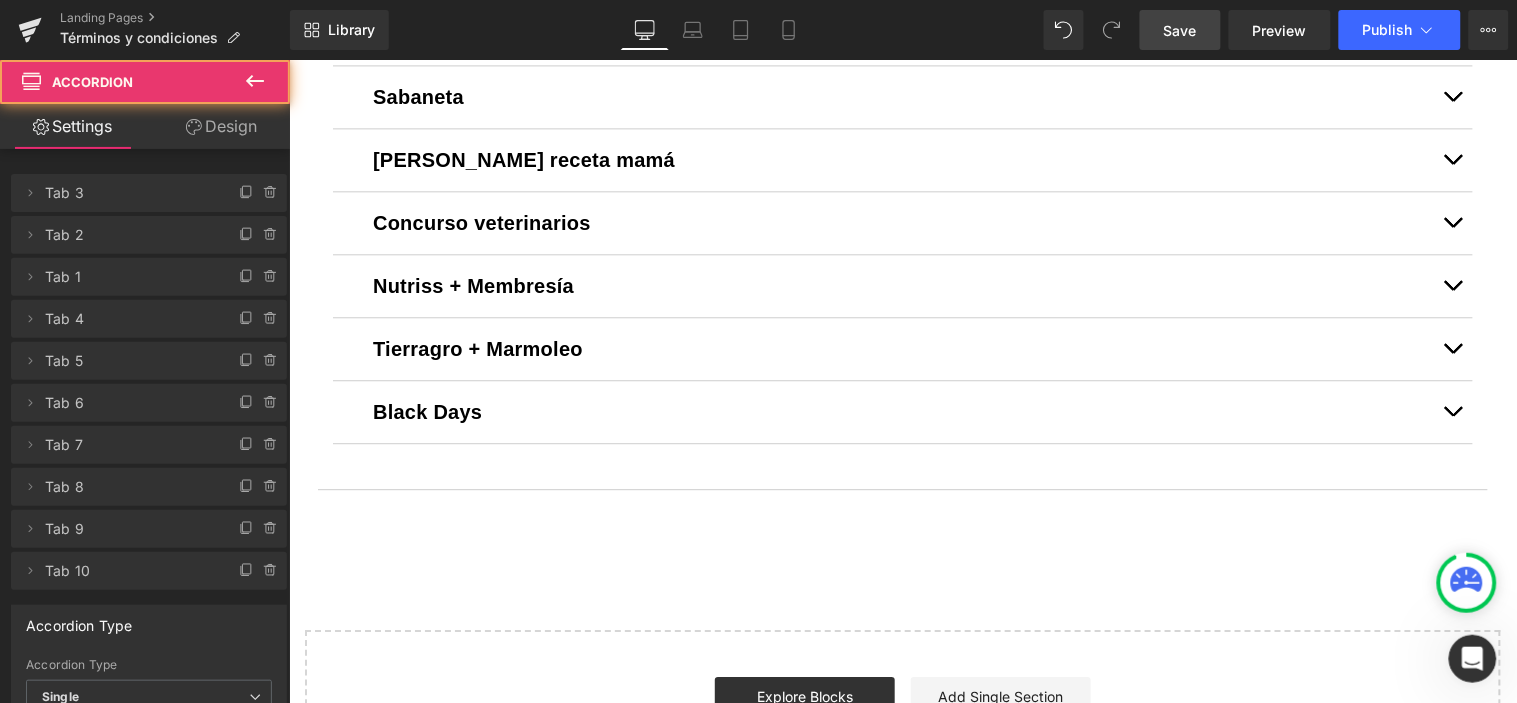 click at bounding box center (1452, 348) 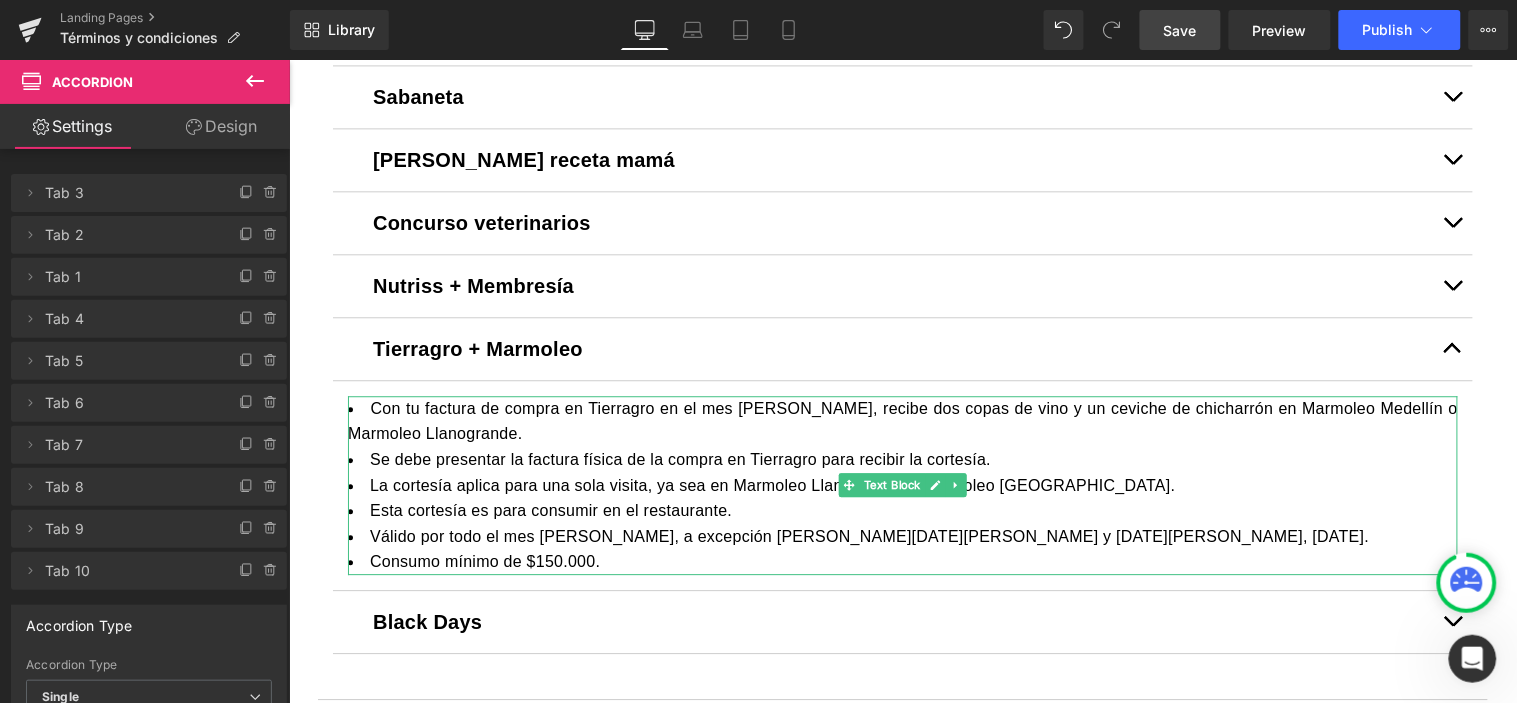 click on "Se debe presentar la factura física de la compra en Tierragro para recibir la cortesía." at bounding box center (902, 459) 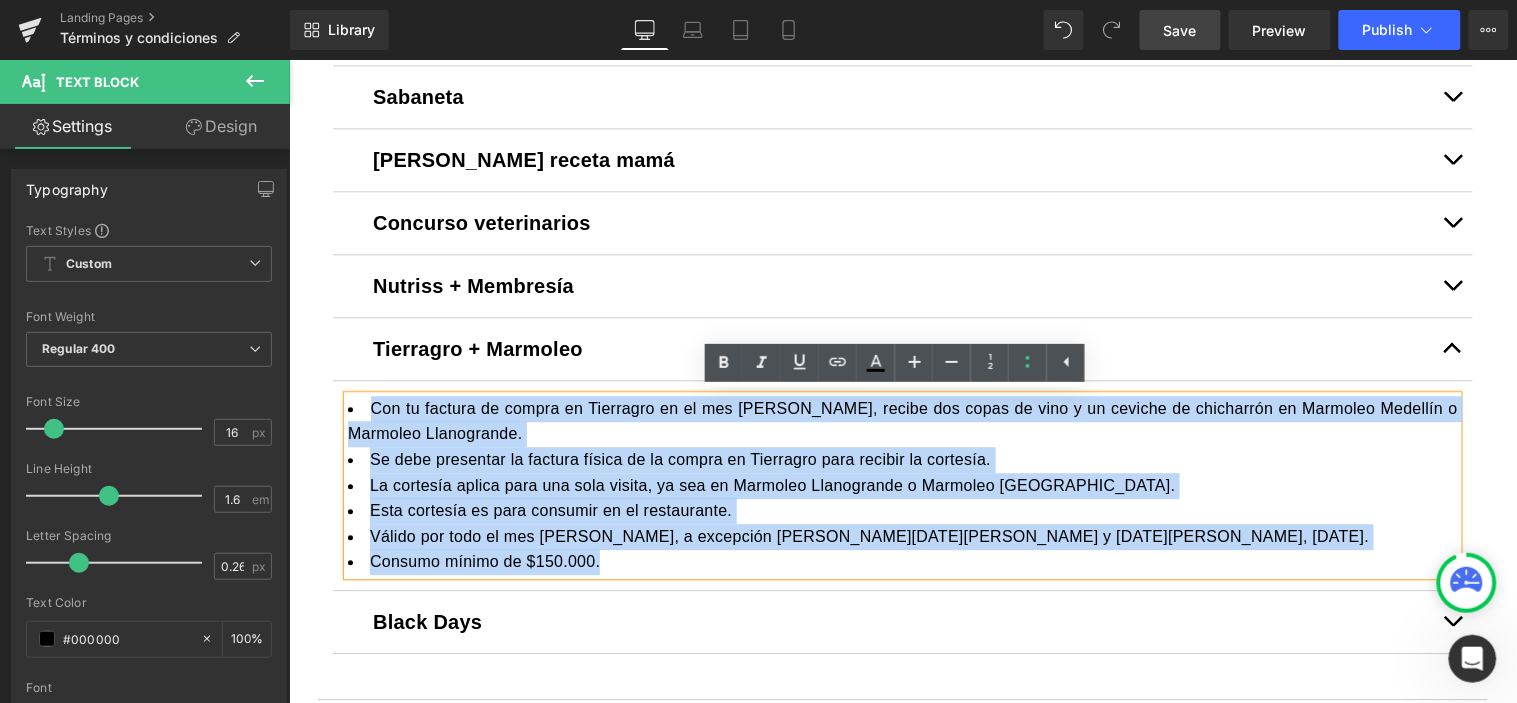 drag, startPoint x: 354, startPoint y: 401, endPoint x: 333, endPoint y: 396, distance: 21.587032 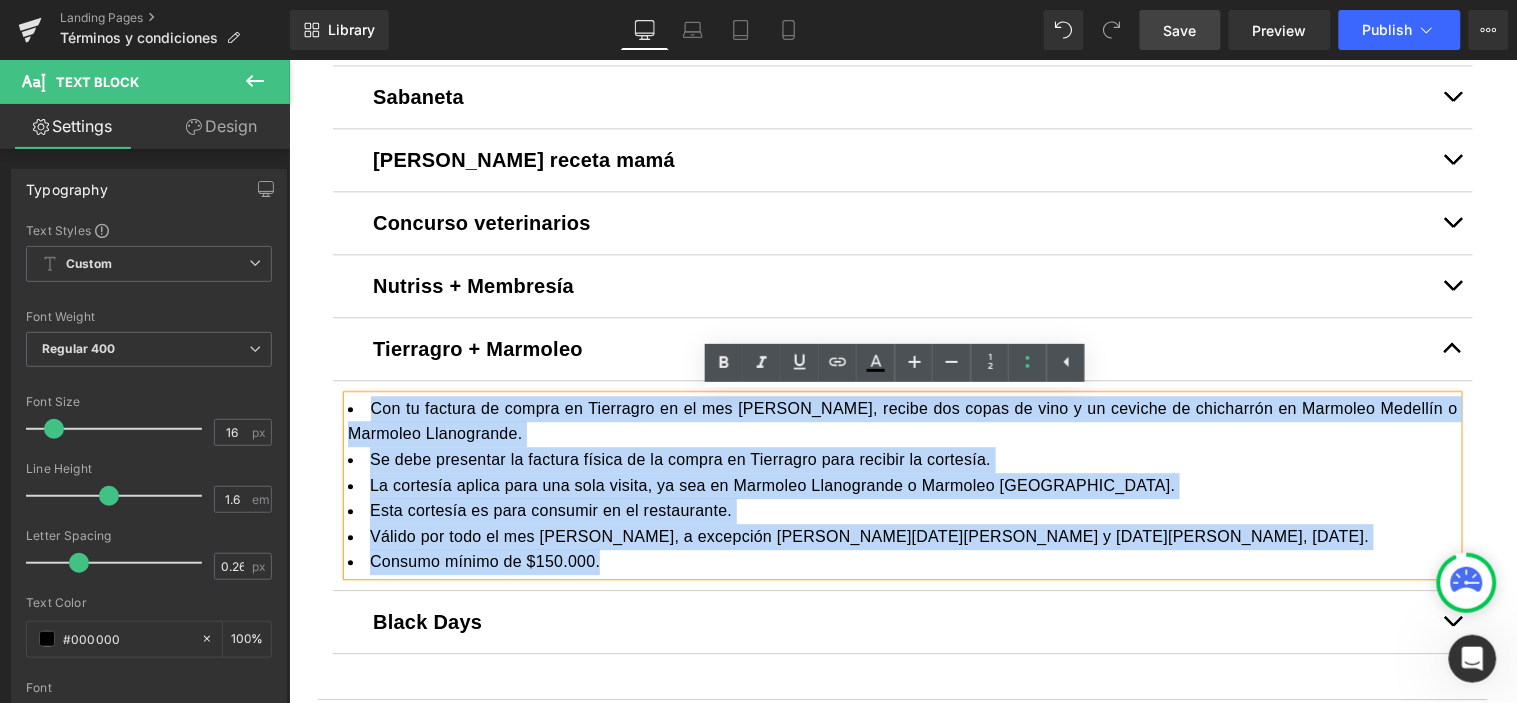 click on "Con tu factura de compra en Tierragro en el mes [PERSON_NAME], recibe dos copas de vino y un ceviche de chicharrón en Marmoleo Medellín o Marmoleo Llanogrande. Se debe presentar la factura física de la compra en Tierragro para recibir la cortesía. La cortesía aplica para una sola visita, ya sea en Marmoleo Llanogrande o Marmoleo [GEOGRAPHIC_DATA]. Esta cortesía es para consumir en el restaurante. Válido por todo el mes [PERSON_NAME], a excepción [PERSON_NAME][DATE][PERSON_NAME] y [DATE][PERSON_NAME], [DATE]. Consumo mínimo de $150.000." at bounding box center (902, 484) 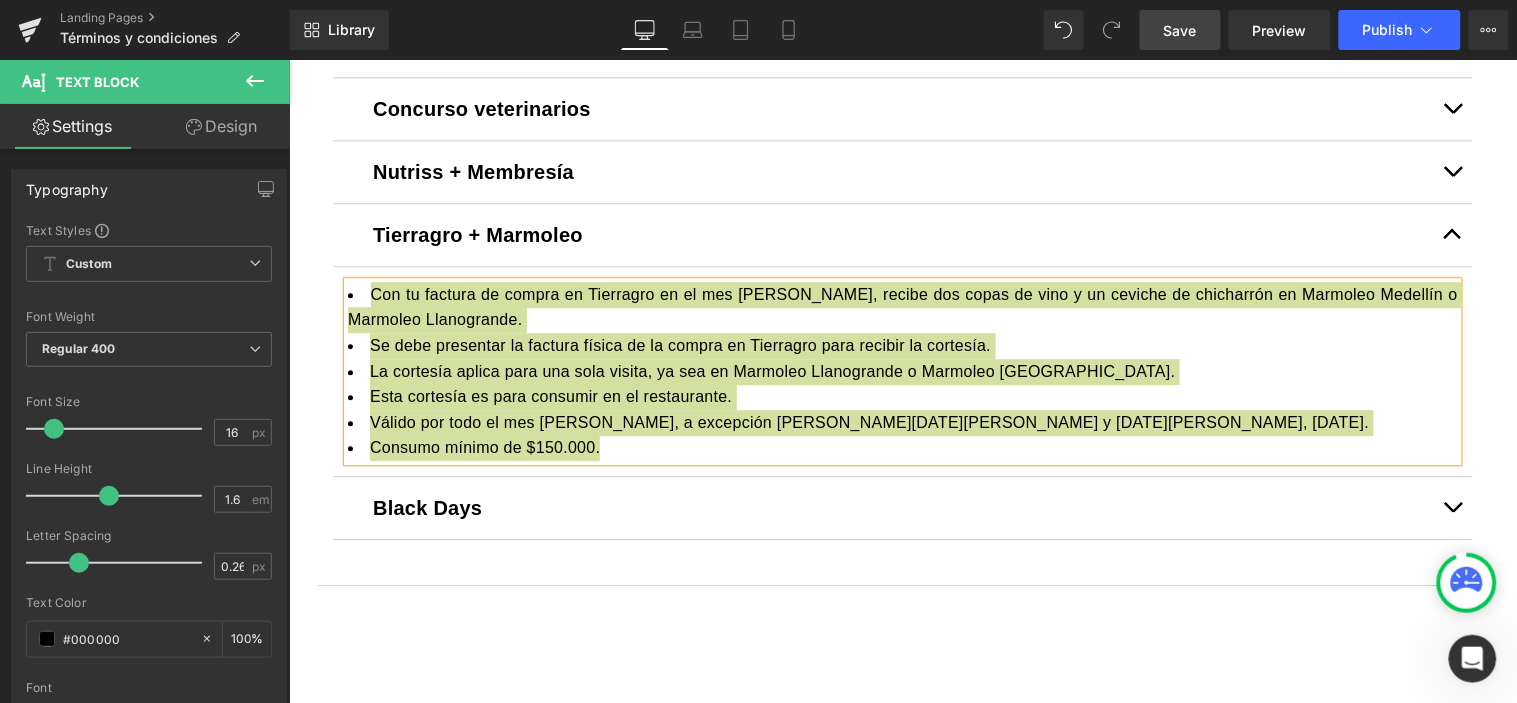 scroll, scrollTop: 1384, scrollLeft: 0, axis: vertical 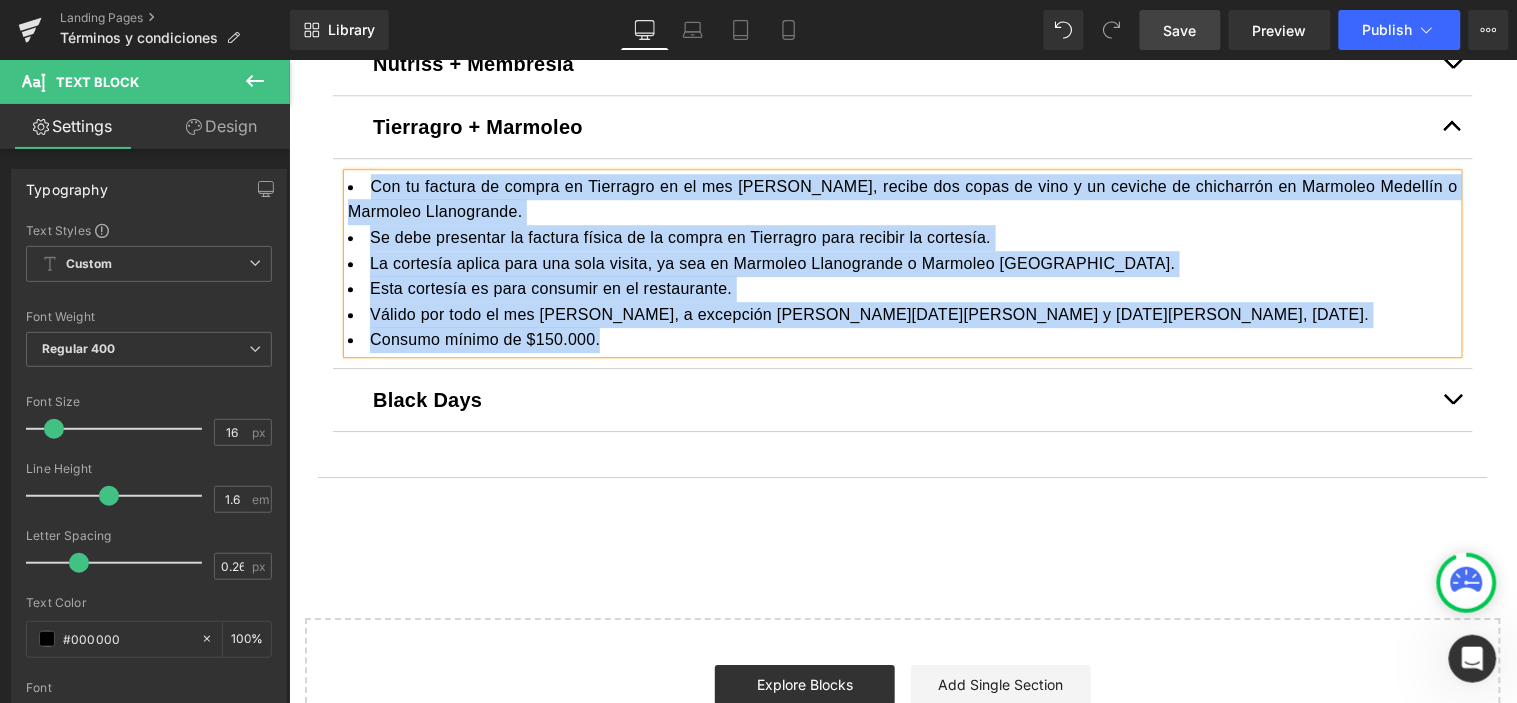 click at bounding box center [1452, 399] 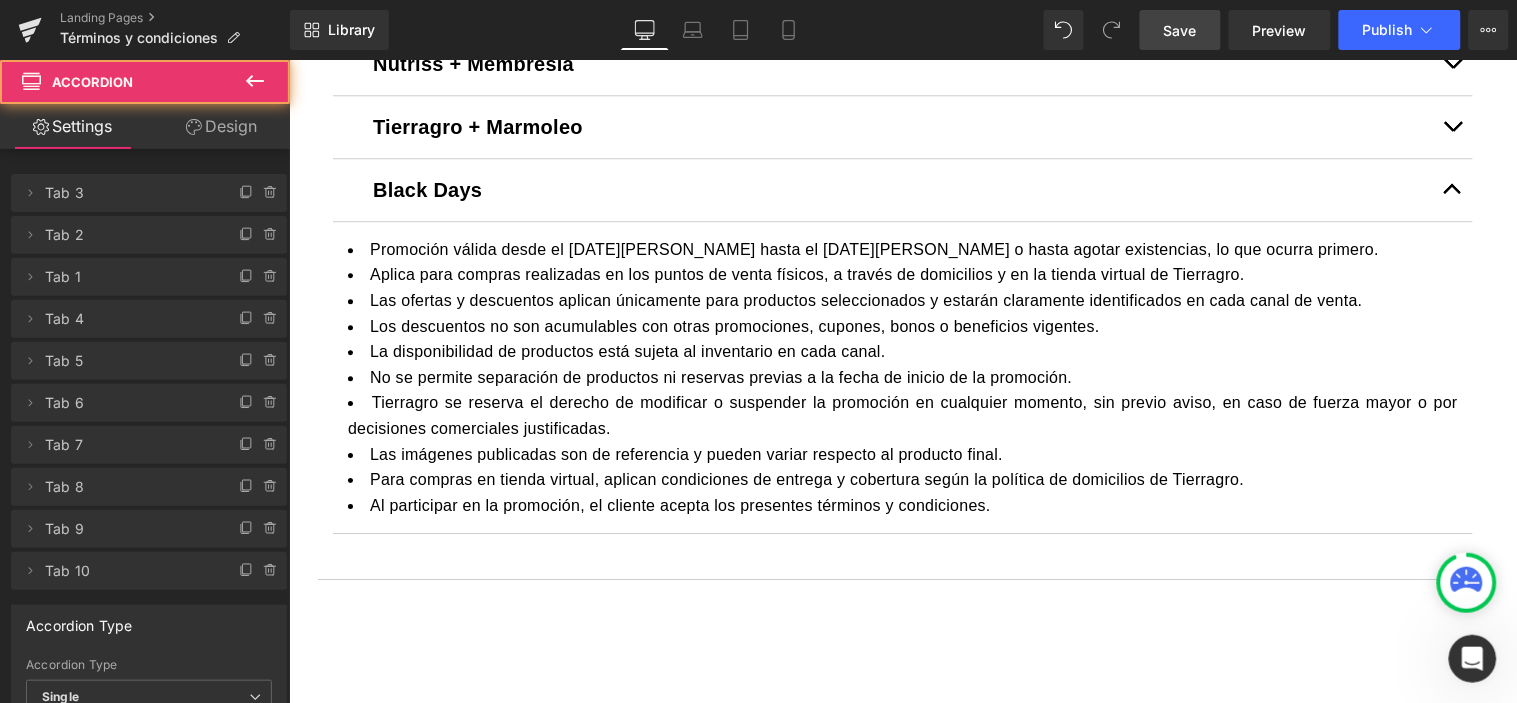 click on "Las ofertas y descuentos aplican únicamente para productos seleccionados y estarán claramente identificados en cada canal de venta." at bounding box center [902, 300] 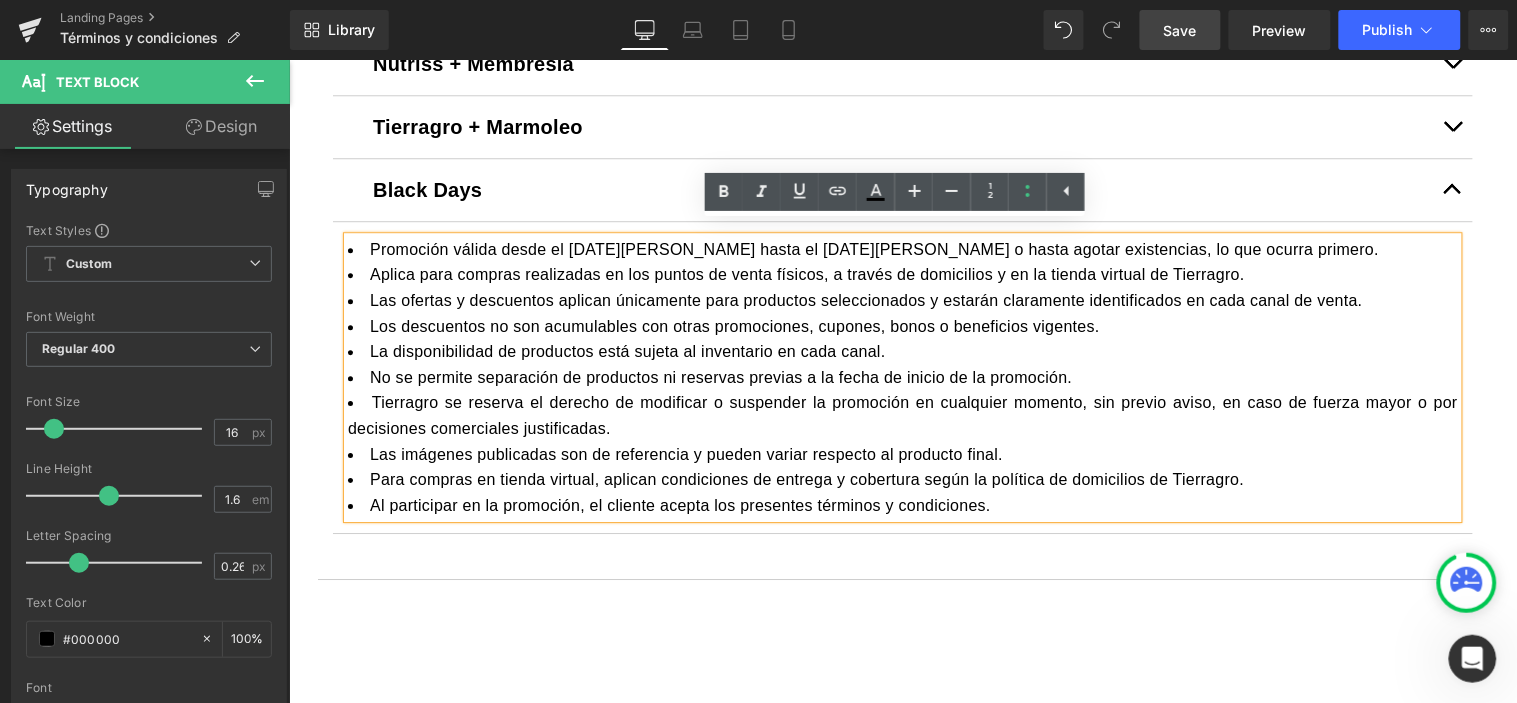 scroll, scrollTop: 1396, scrollLeft: 0, axis: vertical 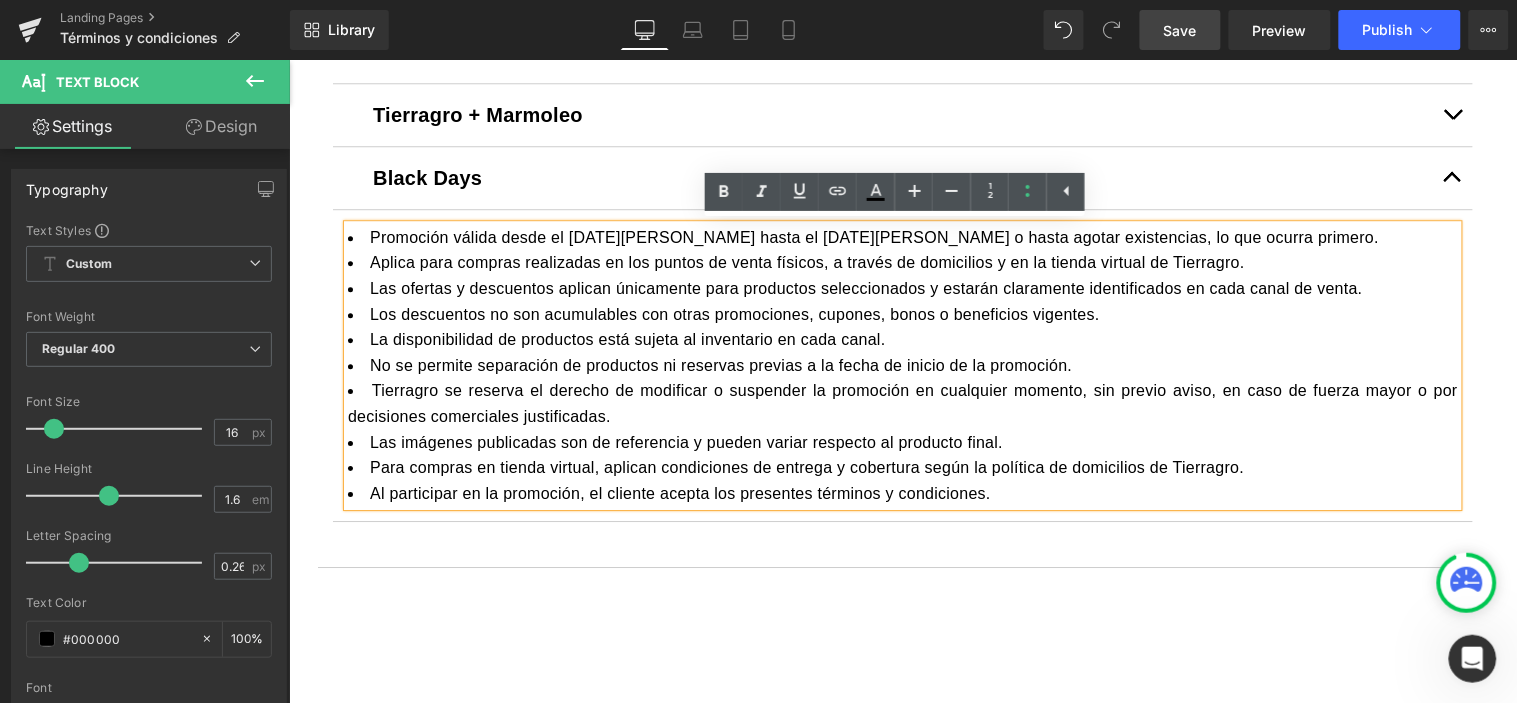 click on "Promoción válida desde el [DATE][PERSON_NAME] hasta el [DATE][PERSON_NAME] o hasta agotar existencias, lo que ocurra primero. Aplica para compras realizadas en los puntos de venta físicos, a través de domicilios y en la tienda virtual de Tierragro. Las ofertas y descuentos aplican únicamente para productos seleccionados y estarán claramente identificados en cada canal de venta. Los descuentos no son acumulables con otras promociones, cupones, bonos o beneficios vigentes. La disponibilidad de productos está sujeta al inventario en cada canal. No se permite separación de productos ni reservas previas a la fecha de inicio de la promoción. Tierragro se reserva el derecho de modificar o suspender la promoción en cualquier momento, sin previo aviso, en caso de fuerza mayor o por decisiones comerciales justificadas. Las imágenes publicadas son de referencia y pueden variar respecto al producto final. Al participar en la promoción, el cliente acepta los presentes términos y condiciones." at bounding box center [902, 365] 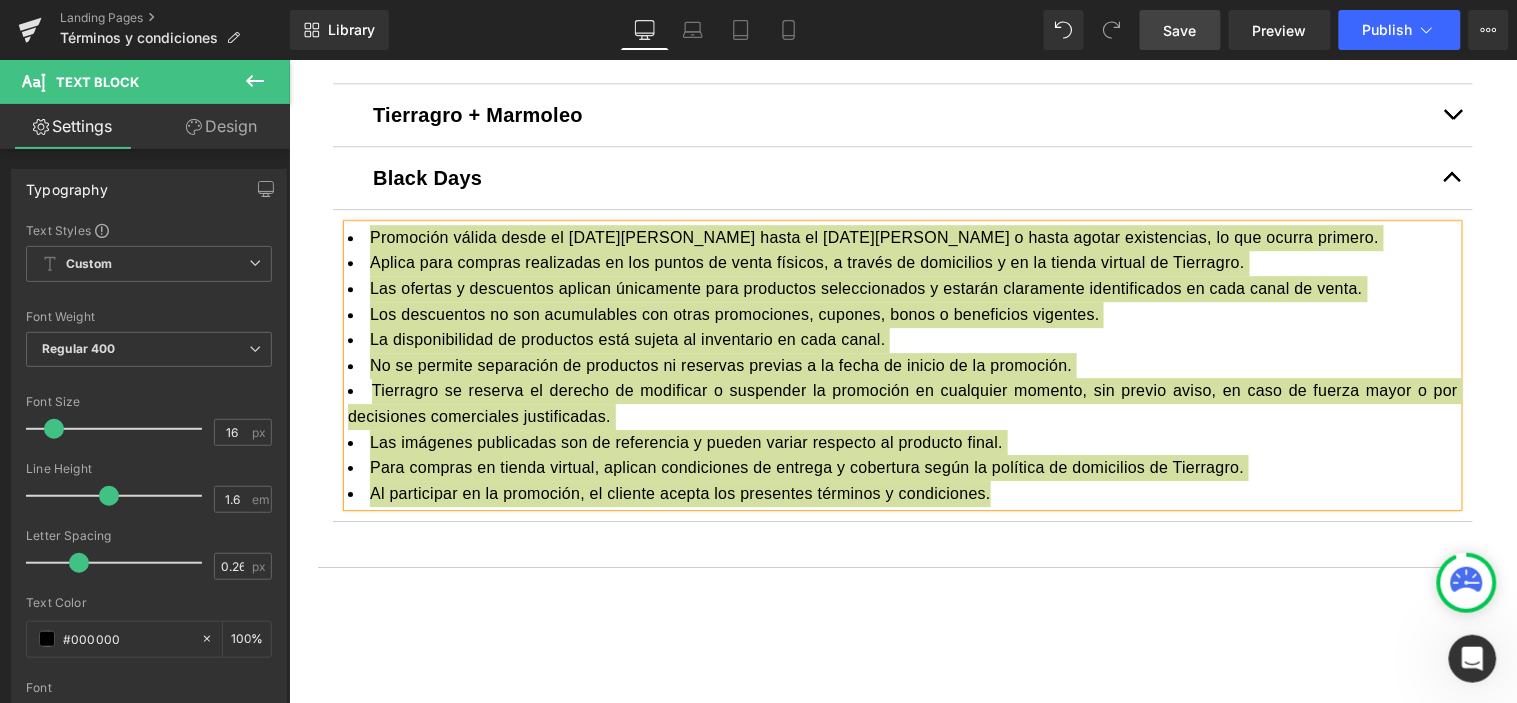 click on "Save" at bounding box center [1180, 30] 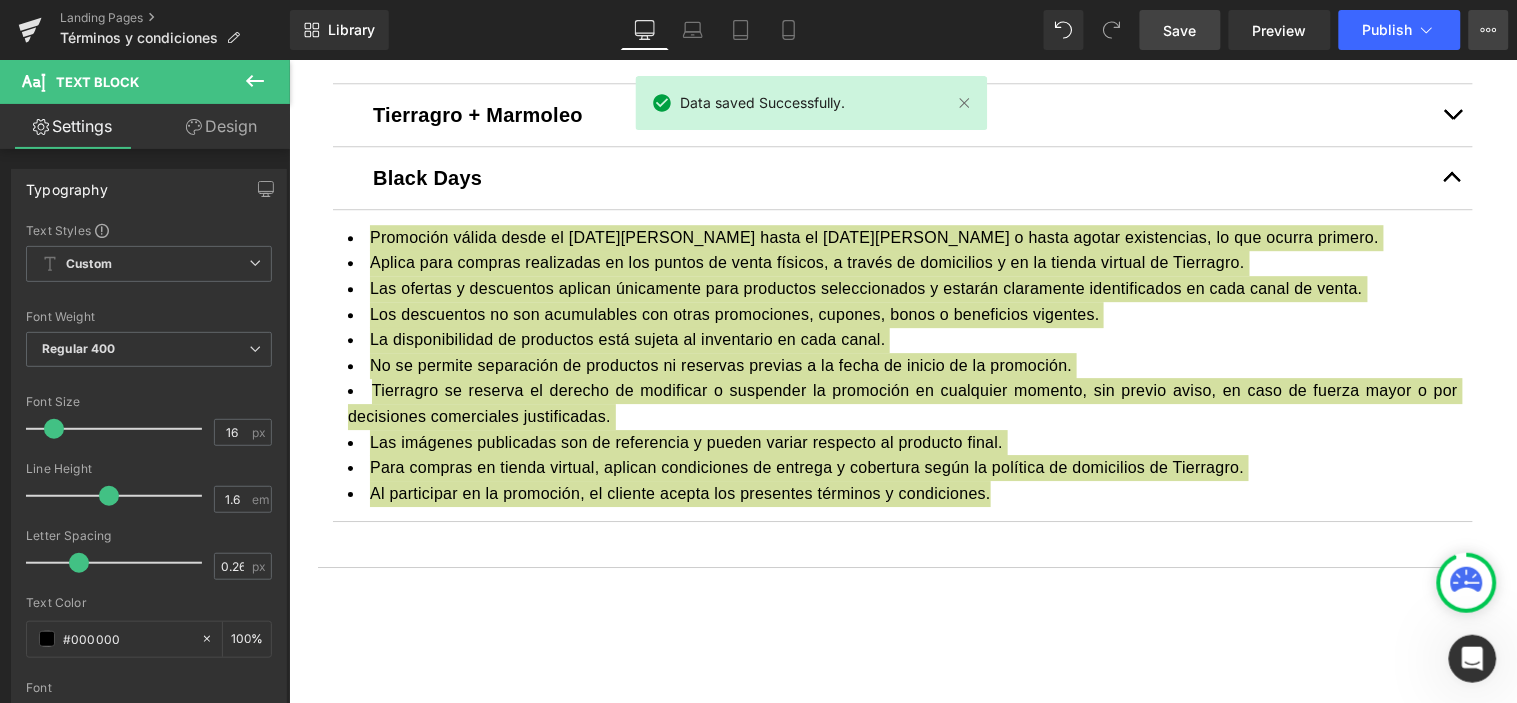 click 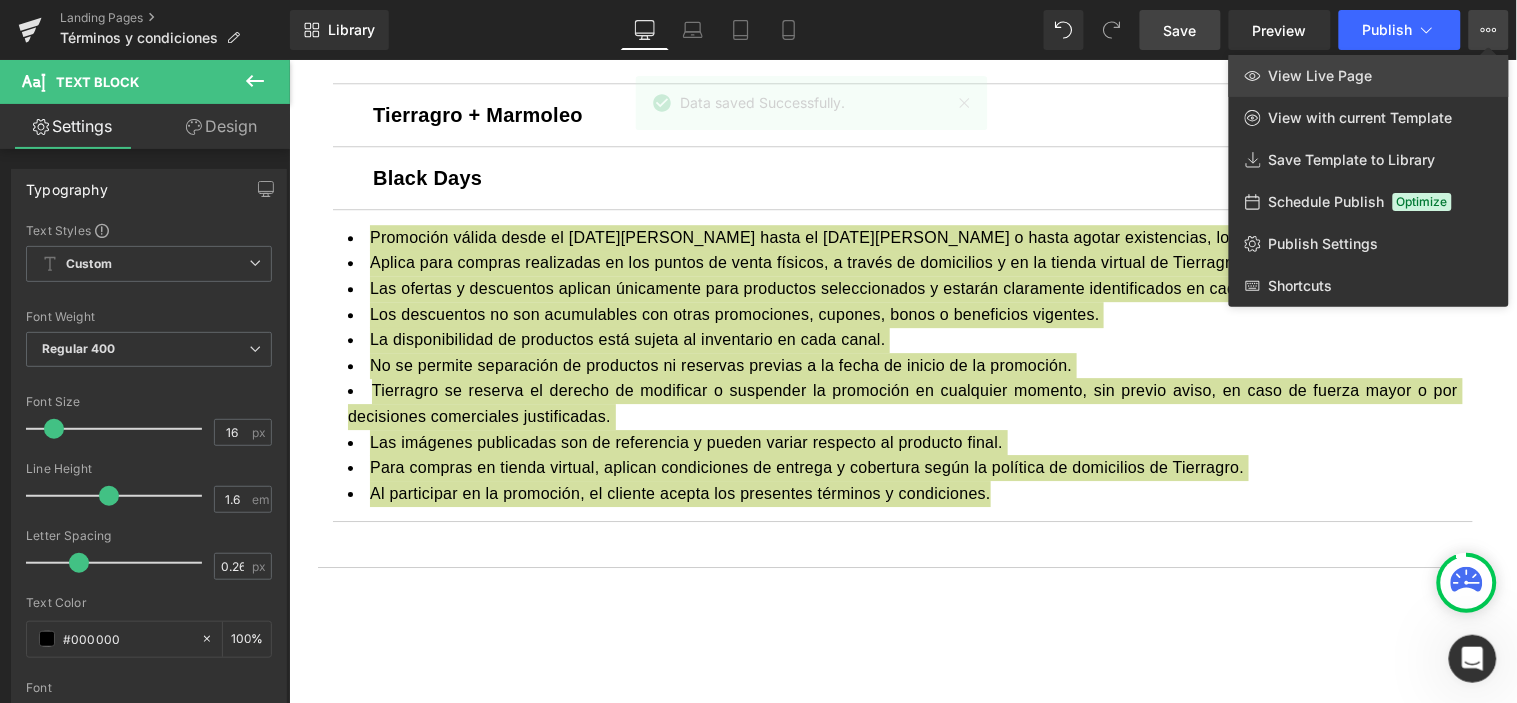 click on "View Live Page" at bounding box center [1369, 76] 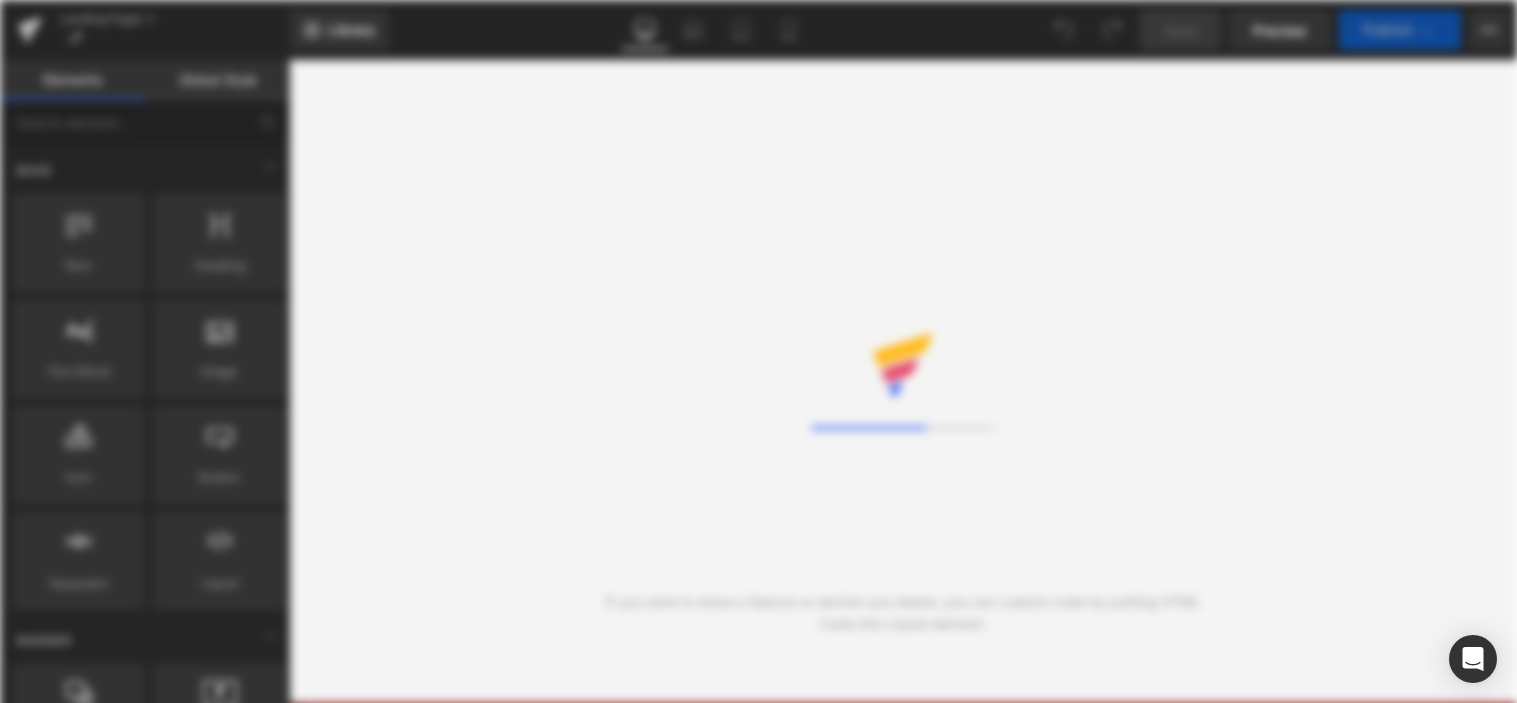 scroll, scrollTop: 0, scrollLeft: 0, axis: both 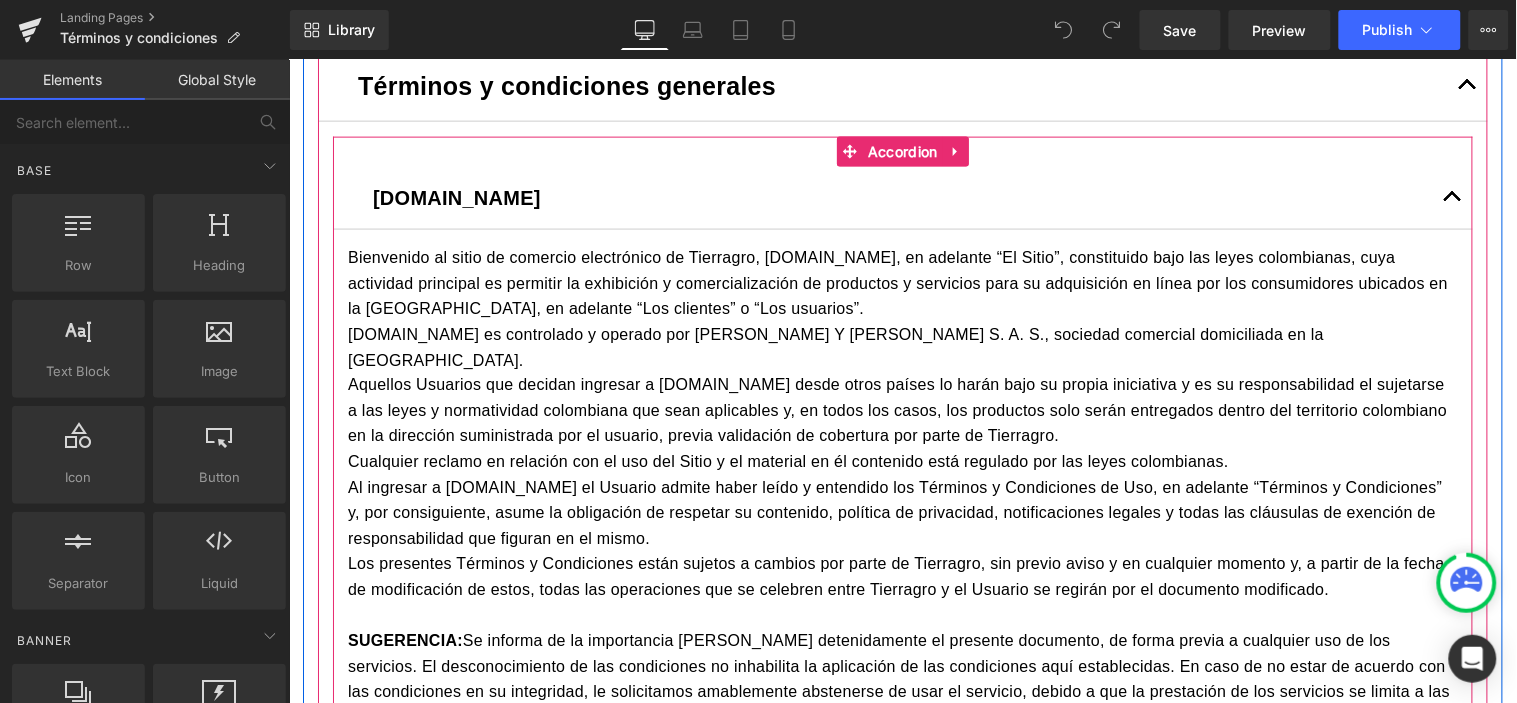 click at bounding box center [1452, 201] 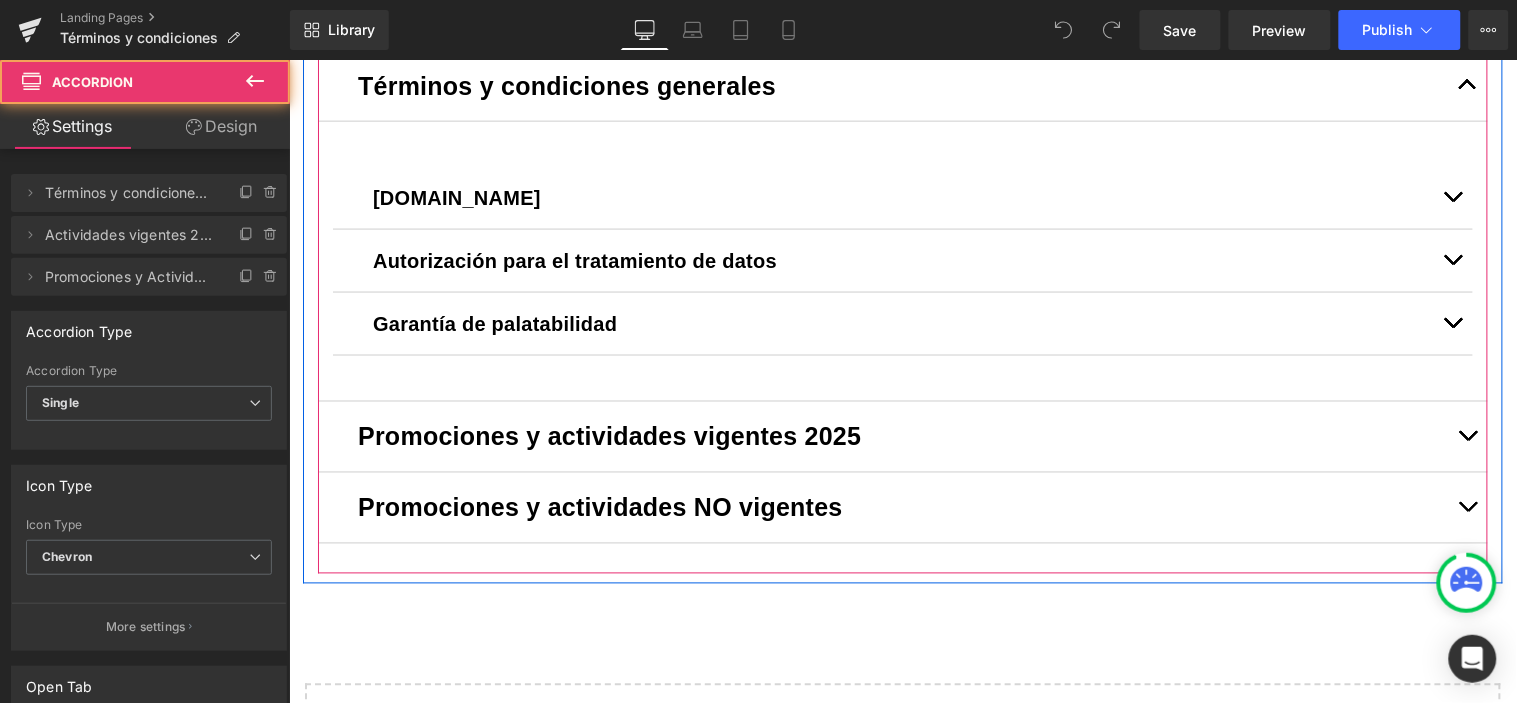 click at bounding box center [1467, 436] 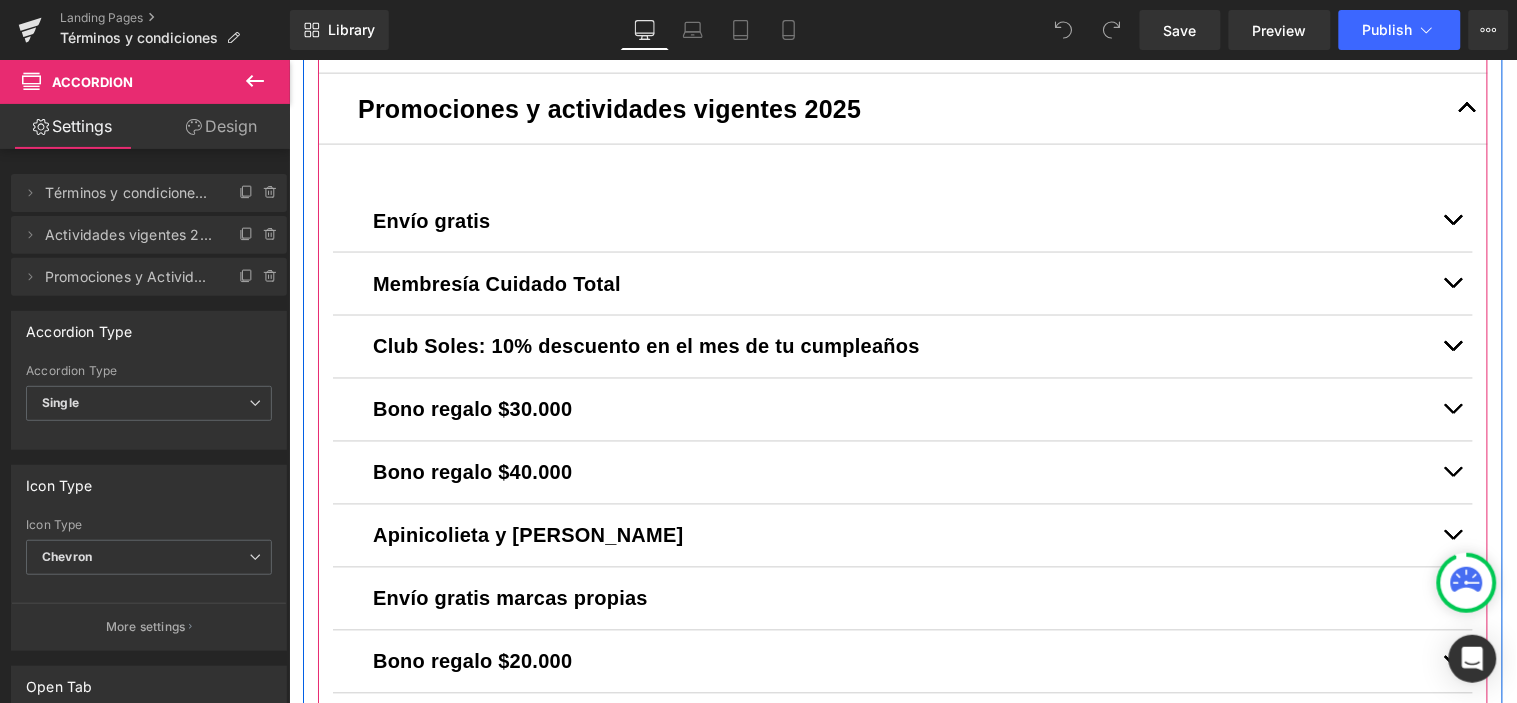 scroll, scrollTop: 720, scrollLeft: 0, axis: vertical 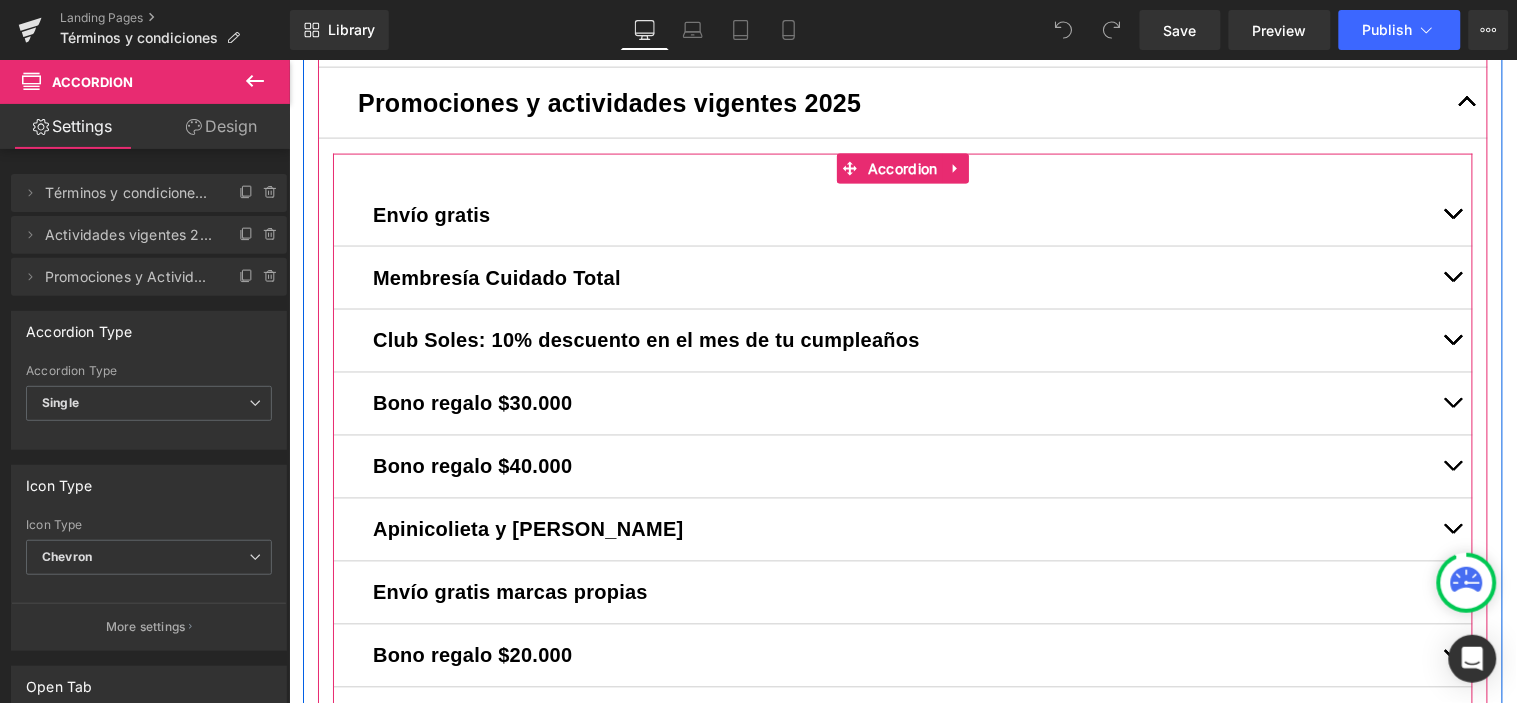 click at bounding box center (1452, 340) 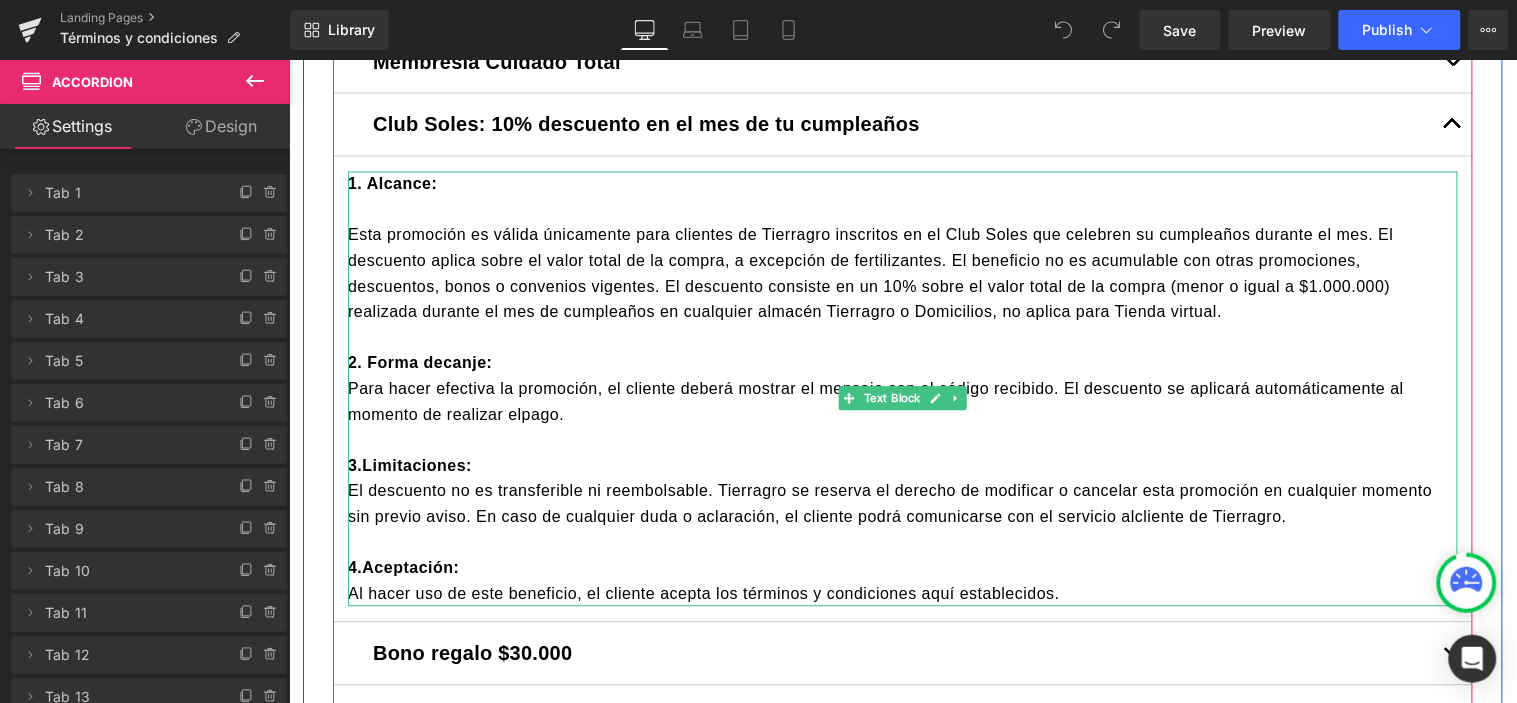 scroll, scrollTop: 942, scrollLeft: 0, axis: vertical 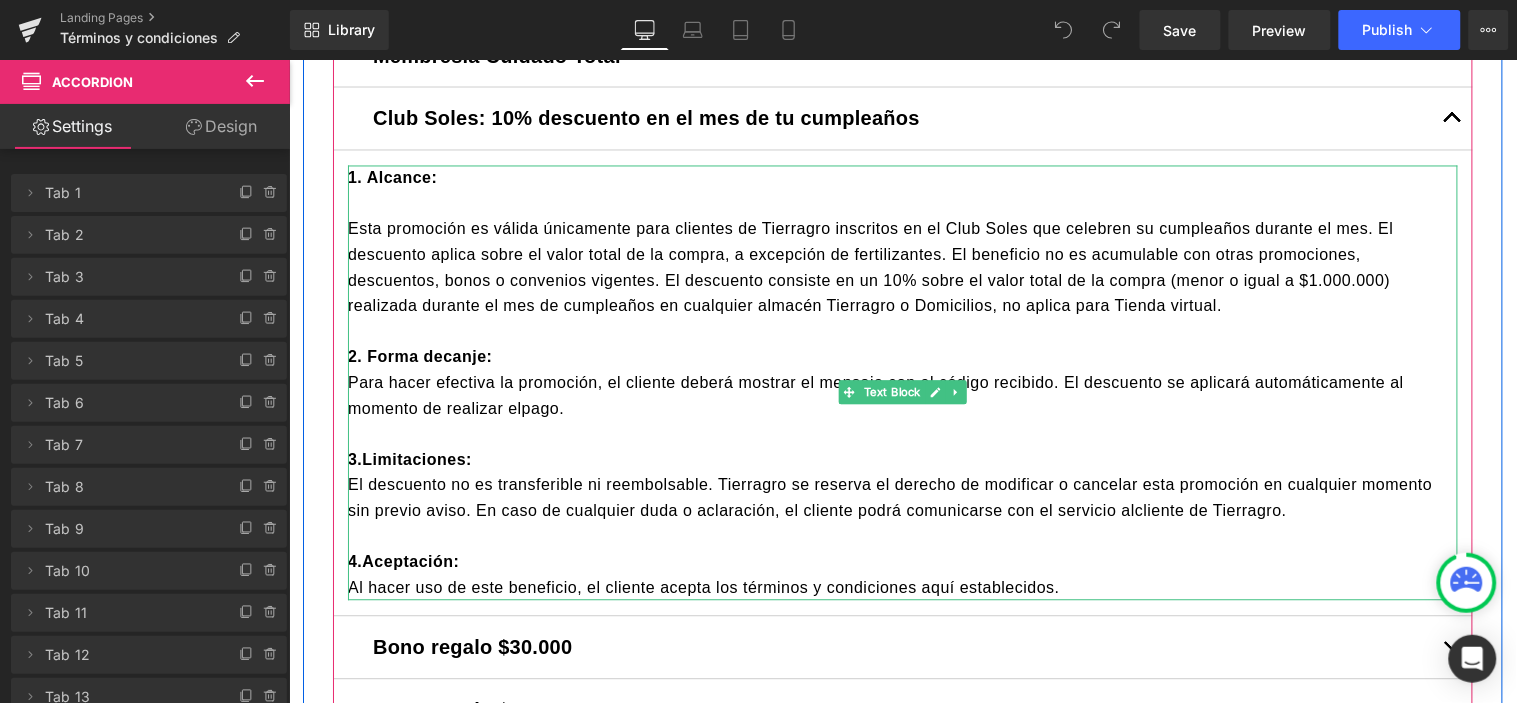 drag, startPoint x: 439, startPoint y: 384, endPoint x: 437, endPoint y: 371, distance: 13.152946 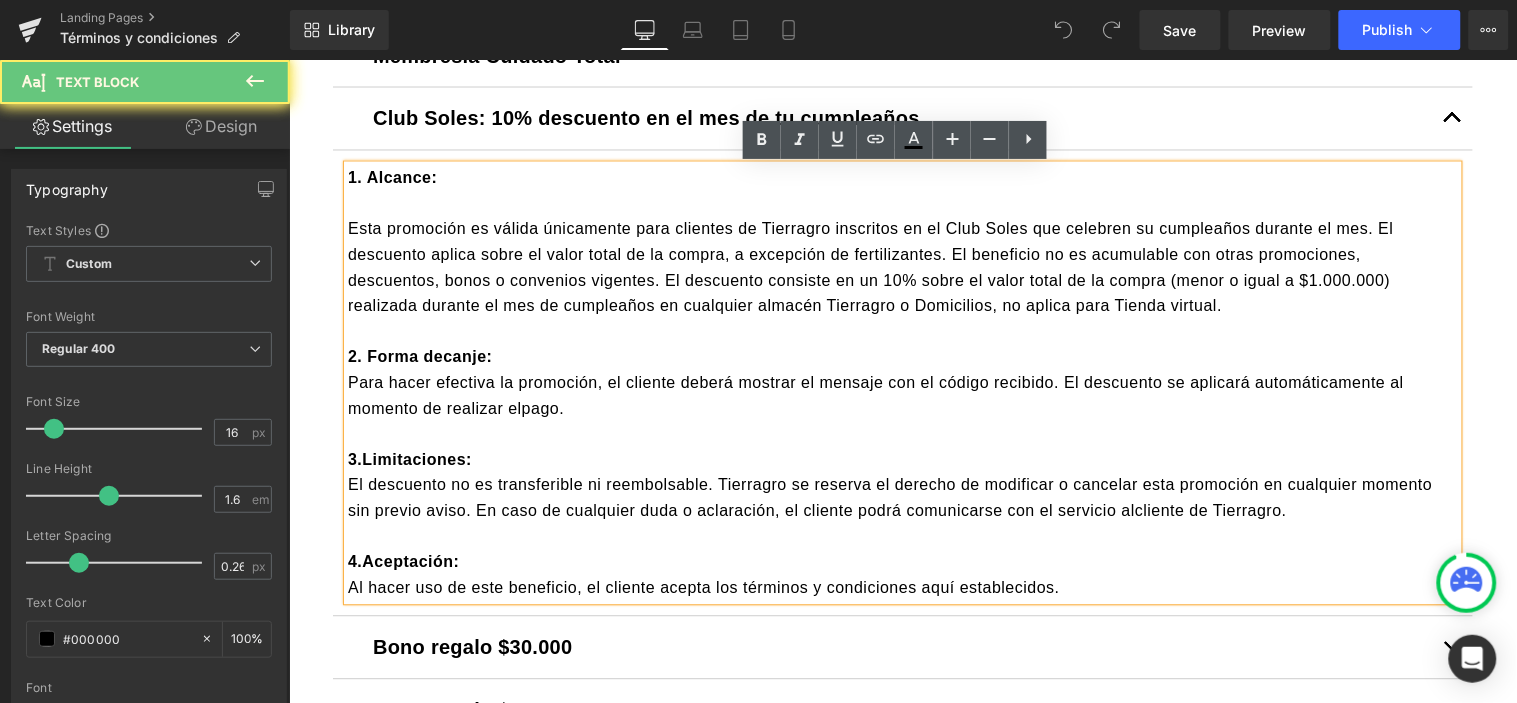 click on "2. Forma decanje:" at bounding box center (419, 356) 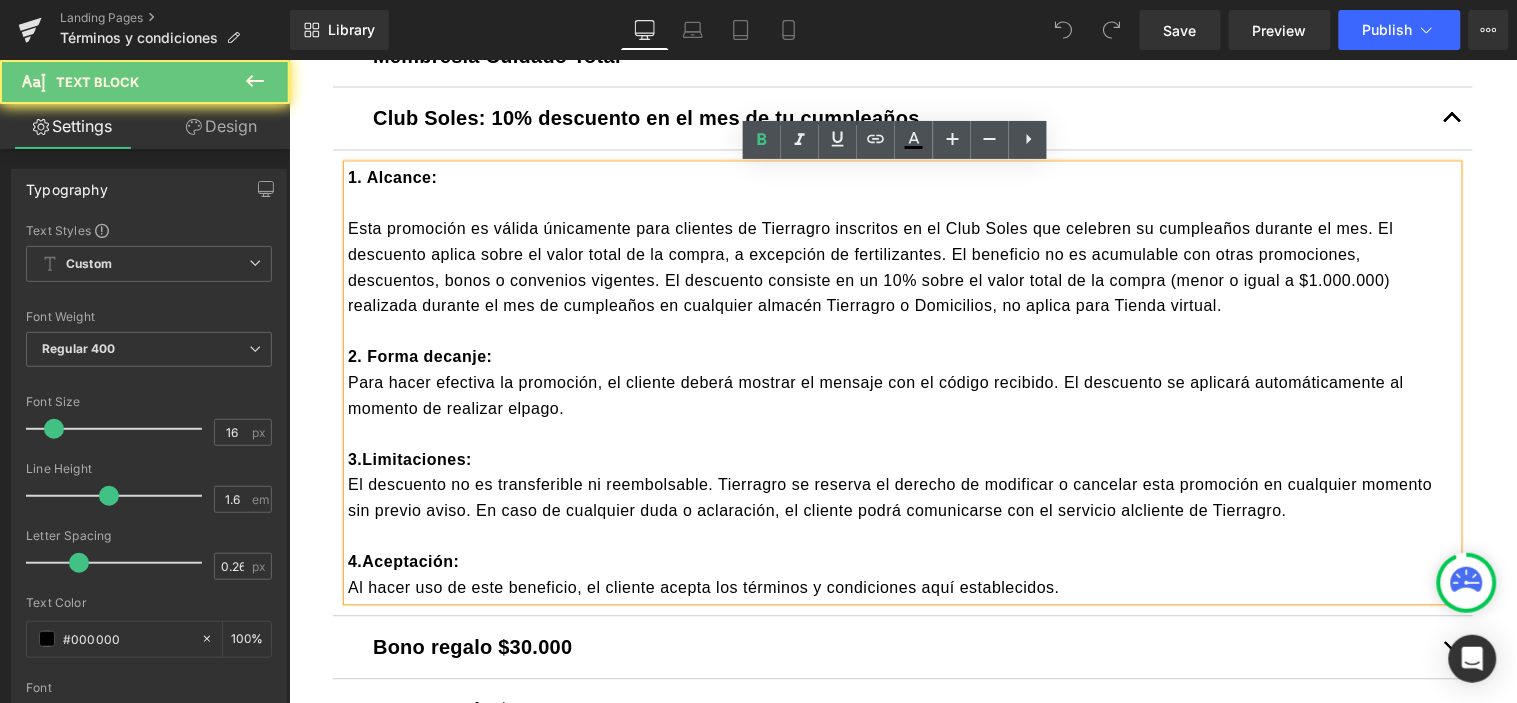 type 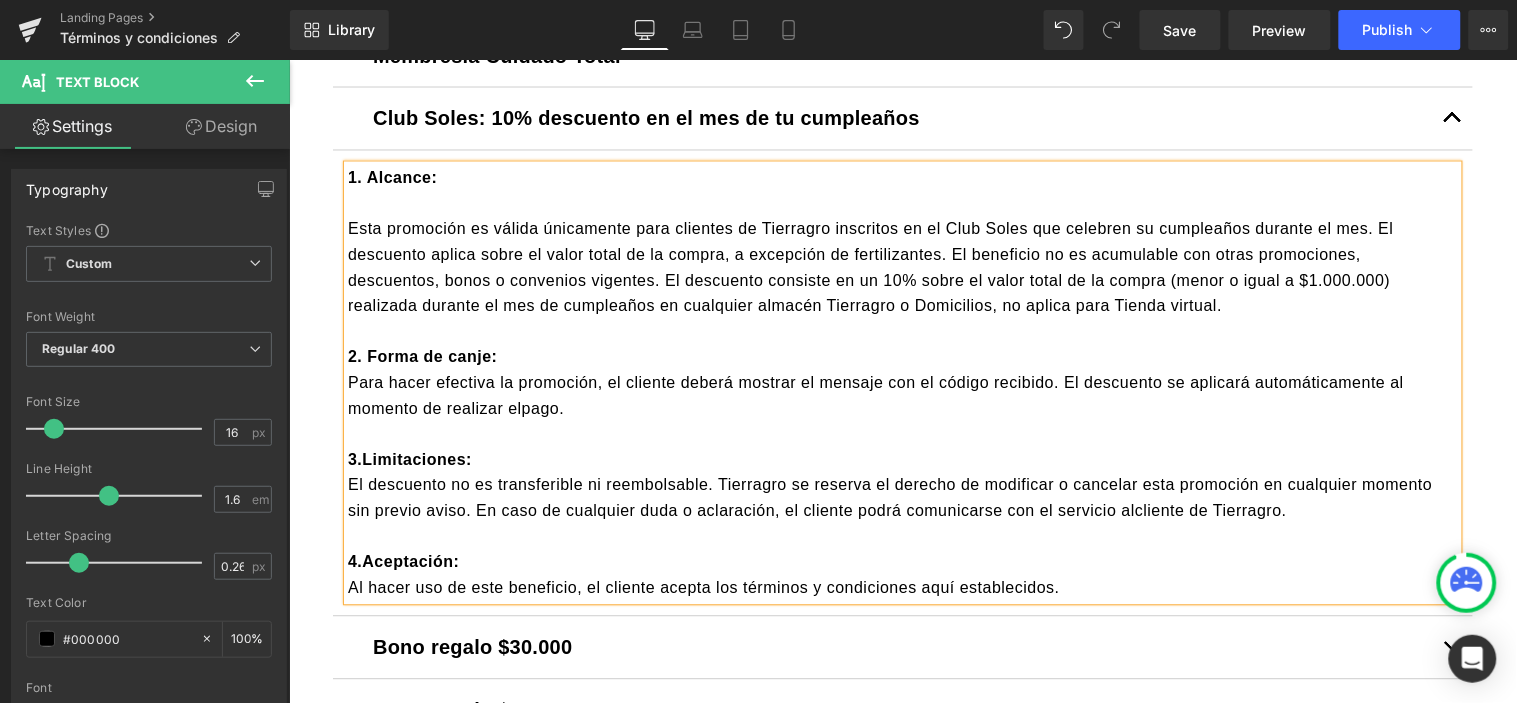 click on "Para hacer efectiva la promoción, el cliente deberá mostrar el mensaje con el código recibido. El descuento se aplicará automáticamente al momento de realizar elpago." at bounding box center (875, 395) 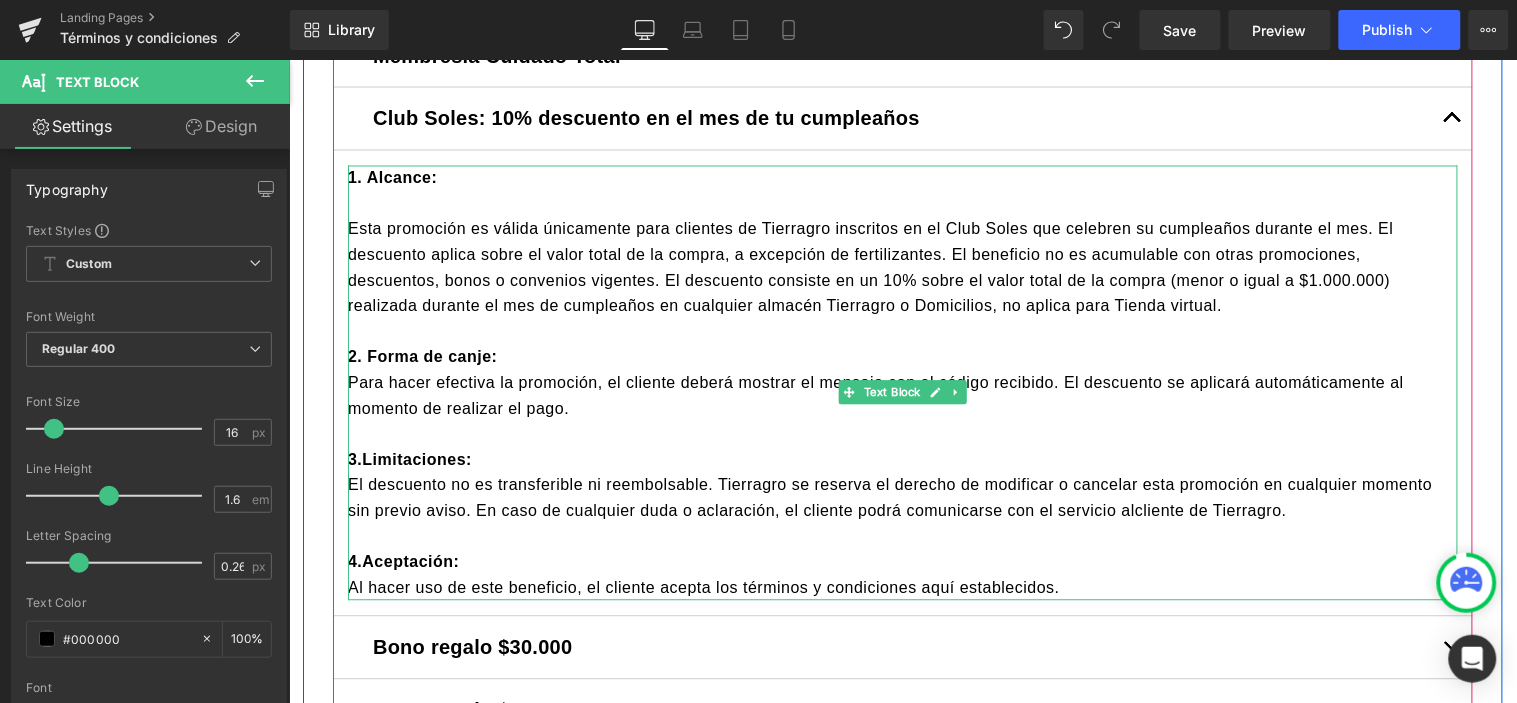 click on "El descuento no es transferible ni reembolsable. Tierragro se reserva el derecho de modificar o cancelar esta promoción en cualquier momento sin previo aviso. En caso de cualquier duda o aclaración, el cliente podrá comunicarse con el servicio alcliente de Tierragro." at bounding box center [889, 497] 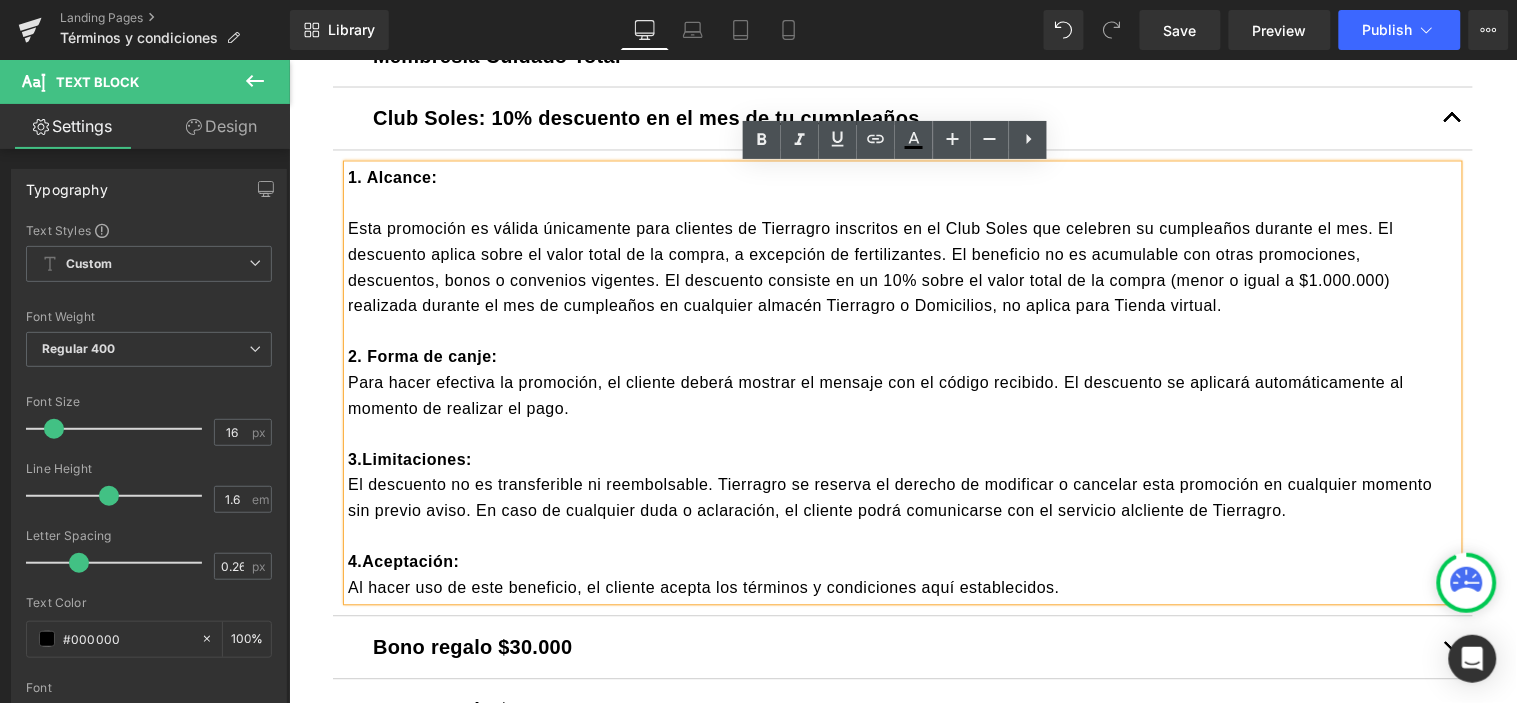 click on "El descuento no es transferible ni reembolsable. Tierragro se reserva el derecho de modificar o cancelar esta promoción en cualquier momento sin previo aviso. En caso de cualquier duda o aclaración, el cliente podrá comunicarse con el servicio alcliente de Tierragro." at bounding box center [889, 497] 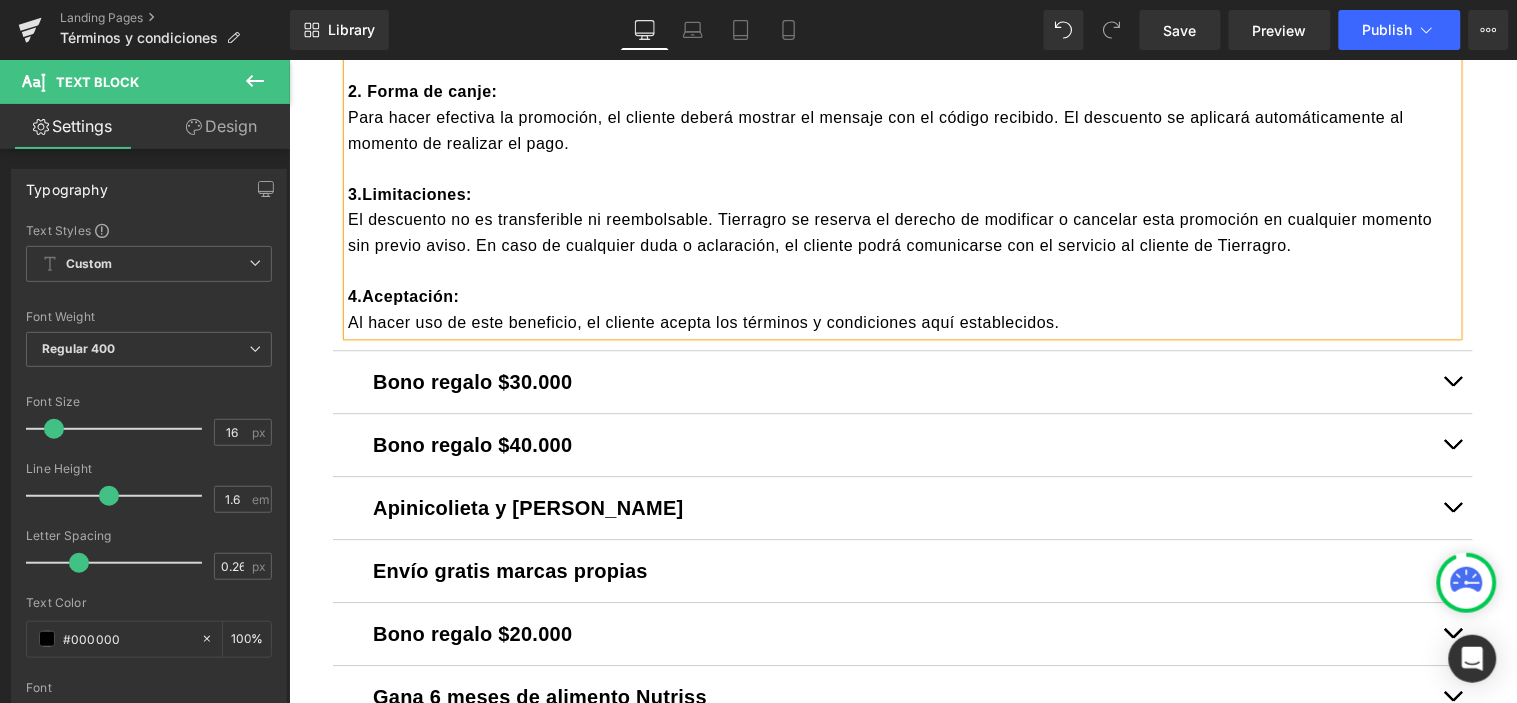 scroll, scrollTop: 1275, scrollLeft: 0, axis: vertical 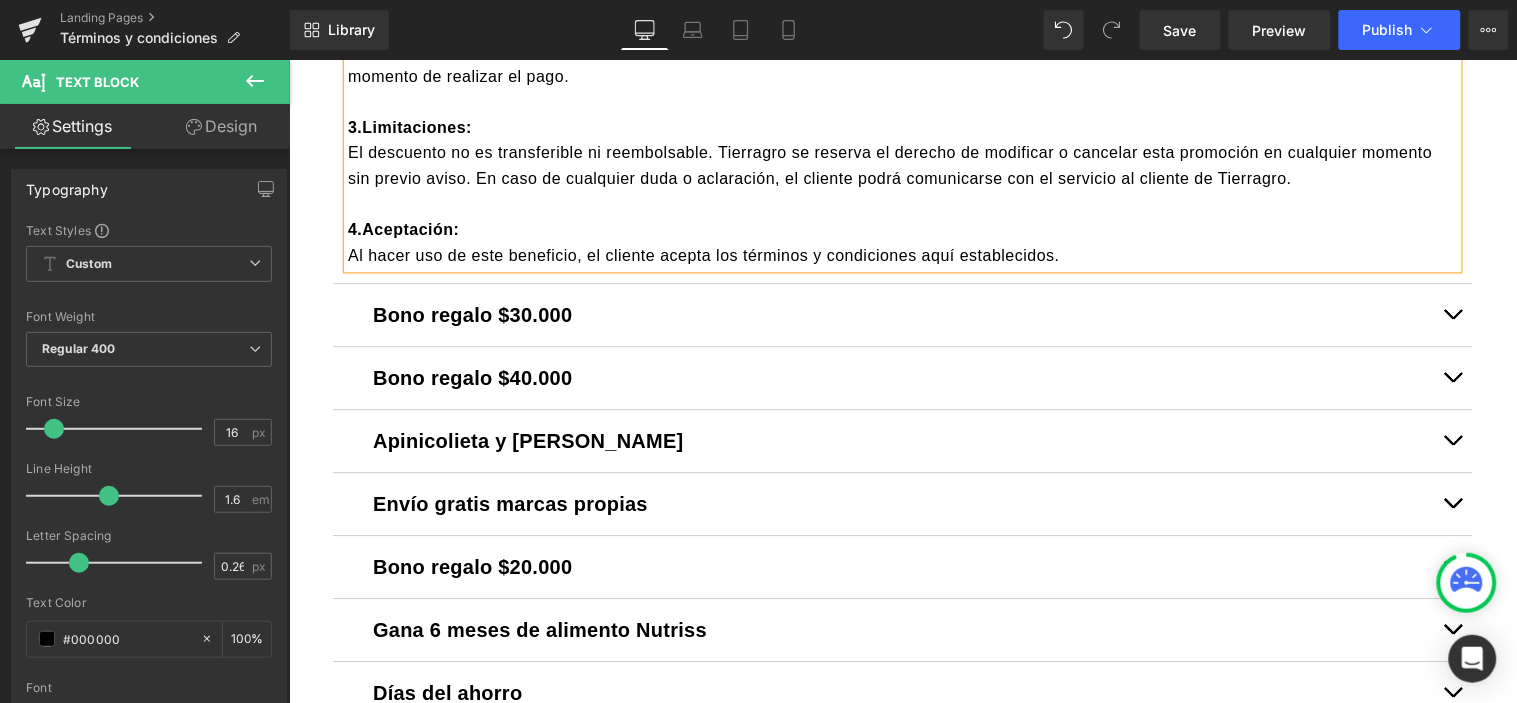 click on "Bono regalo $30.000" at bounding box center (902, 314) 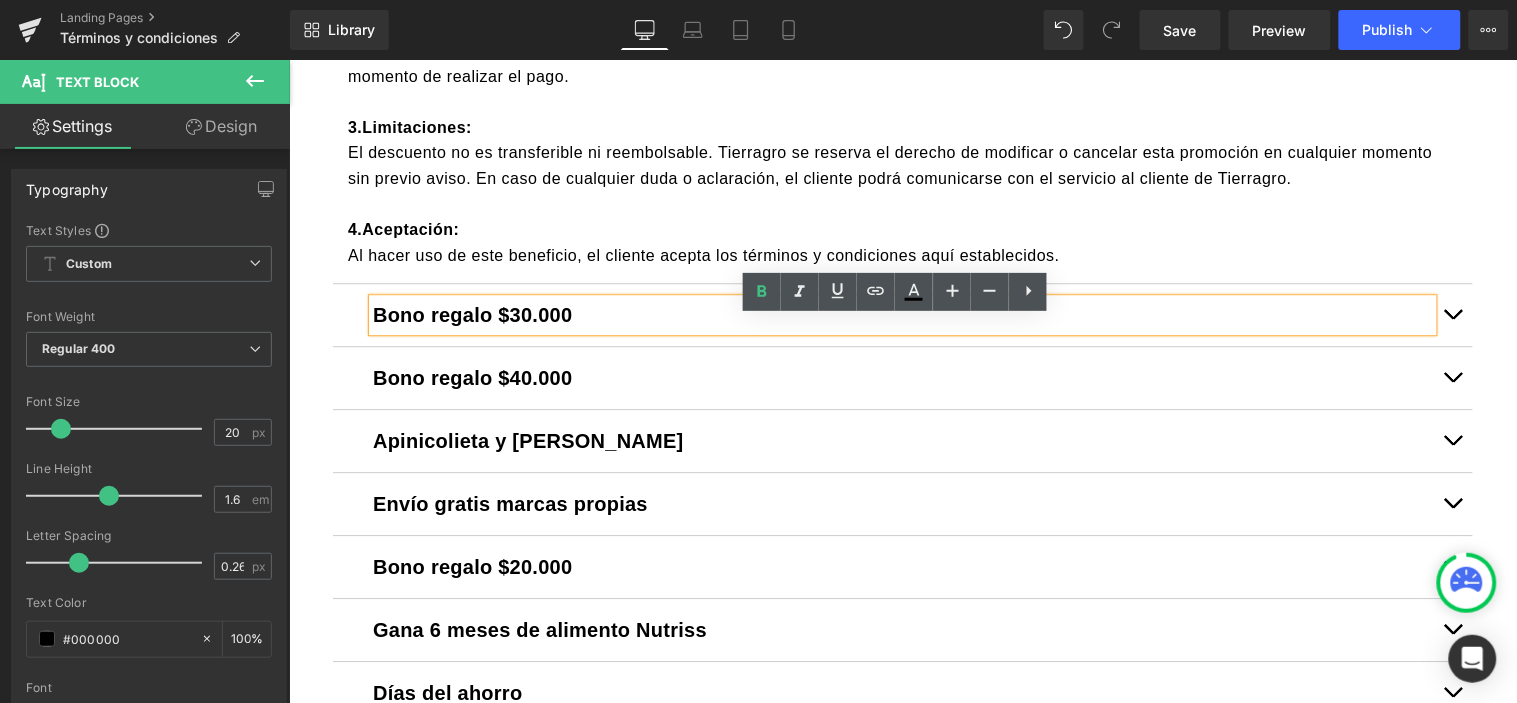 click at bounding box center (1452, 318) 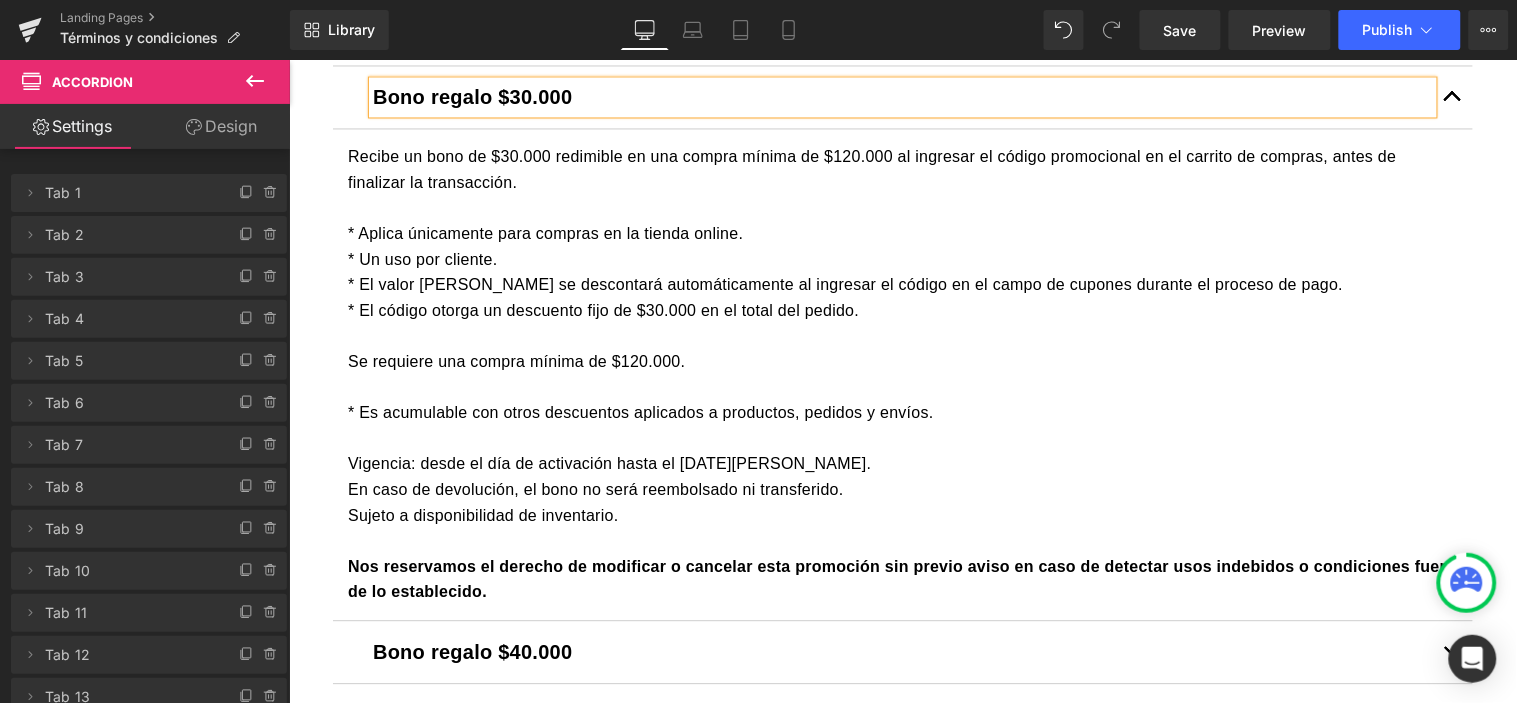 scroll, scrollTop: 1012, scrollLeft: 0, axis: vertical 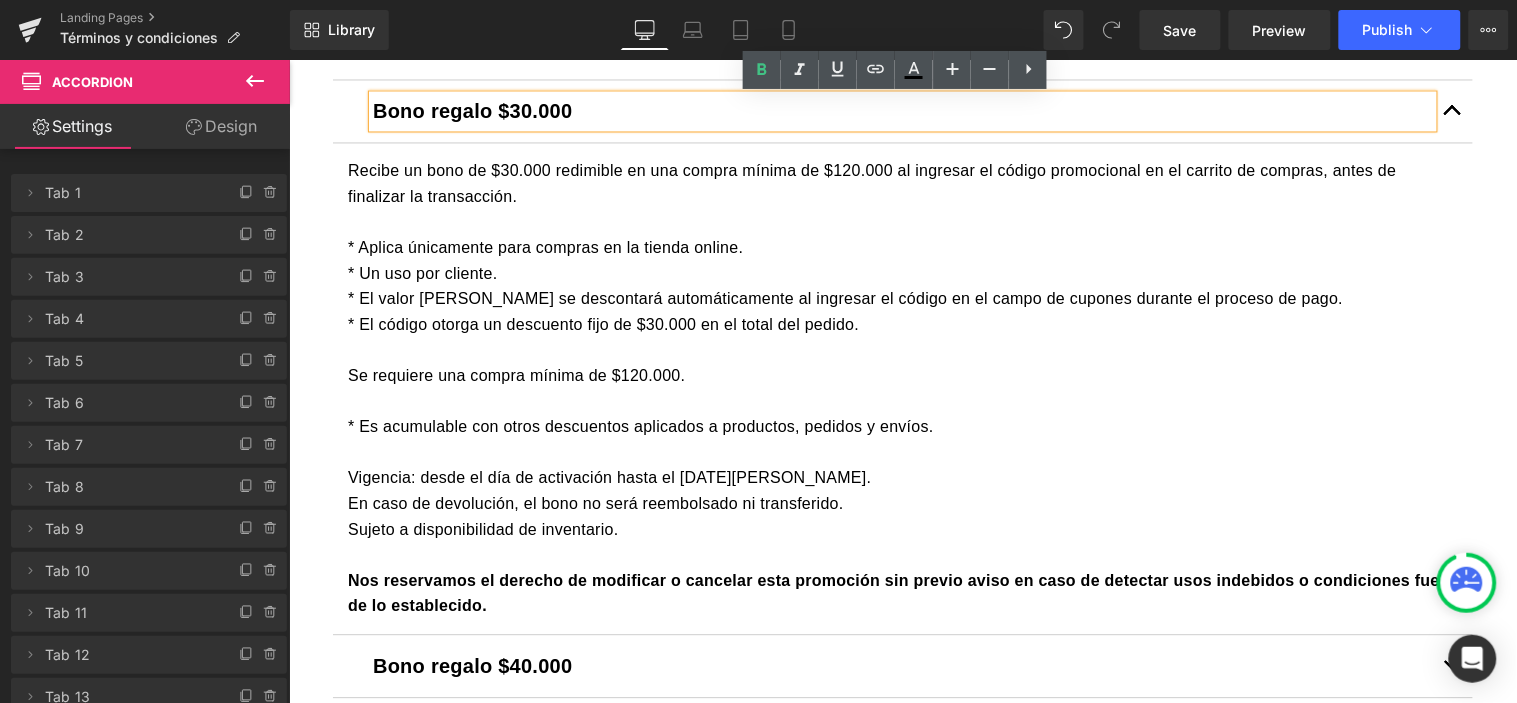 click on "Se requiere una compra mínima de $120.000." at bounding box center [902, 376] 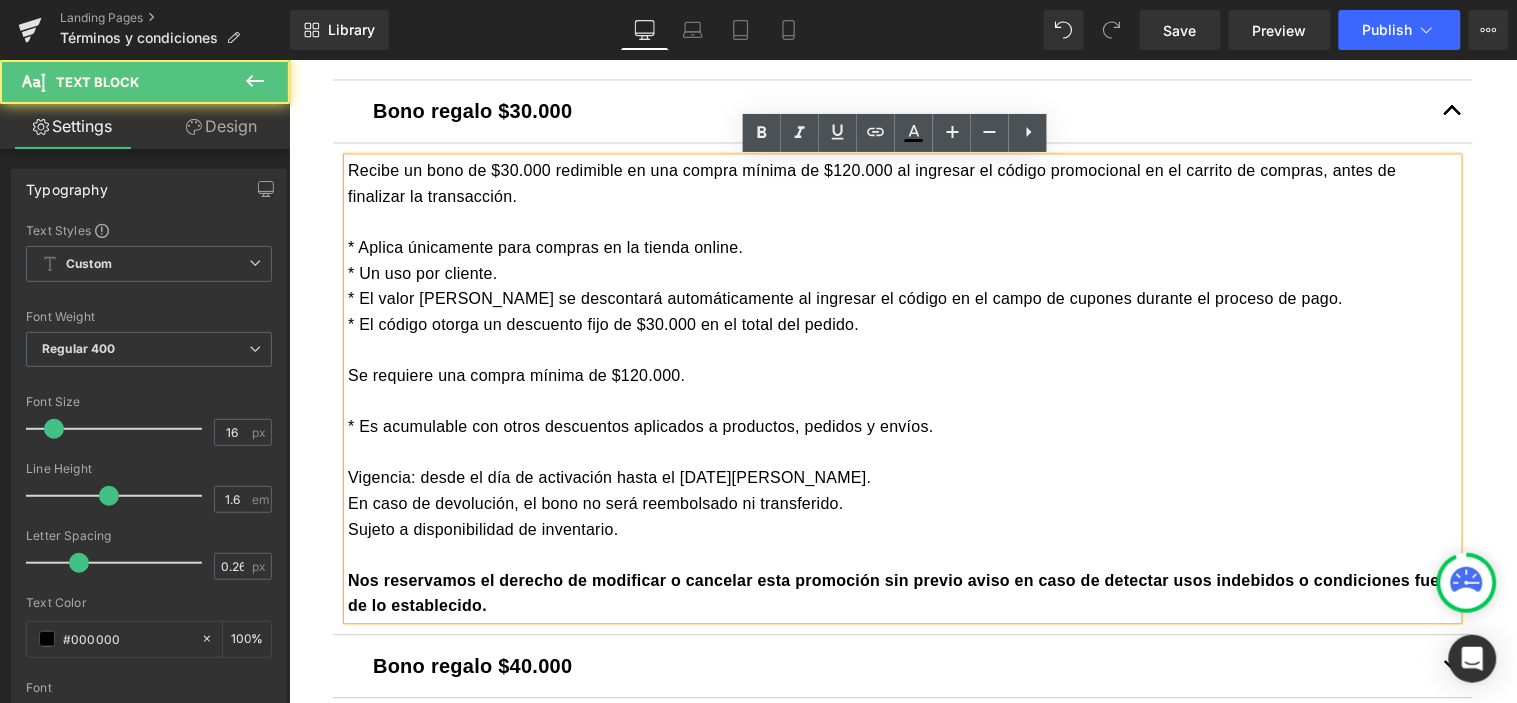 click at bounding box center [902, 402] 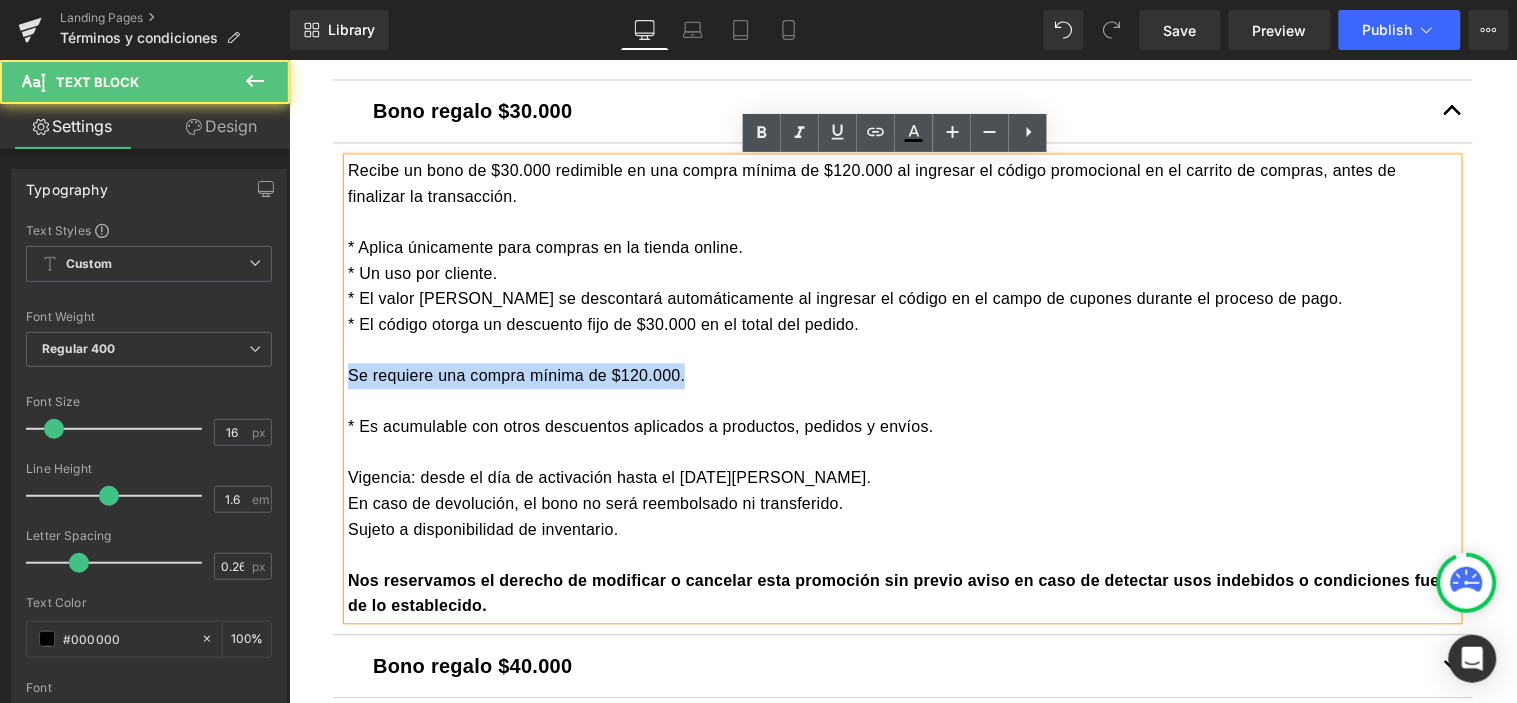 drag, startPoint x: 675, startPoint y: 373, endPoint x: 311, endPoint y: 387, distance: 364.26913 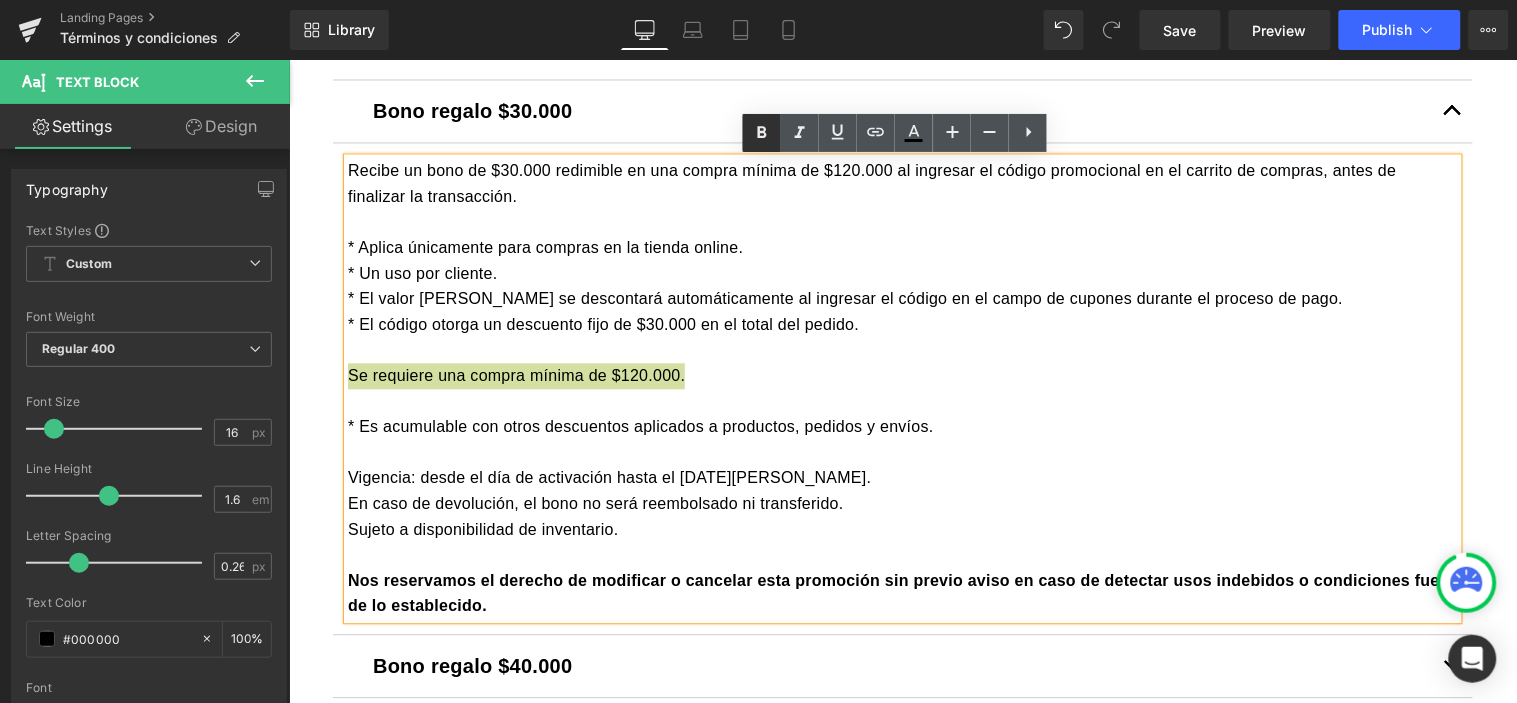 drag, startPoint x: 762, startPoint y: 128, endPoint x: 434, endPoint y: 245, distance: 348.24274 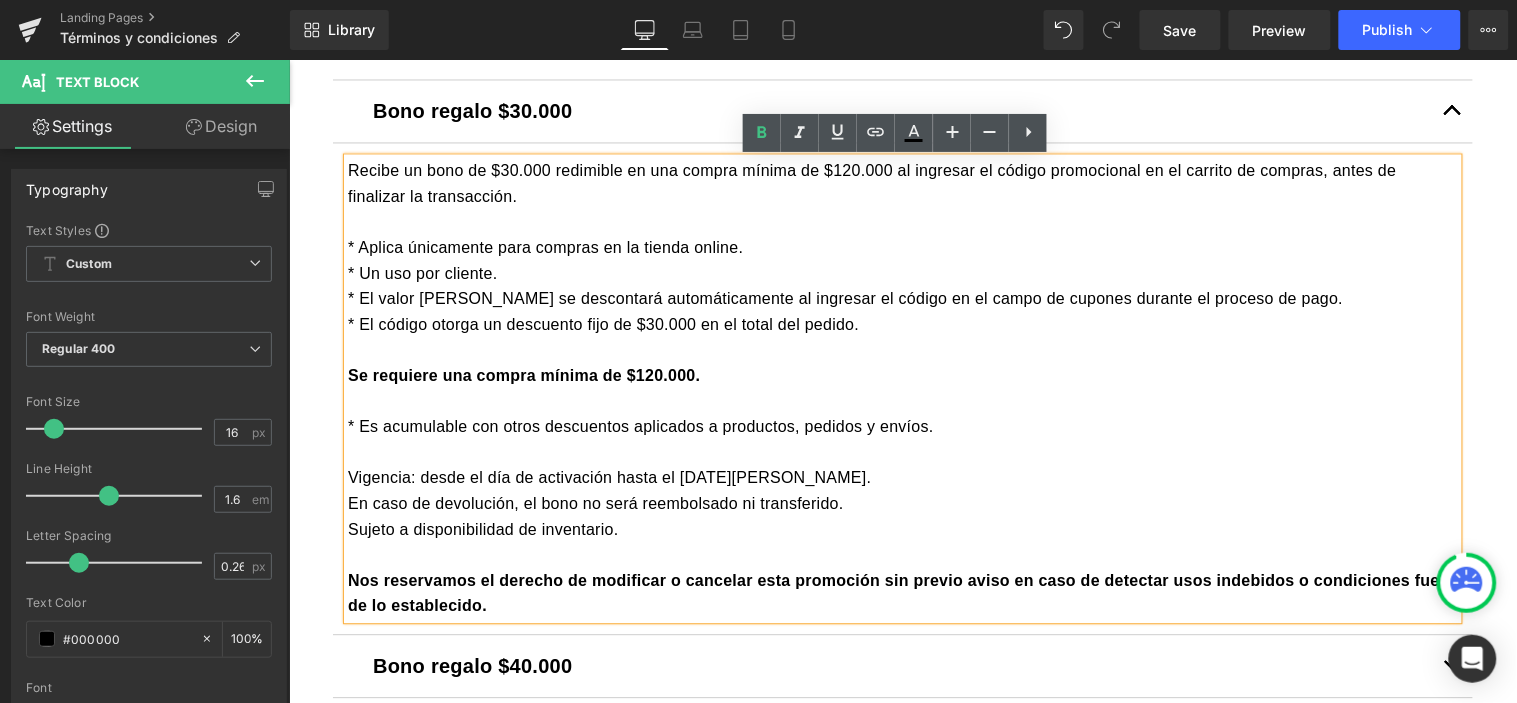 click on "Se requiere una compra mínima de $120.000." at bounding box center (523, 375) 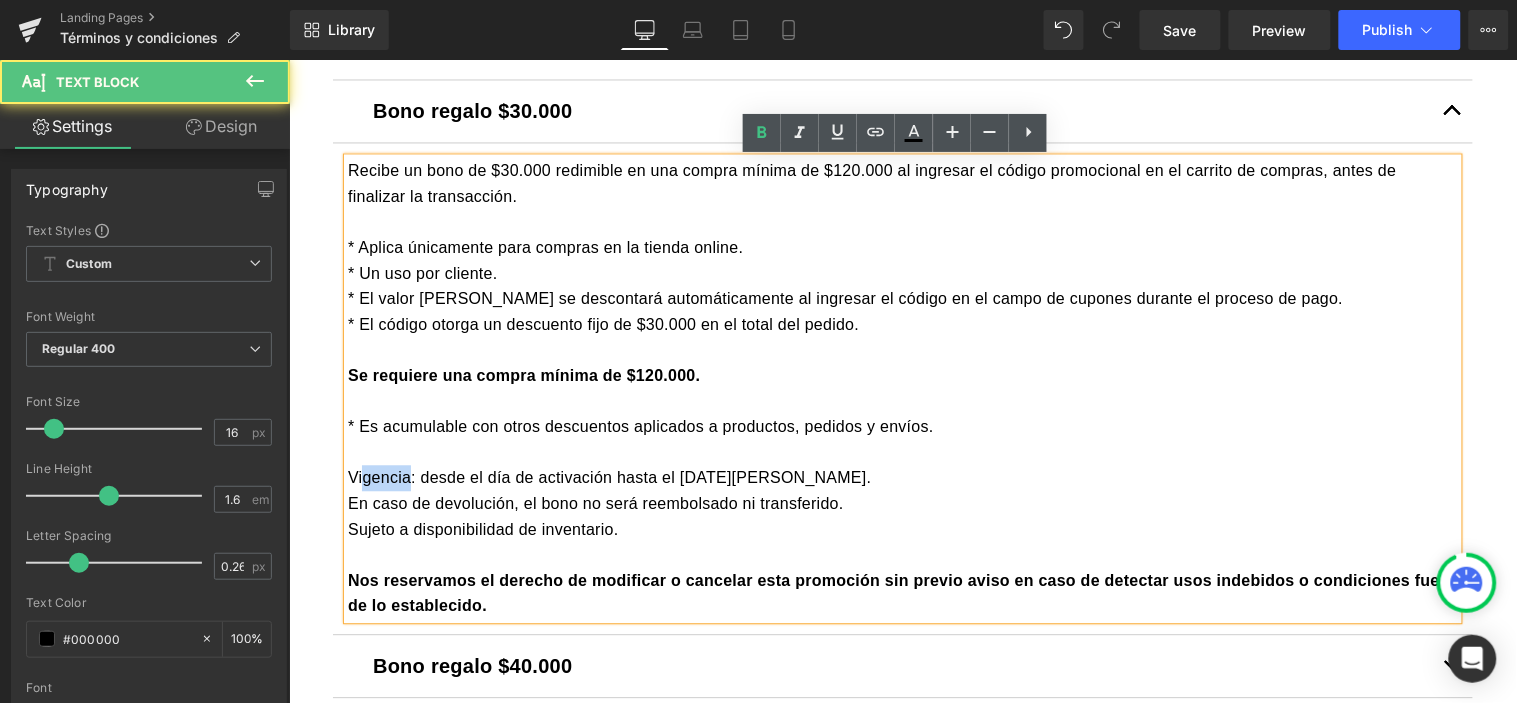 drag, startPoint x: 399, startPoint y: 482, endPoint x: 353, endPoint y: 482, distance: 46 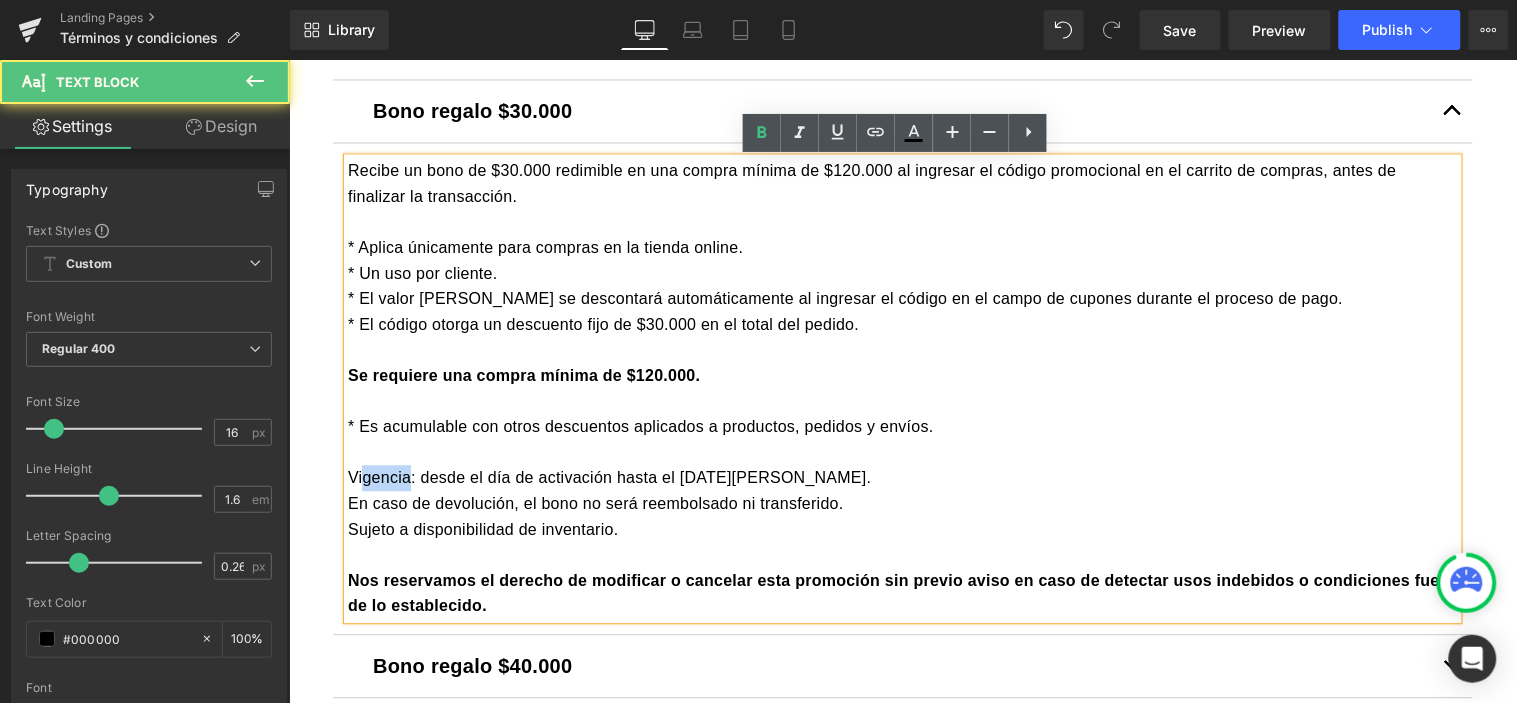 click on "Vigencia: desde el día de activación hasta el [DATE][PERSON_NAME]." at bounding box center [902, 478] 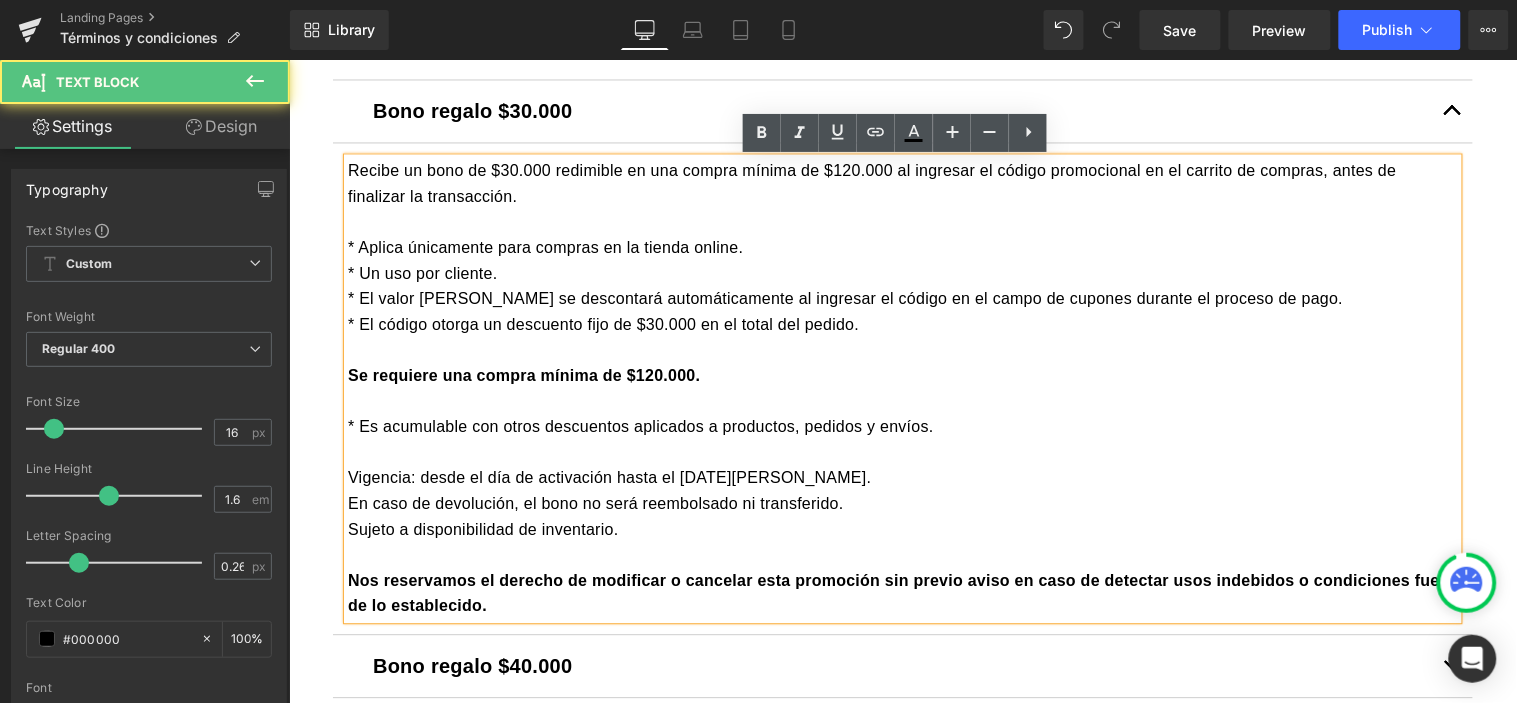 click on "Vigencia: desde el día de activación hasta el [DATE][PERSON_NAME]." at bounding box center [902, 478] 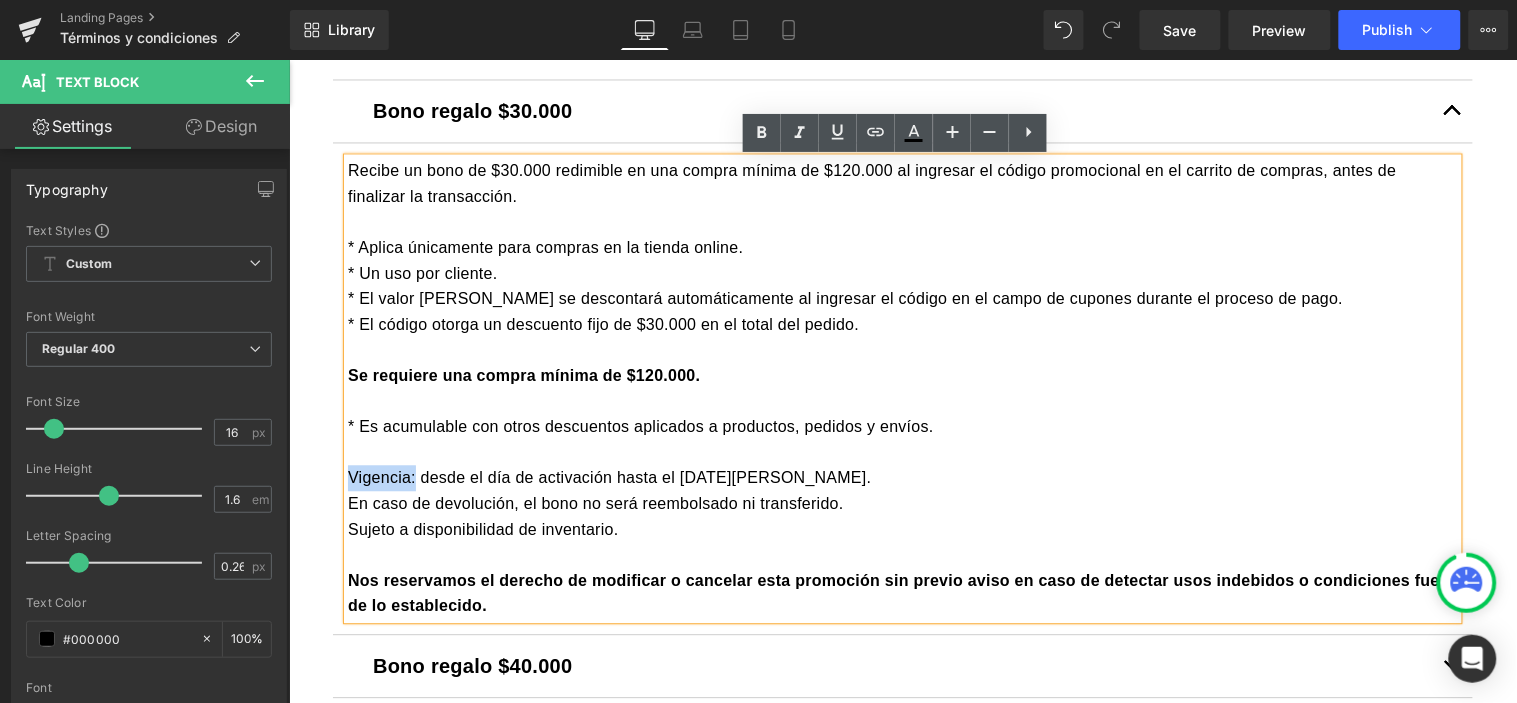 drag, startPoint x: 403, startPoint y: 479, endPoint x: 341, endPoint y: 484, distance: 62.201286 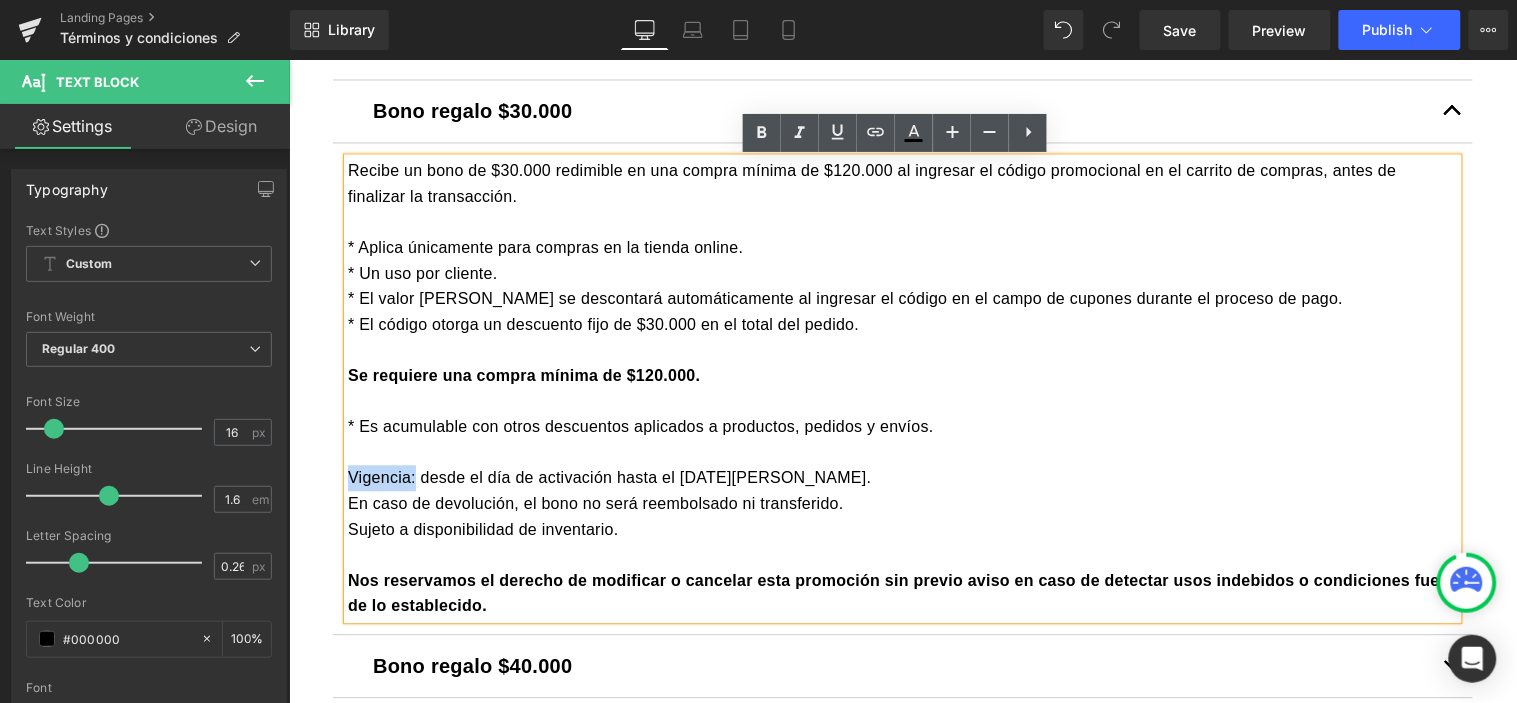 click on "Vigencia: desde el día de activación hasta el [DATE][PERSON_NAME]." at bounding box center [902, 478] 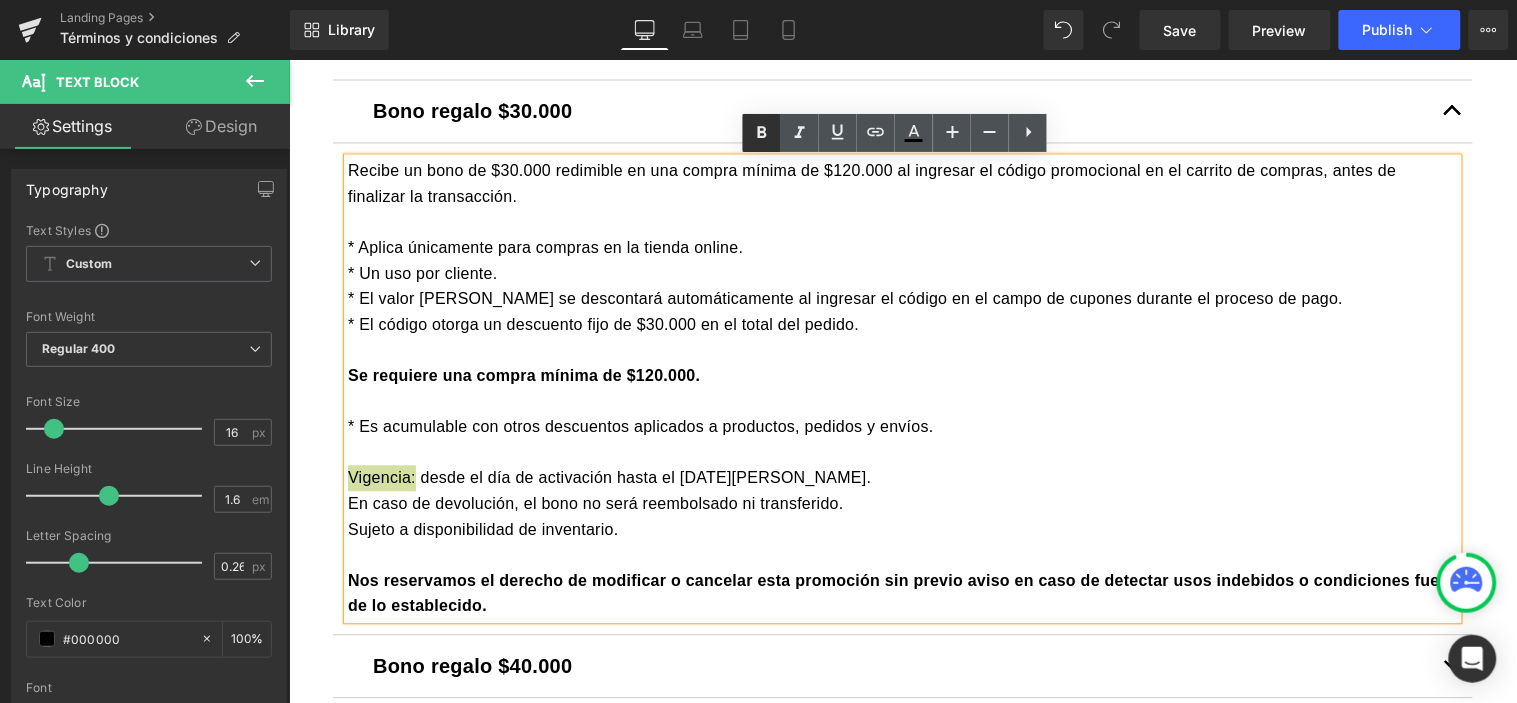 drag, startPoint x: 745, startPoint y: 138, endPoint x: 397, endPoint y: 135, distance: 348.01294 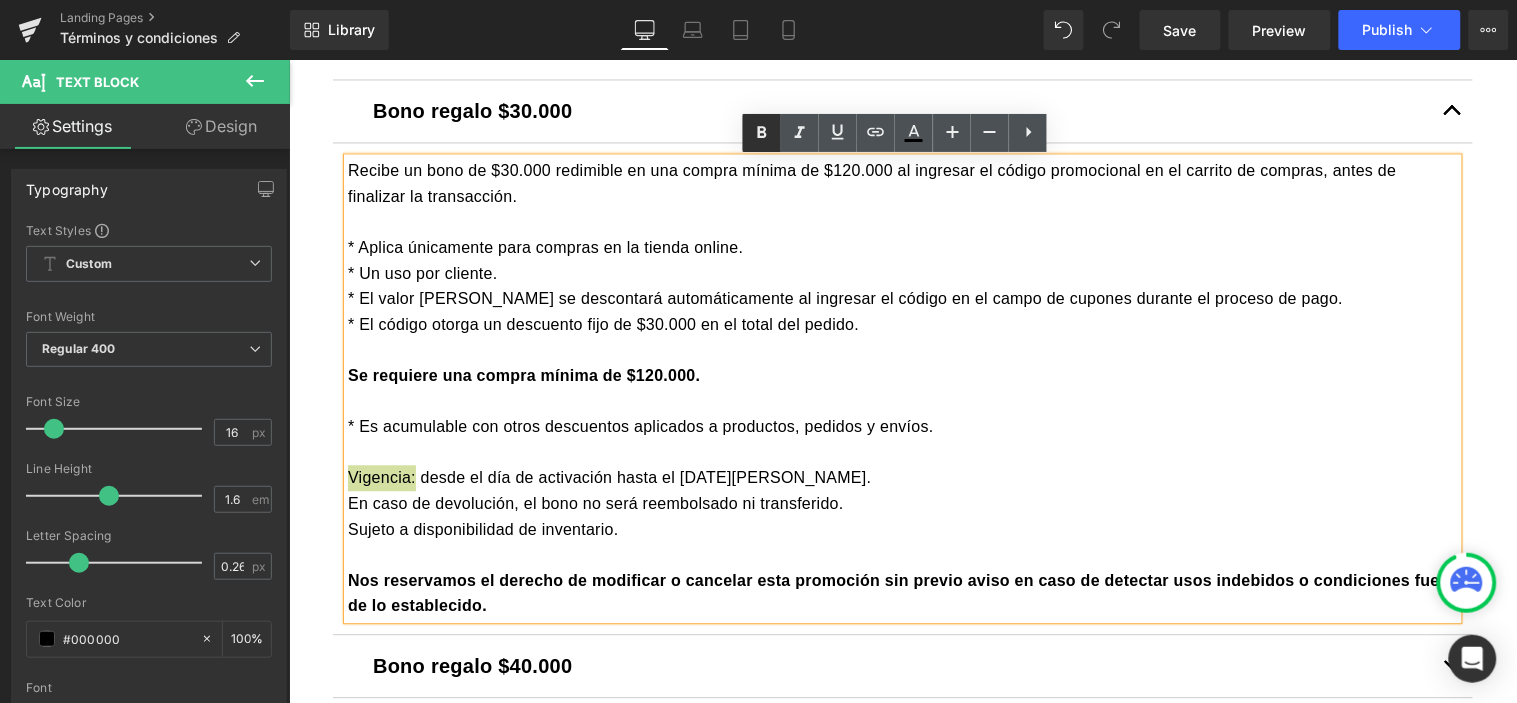 click at bounding box center (762, 133) 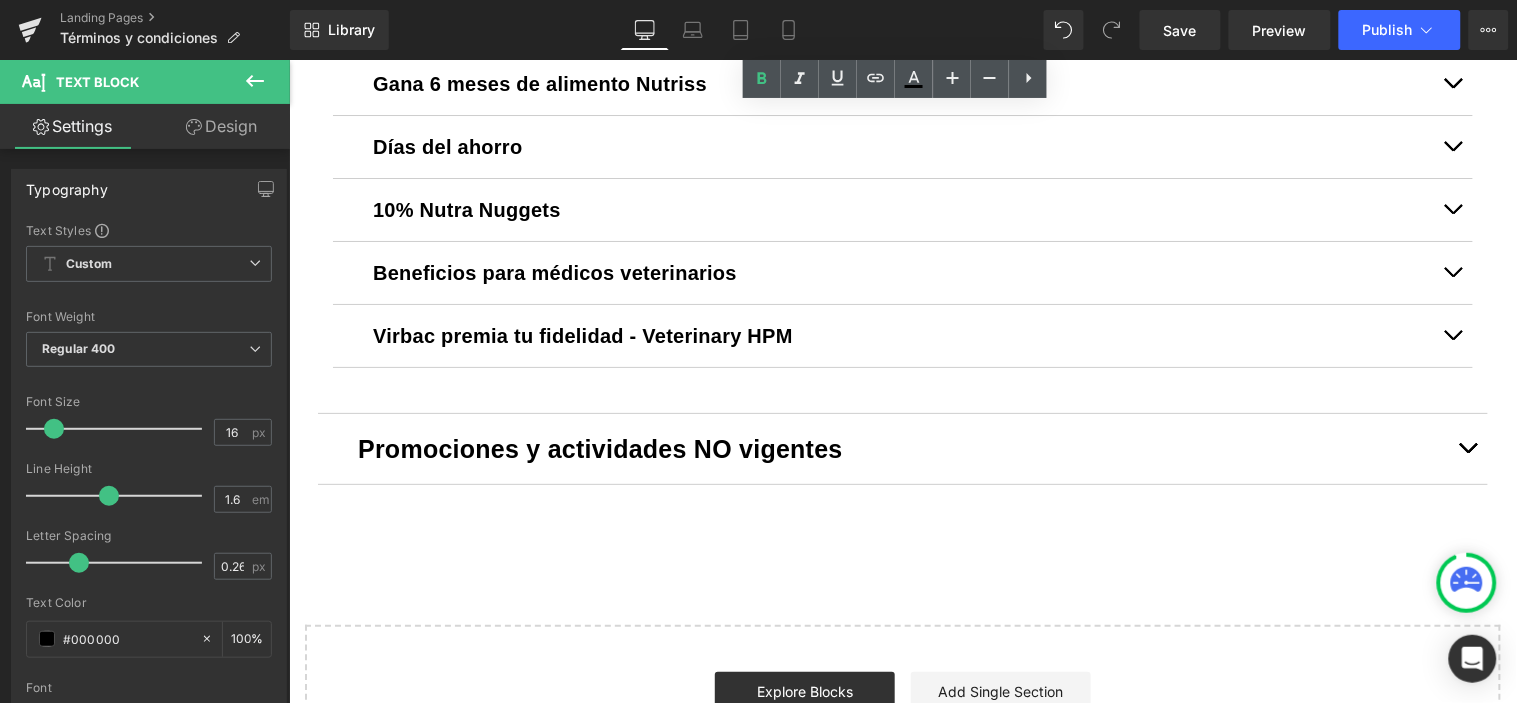 scroll, scrollTop: 1901, scrollLeft: 0, axis: vertical 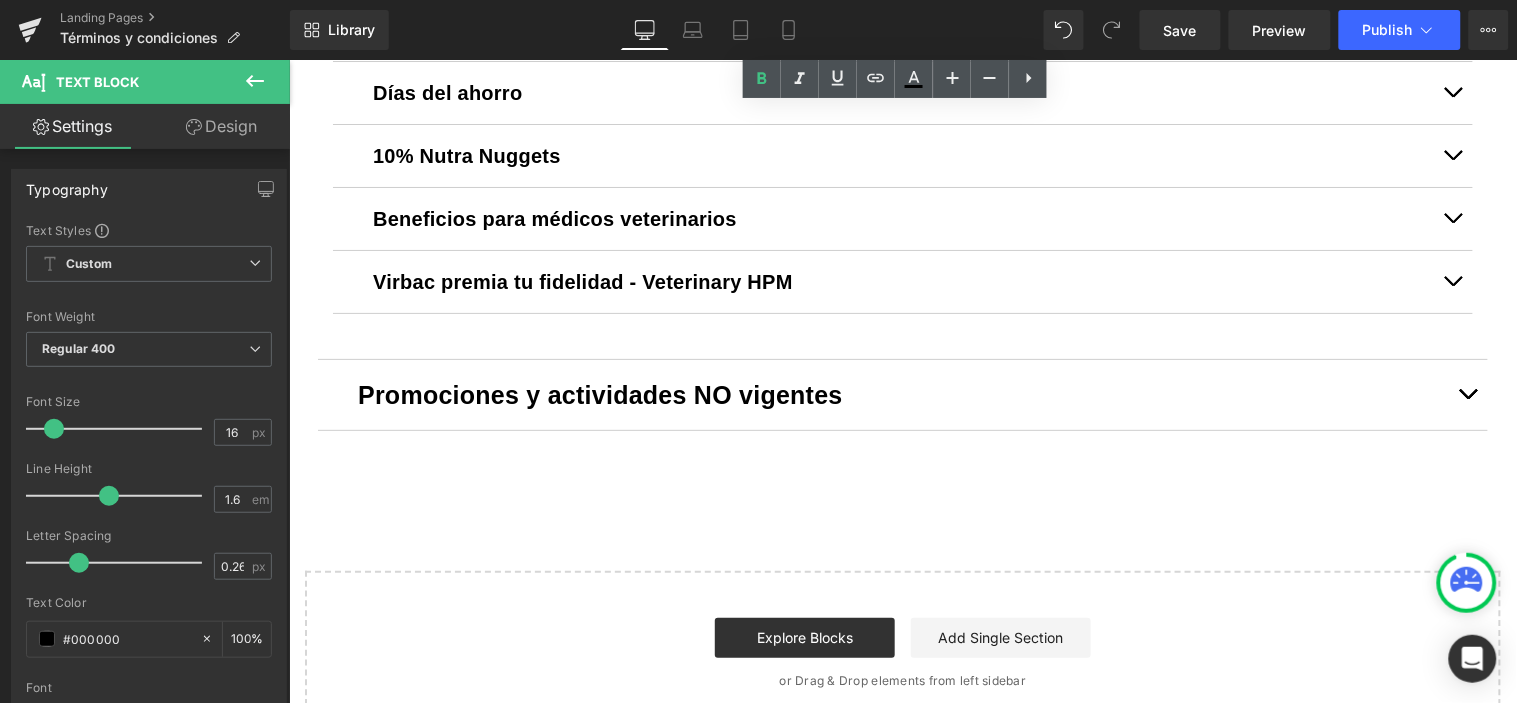 click at bounding box center (1467, 394) 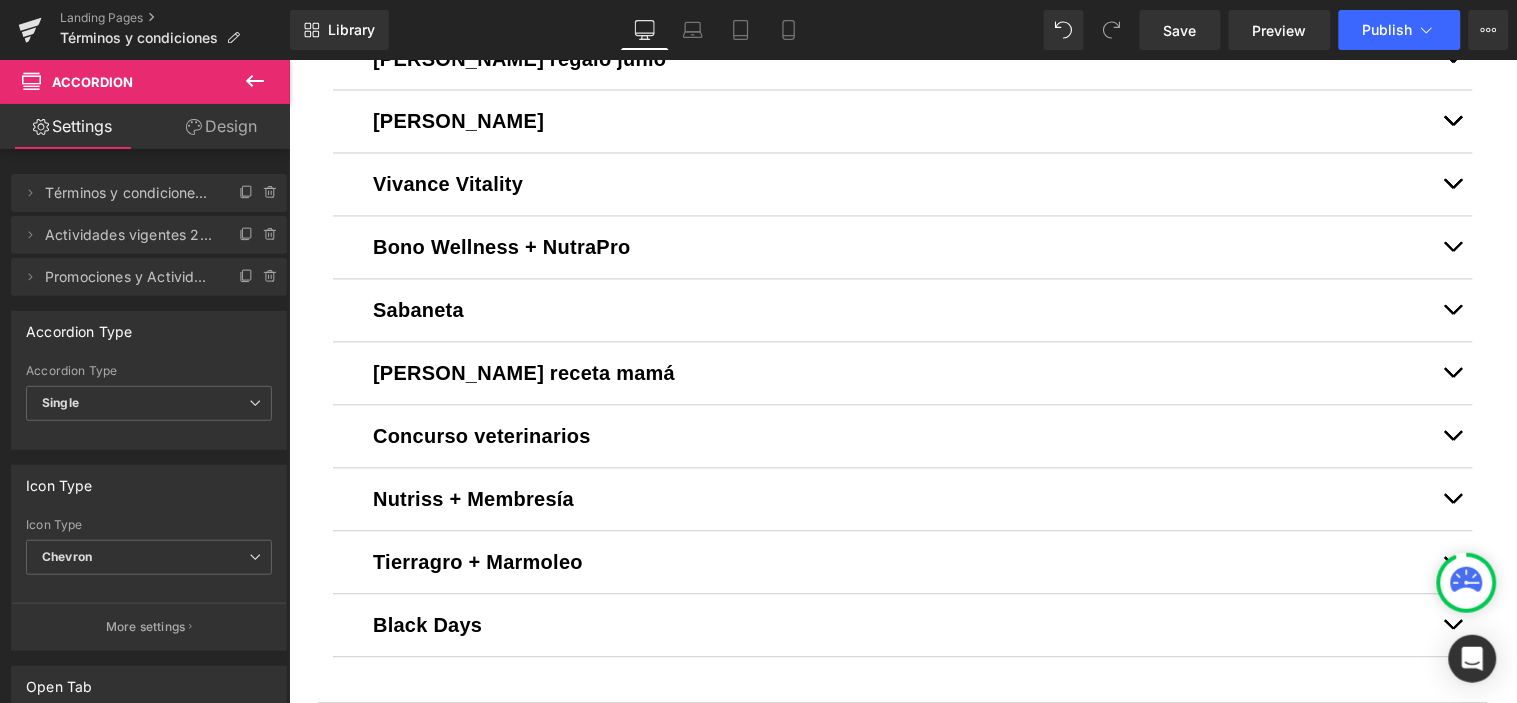scroll, scrollTop: 1052, scrollLeft: 0, axis: vertical 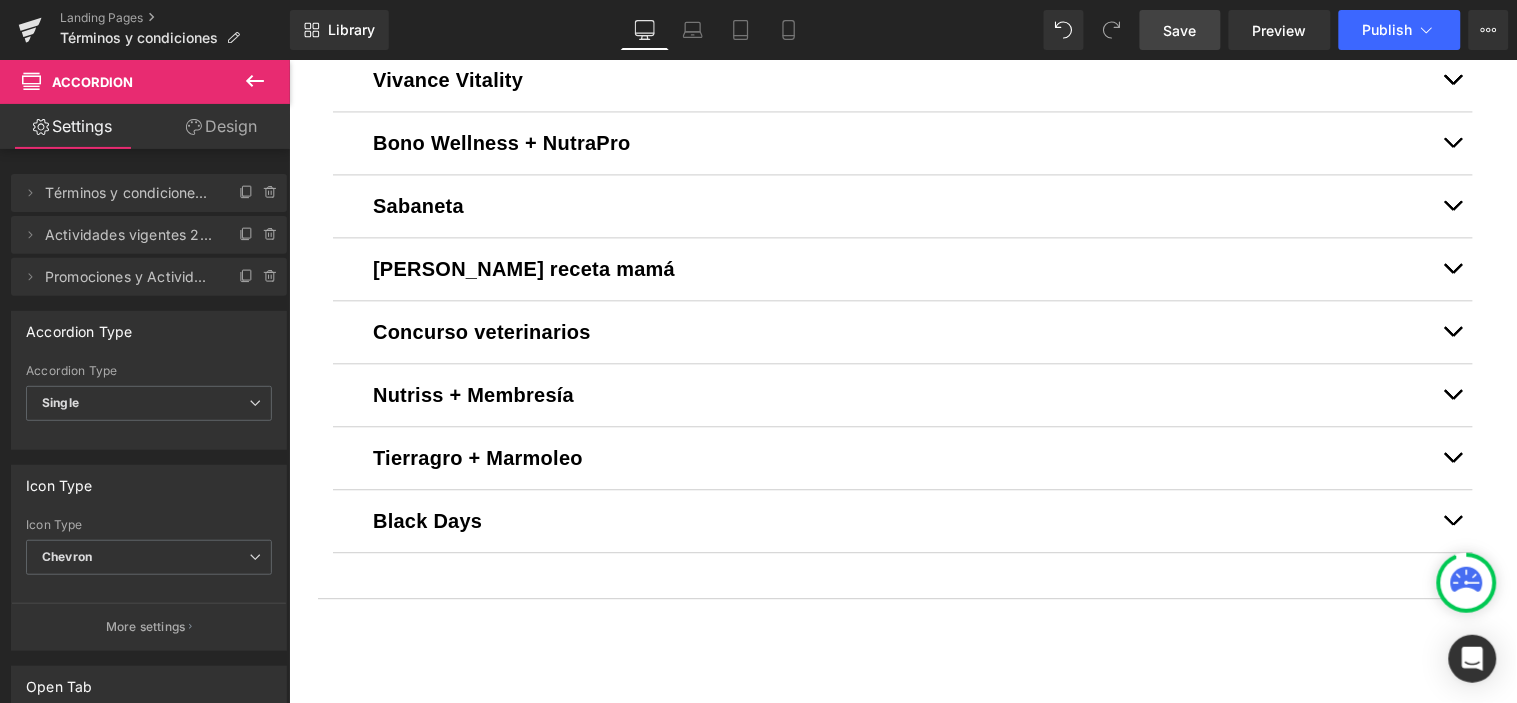 click on "Save" at bounding box center [1180, 30] 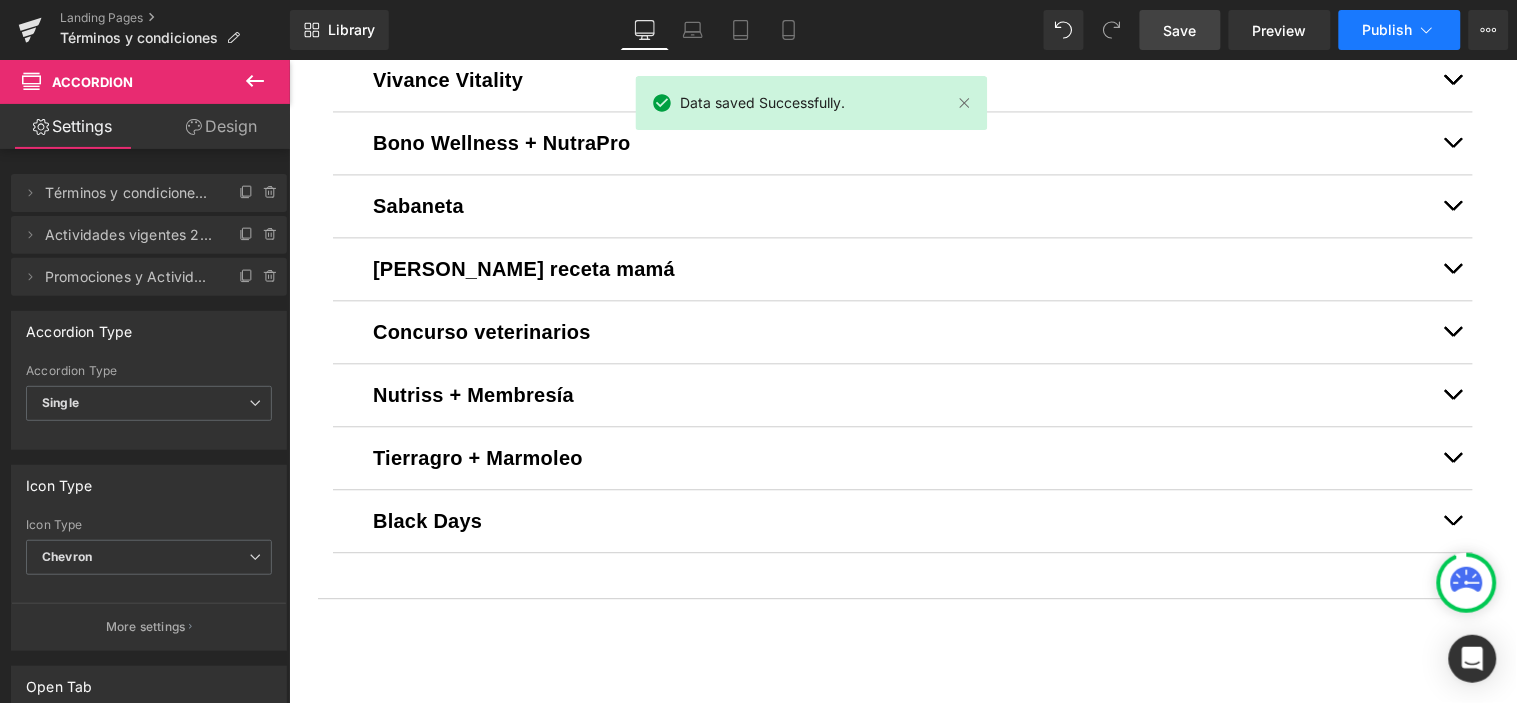 click on "Publish" at bounding box center (1400, 30) 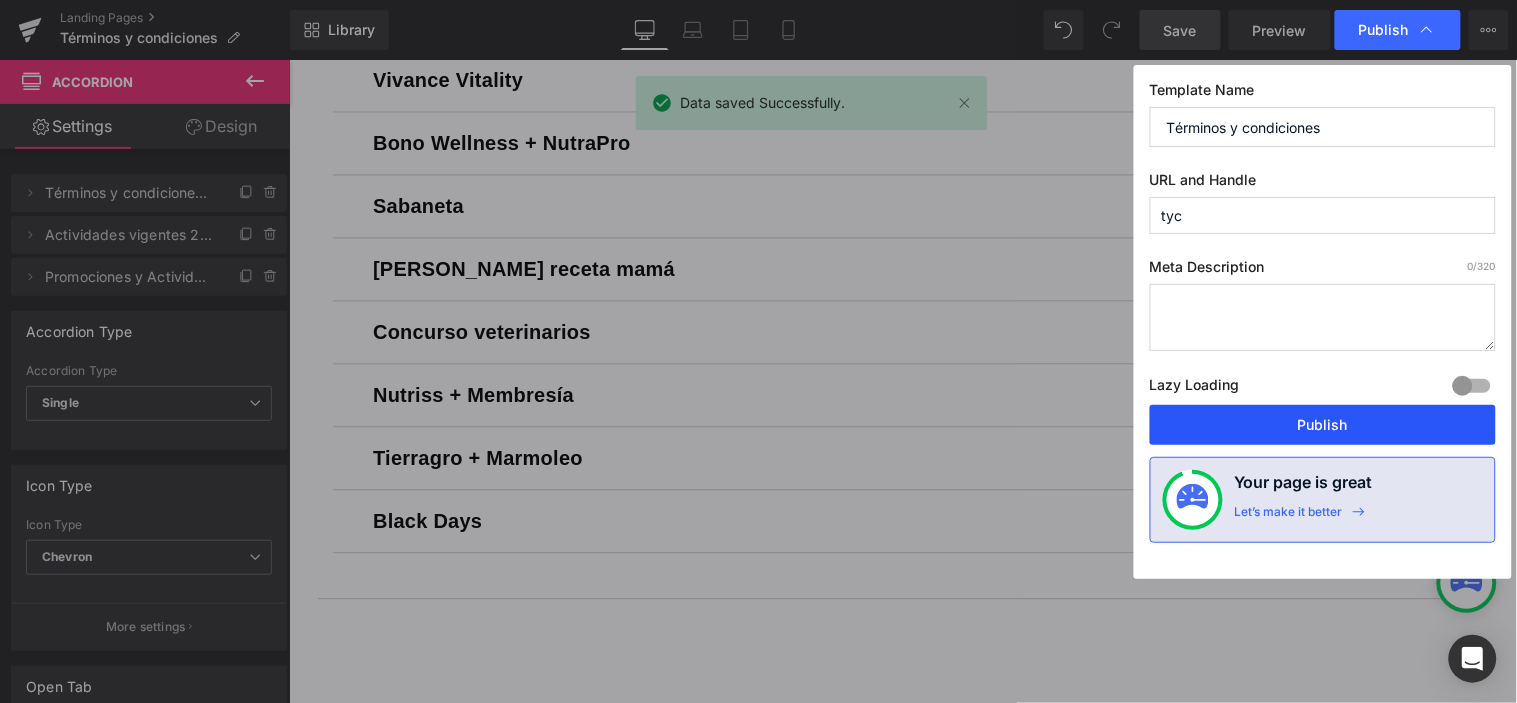 click on "Publish" at bounding box center [1323, 425] 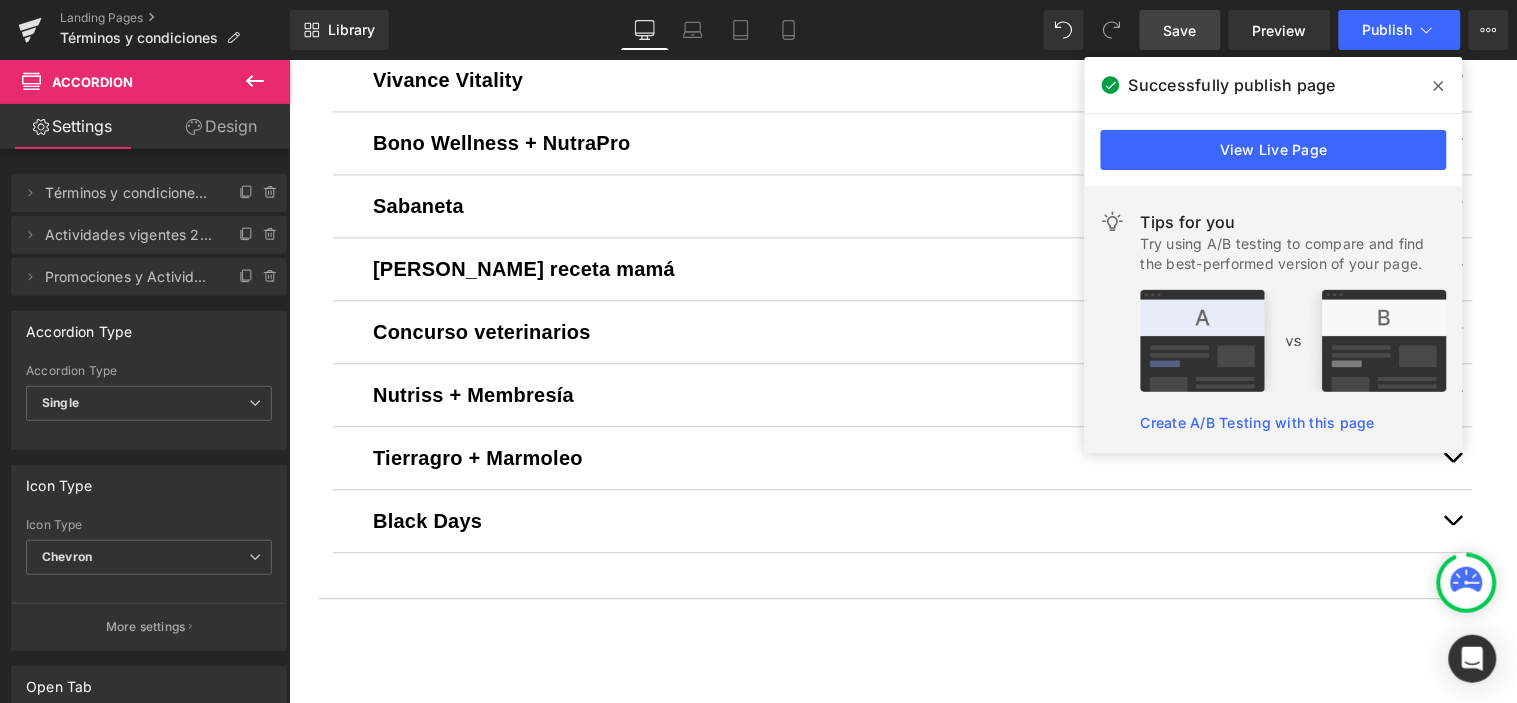 drag, startPoint x: 1442, startPoint y: 86, endPoint x: 1049, endPoint y: 3, distance: 401.669 